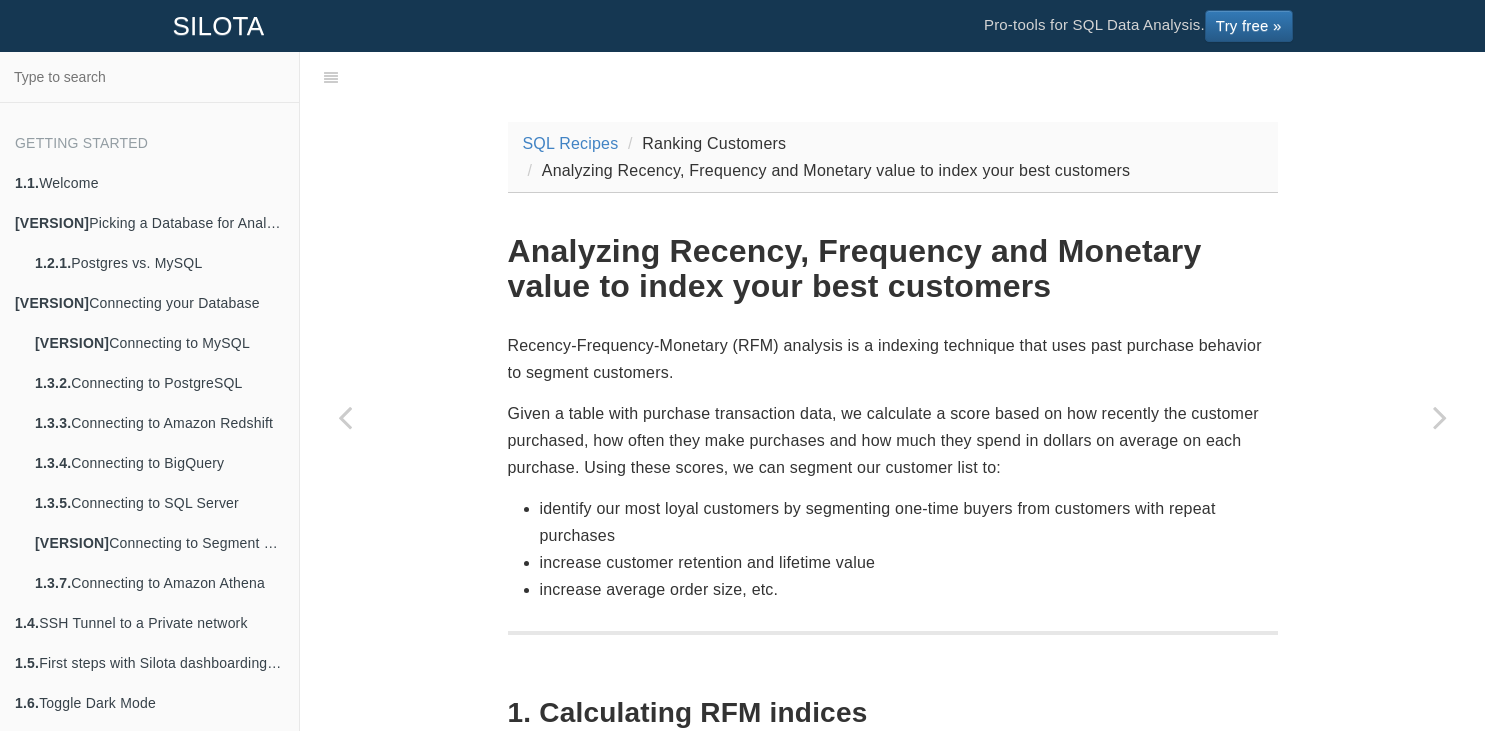 scroll, scrollTop: 0, scrollLeft: 0, axis: both 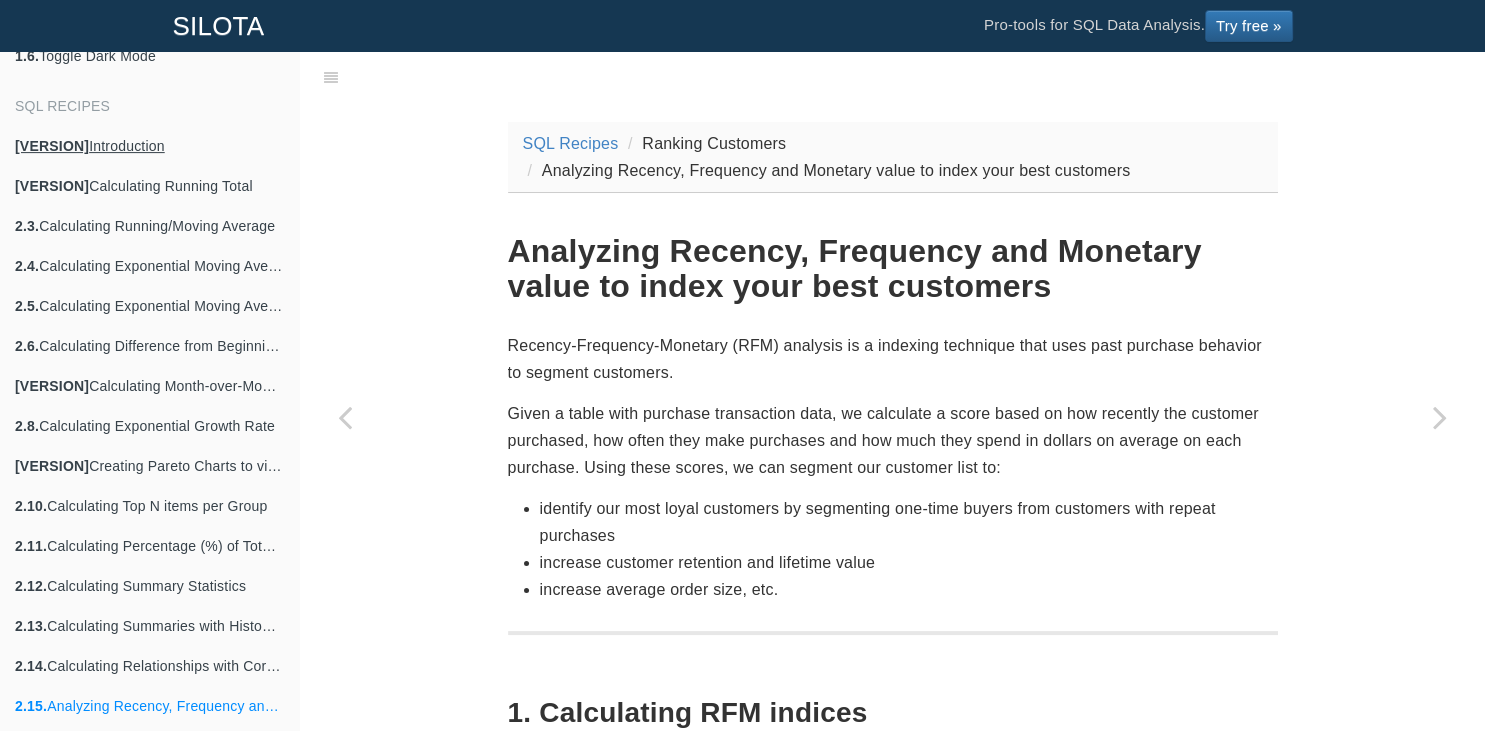 click on "2.1.
Introduction" at bounding box center [149, 146] 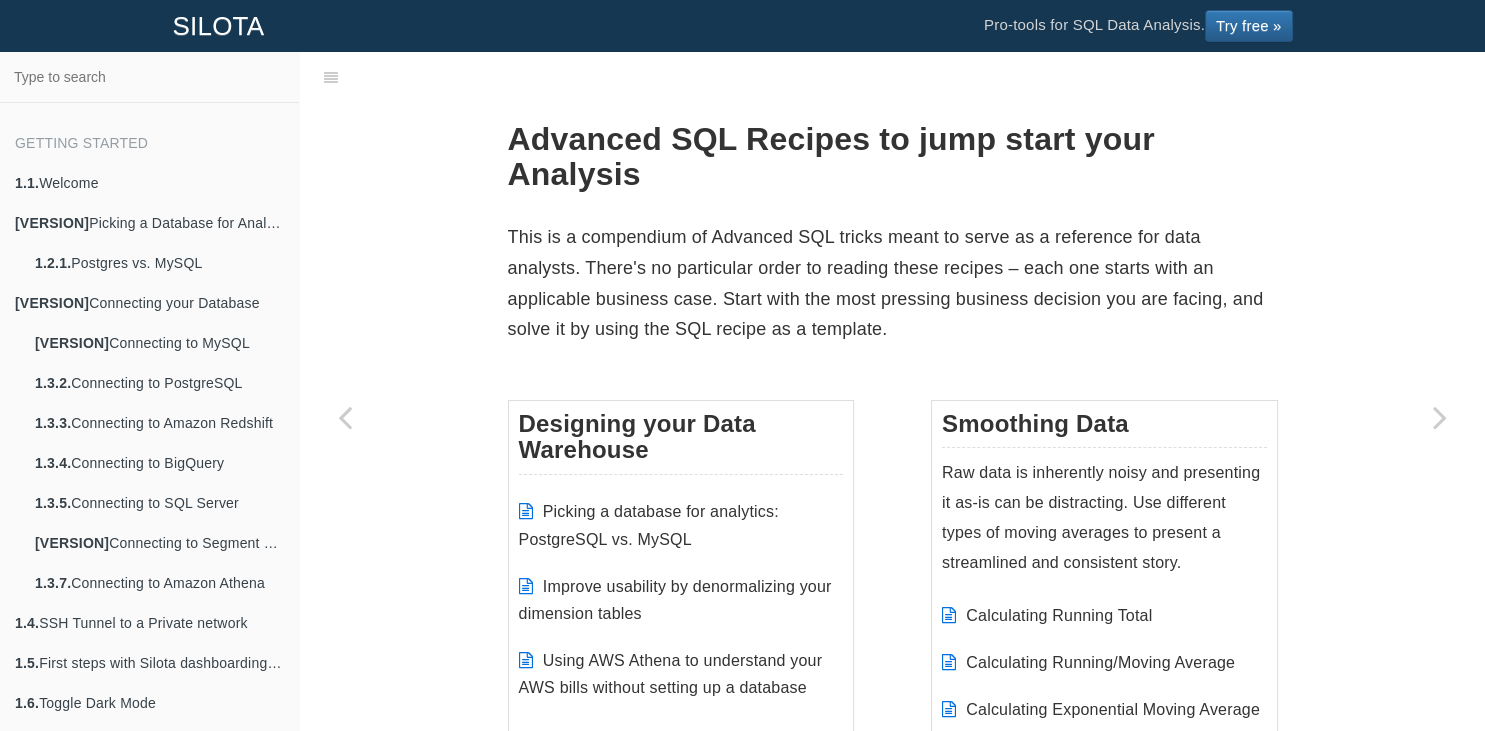 scroll, scrollTop: 647, scrollLeft: 0, axis: vertical 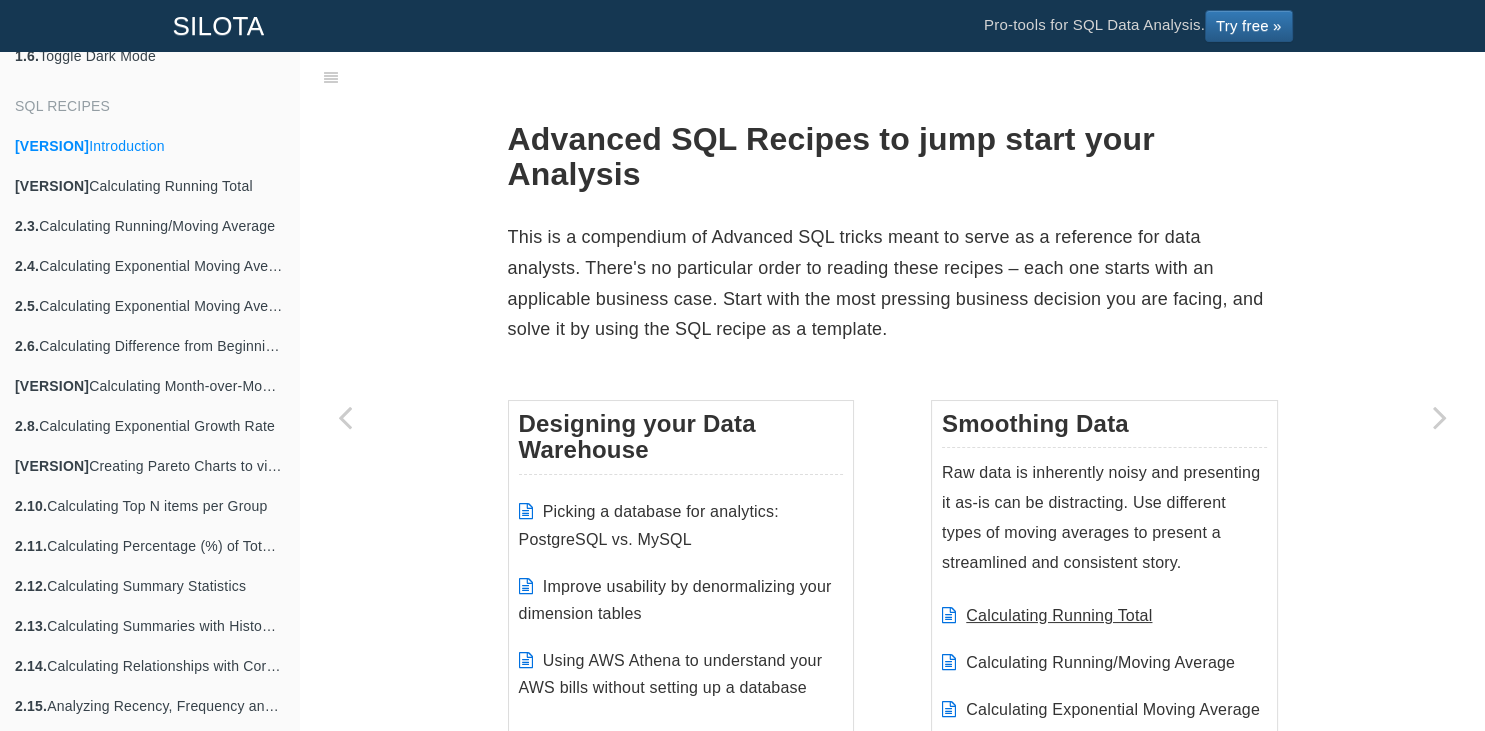 click on "Calculating Running Total" at bounding box center (1059, 615) 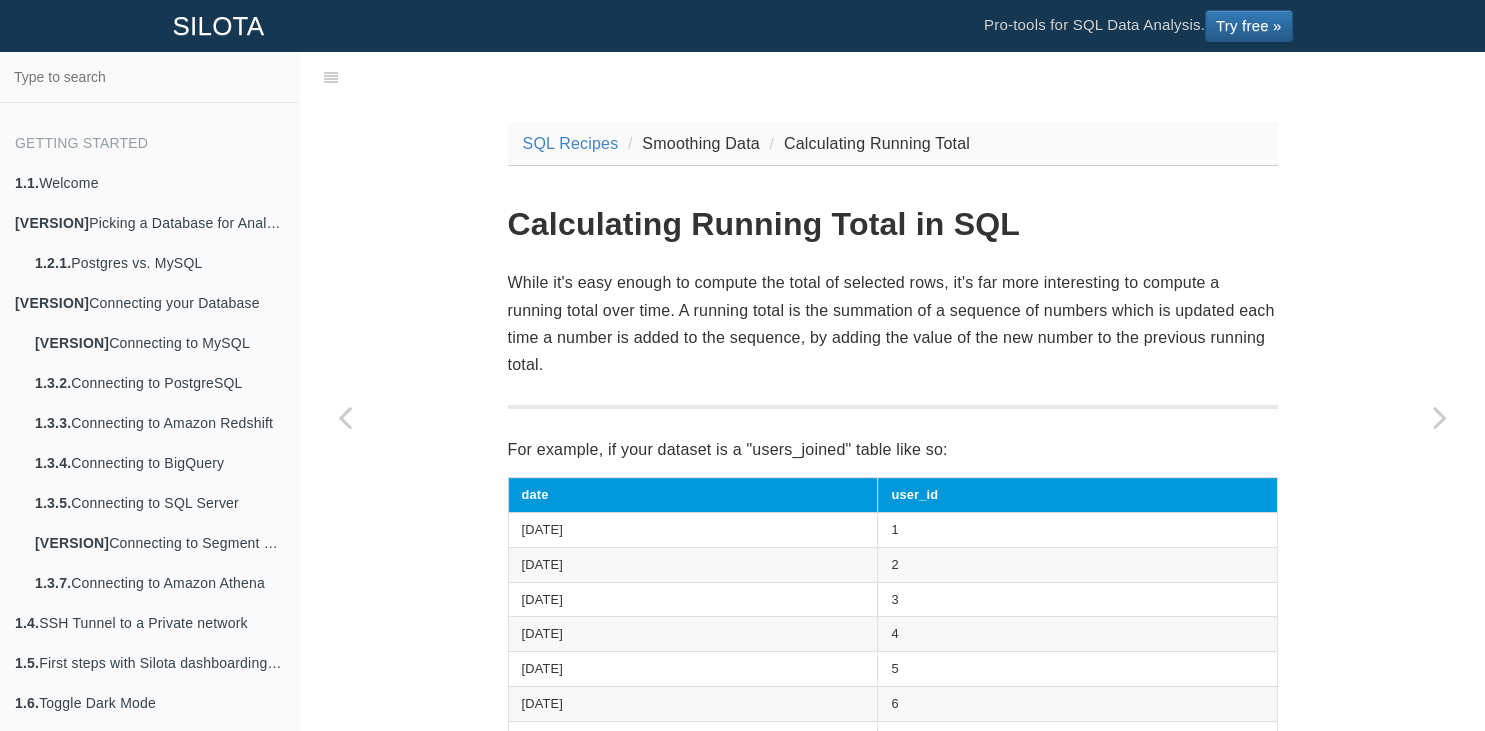 scroll, scrollTop: 647, scrollLeft: 0, axis: vertical 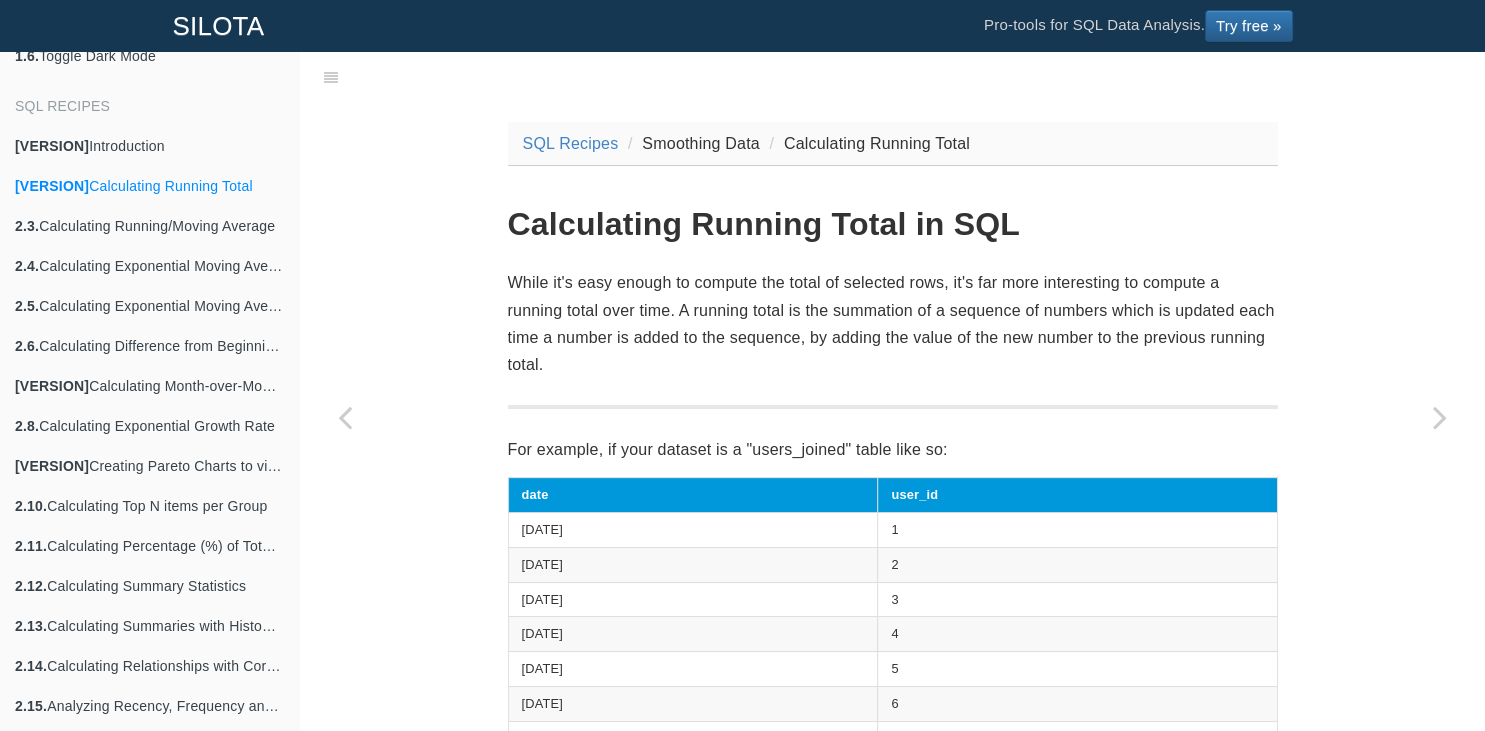 click on "While it's easy enough to compute the total of selected rows, it's far more interesting to compute a running total over time. A running total is the summation of a sequence of numbers which is updated each time a number is added to the sequence, by adding the value of the new number to the previous running total." at bounding box center (893, 323) 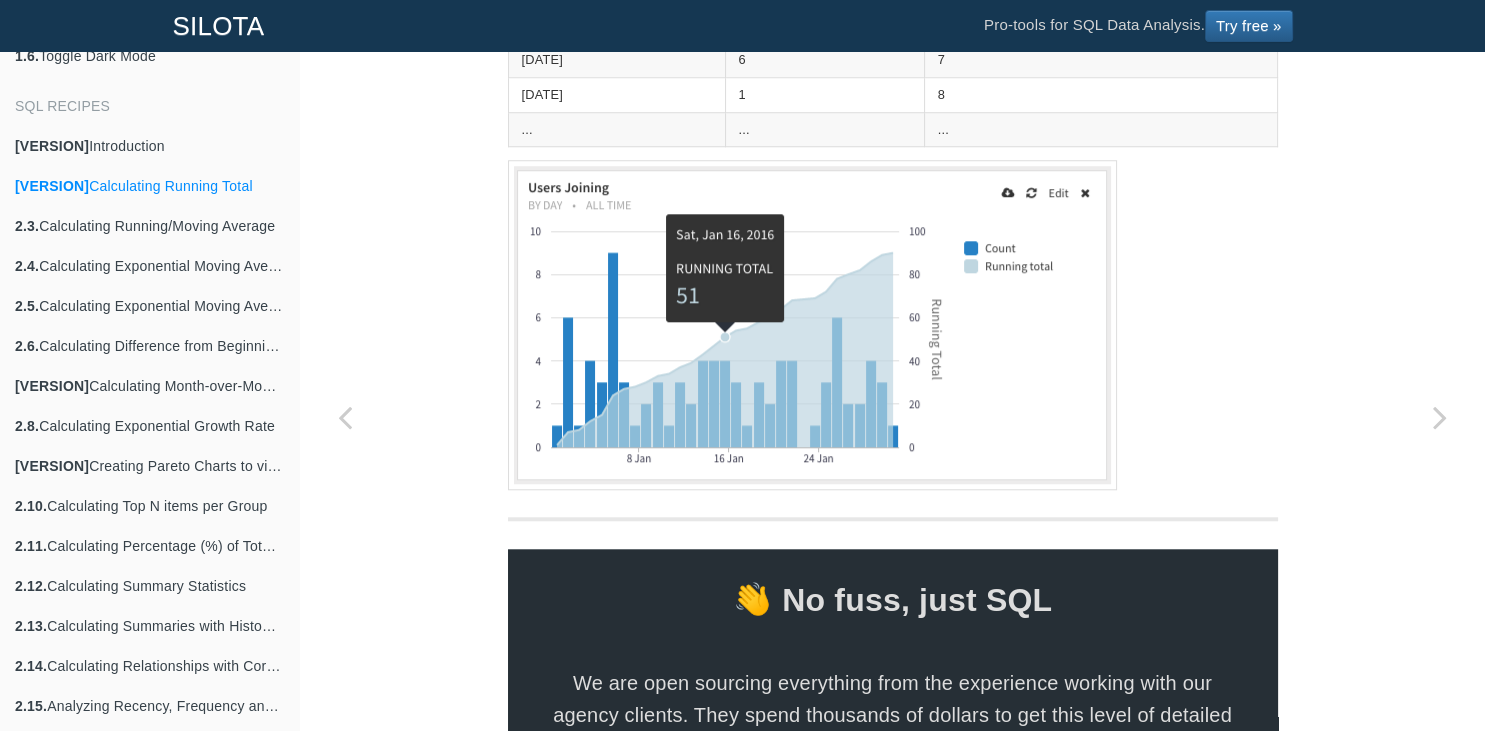 scroll, scrollTop: 1776, scrollLeft: 0, axis: vertical 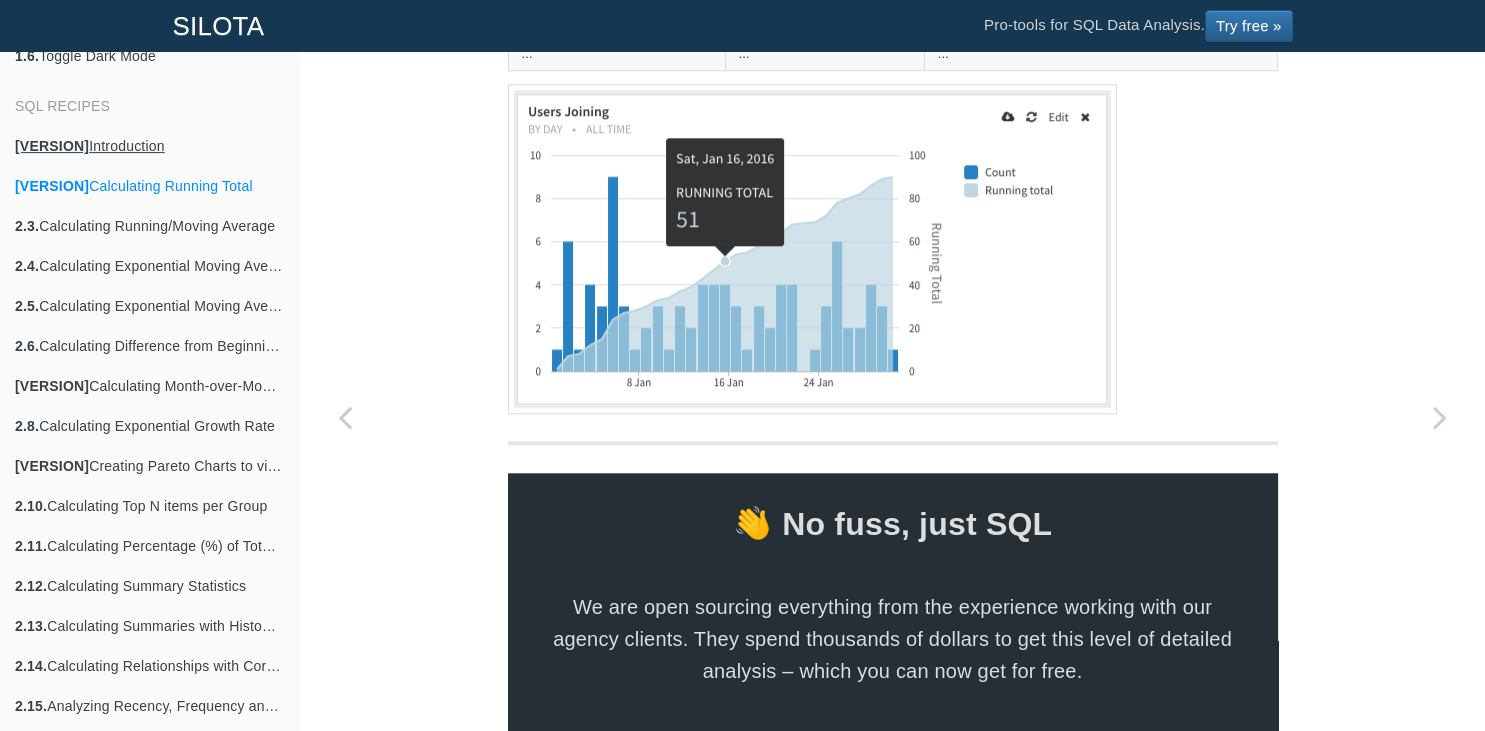 click on "2.1.
Introduction" at bounding box center (149, 146) 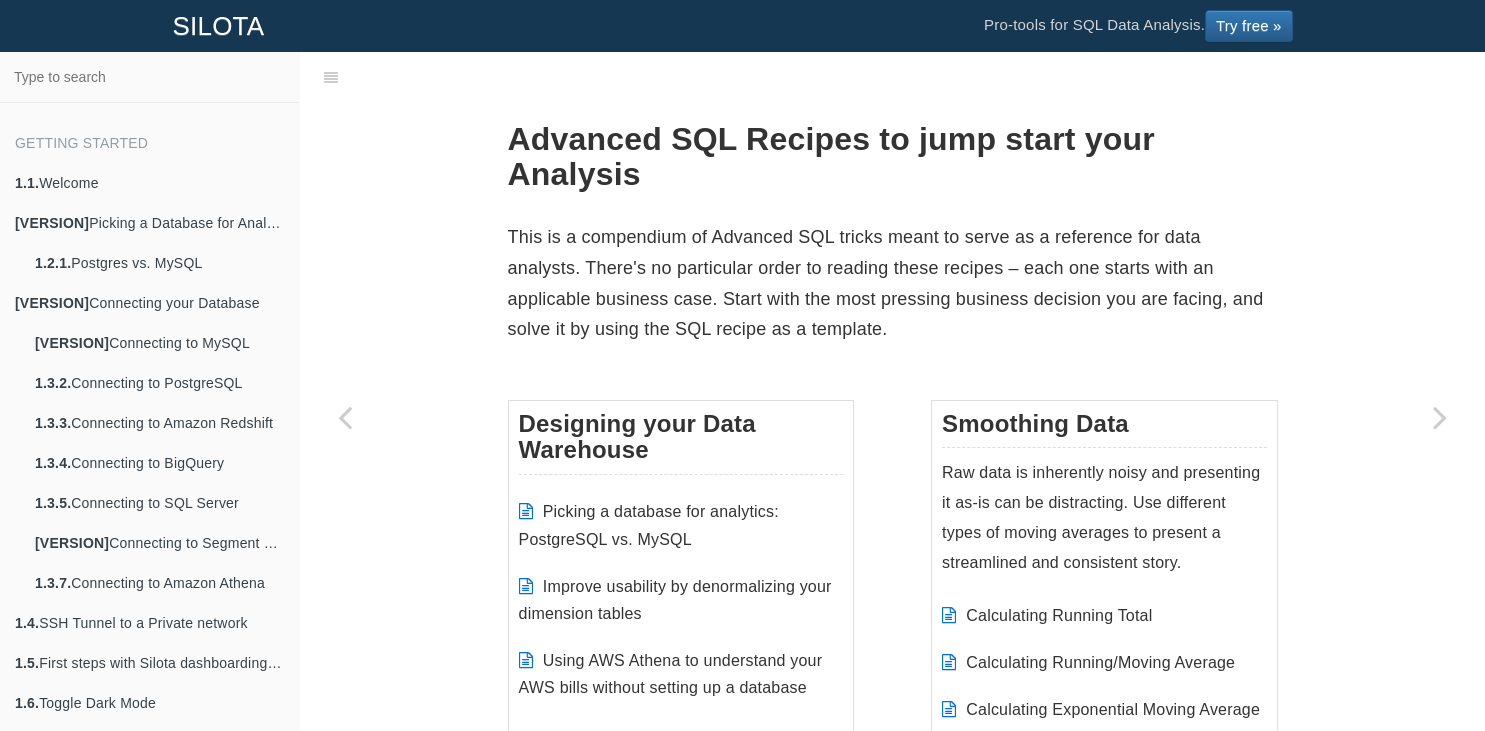scroll, scrollTop: 647, scrollLeft: 0, axis: vertical 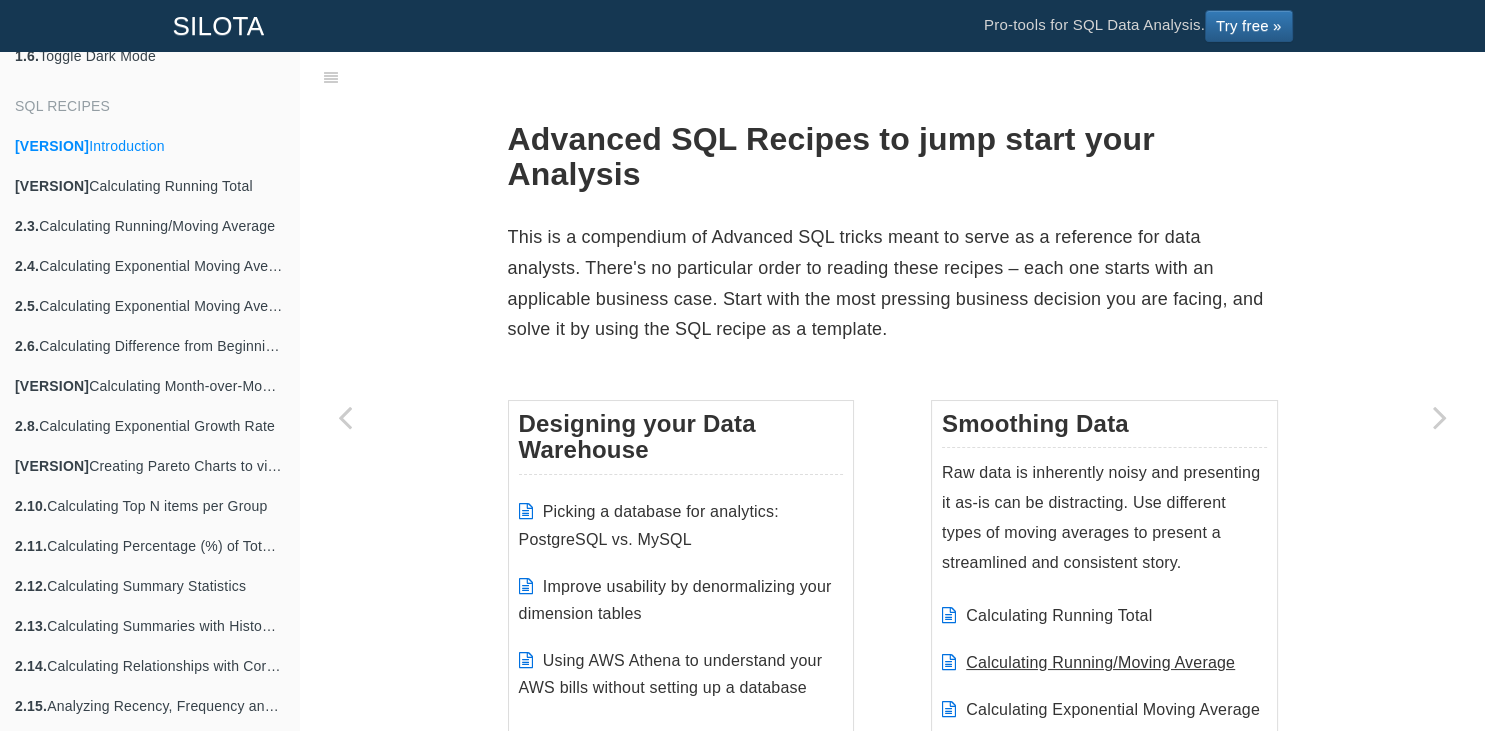 click on "Calculating Running/Moving Average" at bounding box center (1100, 662) 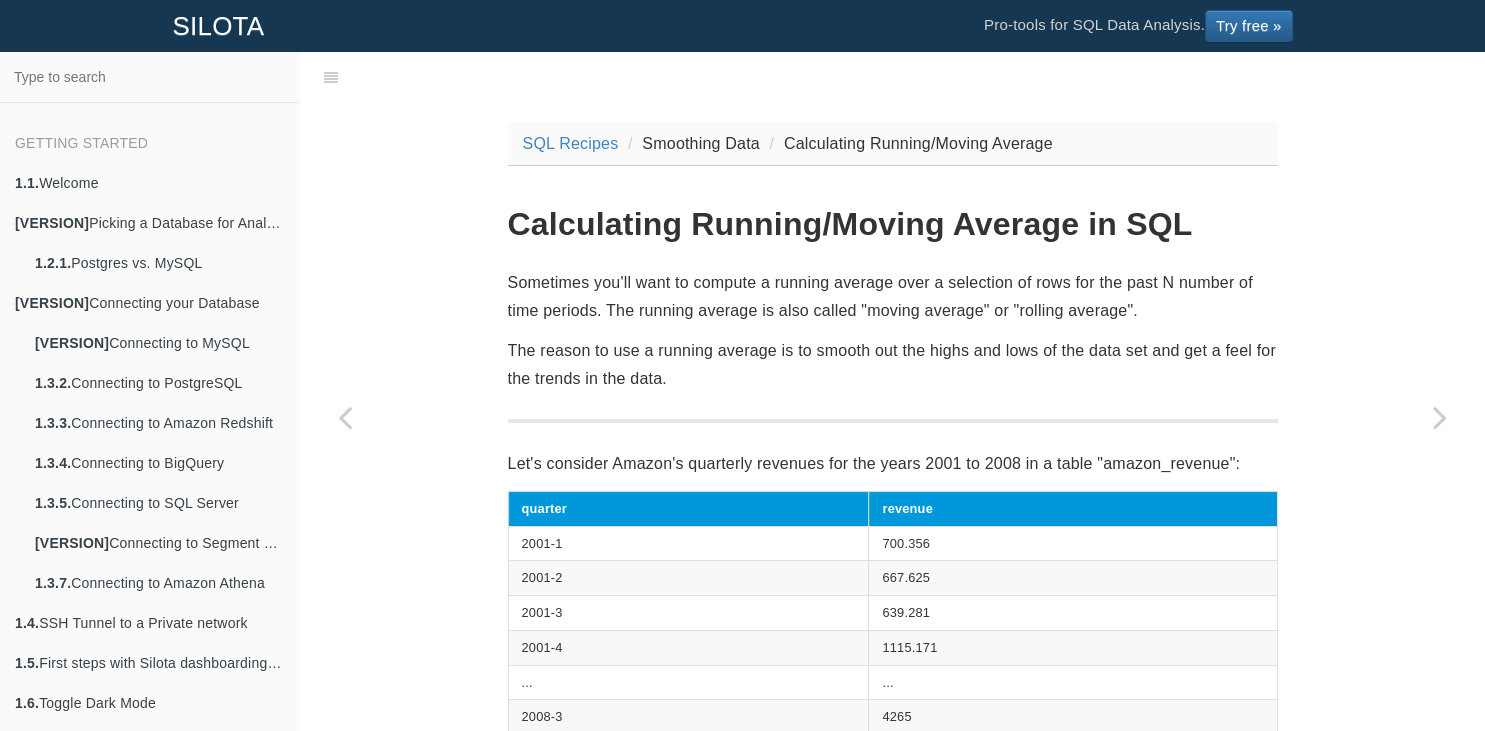 scroll, scrollTop: 647, scrollLeft: 0, axis: vertical 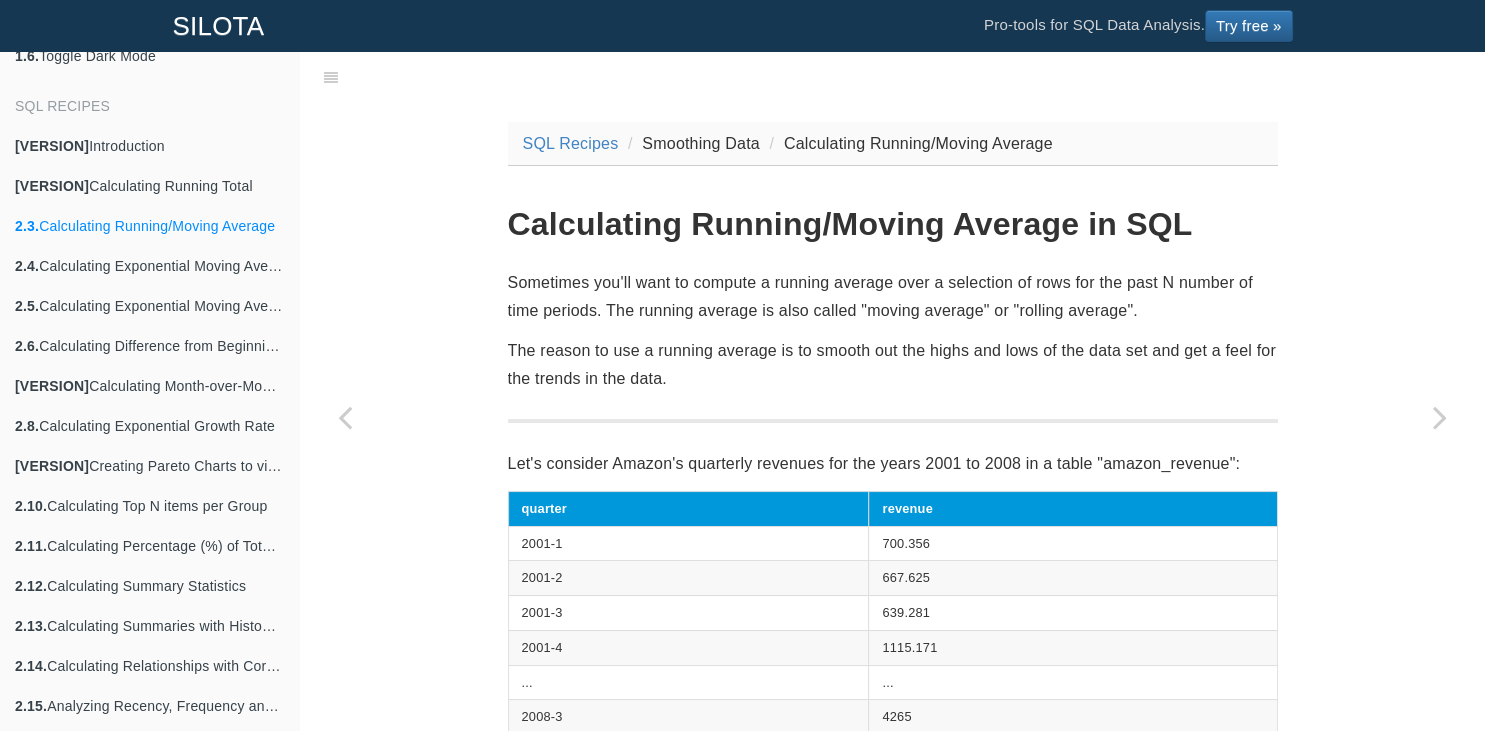 click on "SQL Recipes
Smoothing Data
Calculating Running/Moving Average
Calculating Running/Moving Average in SQL
Sometimes you'll want to compute a running average over a selection of rows for the past N number of time periods. The running average is also called "moving average" or "rolling average".
The reason to use a running average is to smooth out the highs and lows of the data set and get a feel for the trends in the data.
Let's consider Amazon's quarterly revenues for the years 2001 to 2008 in a table "amazon_revenue":
quarter
revenue
2001-1
700.356
2001-2
667.625
2001-3
639.281
2001-4
1115.171
...
...
2008-3
4265
2008-4
6703
select   quarter ,
revenue,
avg (revenue)  over  ( order   by   quarter   rows" at bounding box center [892, 1177] 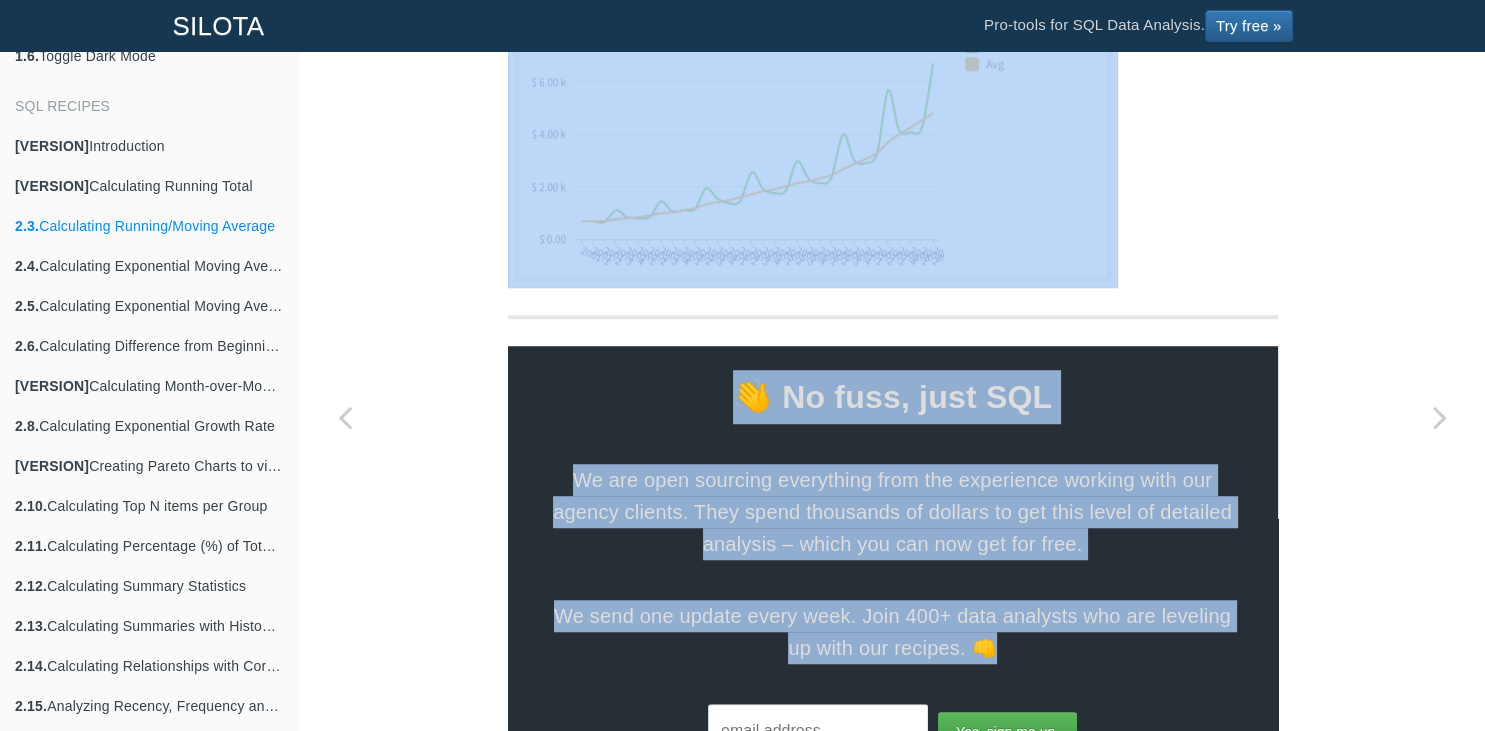 scroll, scrollTop: 1556, scrollLeft: 0, axis: vertical 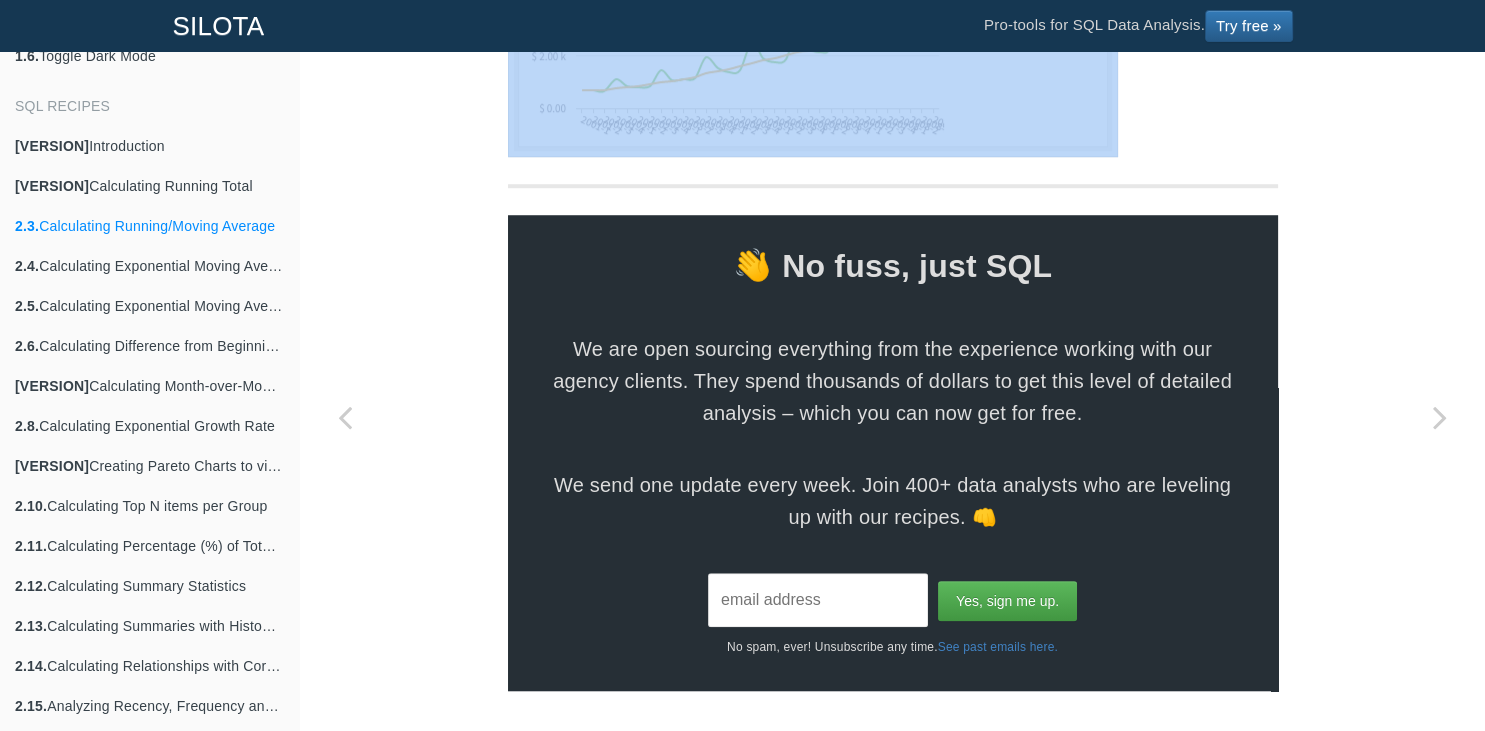 drag, startPoint x: 510, startPoint y: 220, endPoint x: 1118, endPoint y: 135, distance: 613.91284 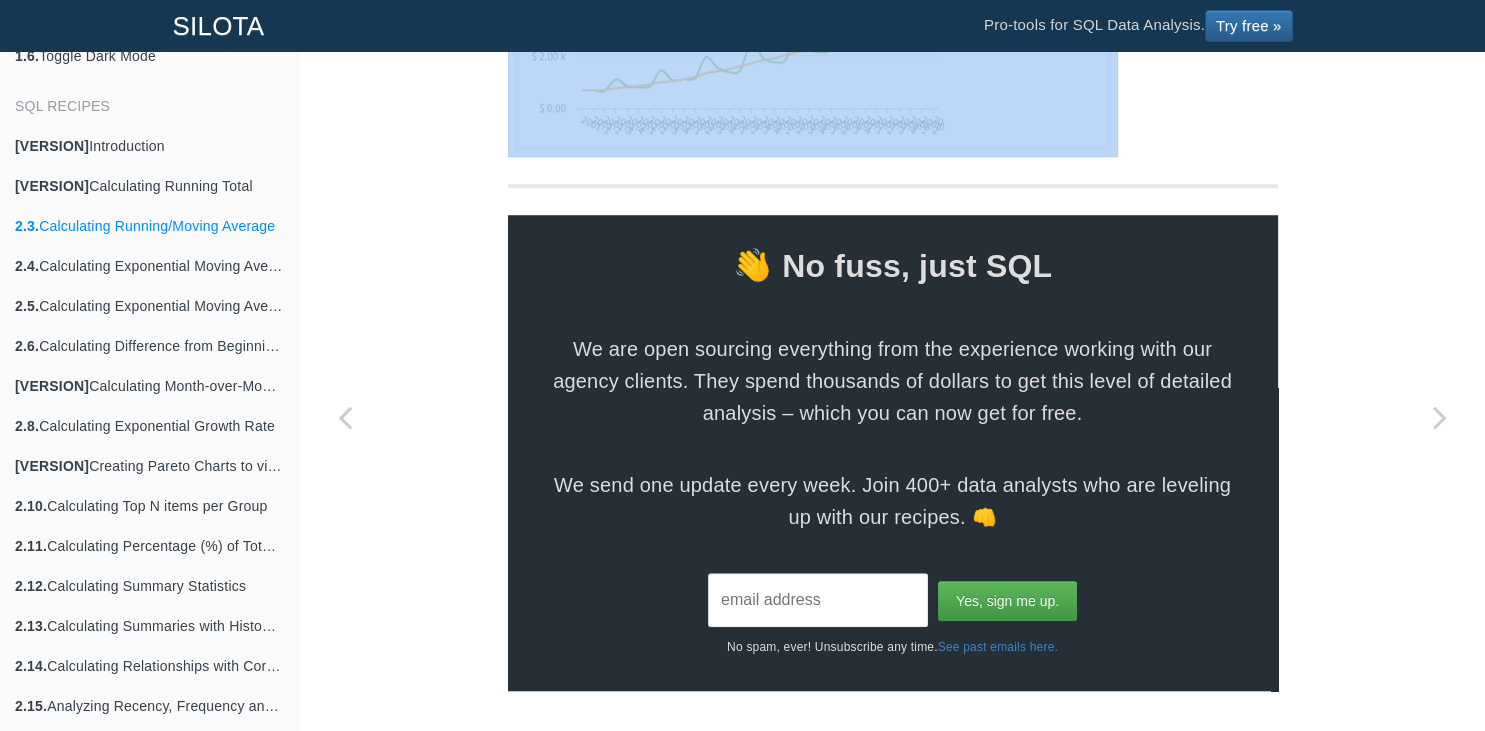 click on "Calculating Running/Moving Average in SQL
Sometimes you'll want to compute a running average over a selection of rows for the past N number of time periods. The running average is also called "moving average" or "rolling average".
The reason to use a running average is to smooth out the highs and lows of the data set and get a feel for the trends in the data.
Let's consider Amazon's quarterly revenues for the years 2001 to 2008 in a table "amazon_revenue":
quarter
revenue
2001-1
700.356
2001-2
667.625
2001-3
639.281
2001-4
1115.171
...
...
2008-3
4265
2008-4
6703
When we plot the revenue as a timeseries, as expected, we see huge revenue jumps in the fourth quarter of the year (due to black friday and holday day shopping.)
select   quarter avg (revenue)  over" at bounding box center [893, -354] 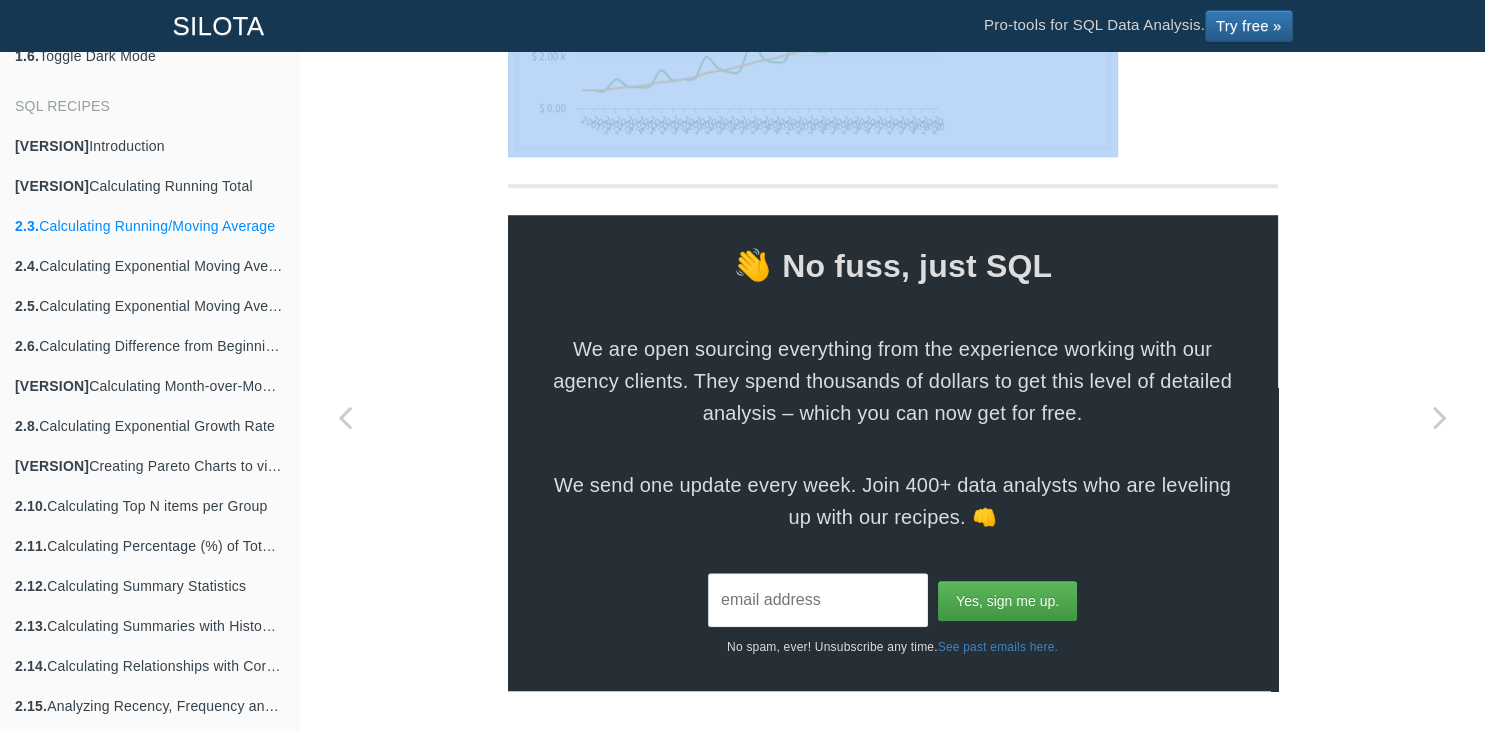 copy on "Calculating Running/Moving Average in SQL
Sometimes you'll want to compute a running average over a selection of rows for the past N number of time periods. The running average is also called "moving average" or "rolling average".
The reason to use a running average is to smooth out the highs and lows of the data set and get a feel for the trends in the data.
Let's consider Amazon's quarterly revenues for the years 2001 to 2008 in a table "amazon_revenue":
quarter
revenue
2001-1
700.356
2001-2
667.625
2001-3
639.281
2001-4
1115.171
...
...
2008-3
4265
2008-4
6703
When we plot the revenue as a timeseries, as expected, we see huge revenue jumps in the fourth quarter of the year (due to black friday and holday day shopping.)
To smooth out these huge jumps in revenue, we can compute a moving average that averages the previous three periods:
select   quarter ,
revenue,
avg (revenue)  over  ( order   by   quarter   rows   between   3   preceding   and ..." 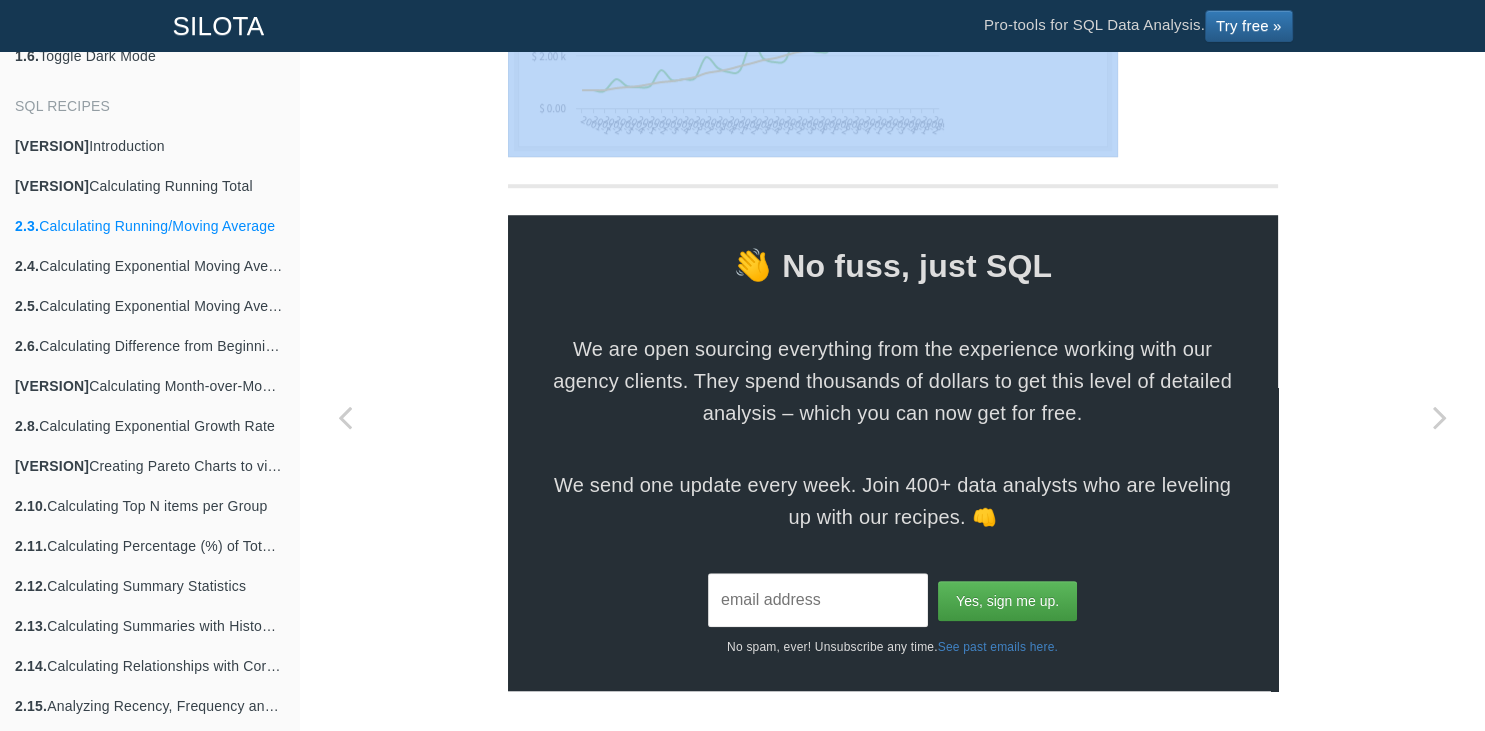 click at bounding box center [813, -8] 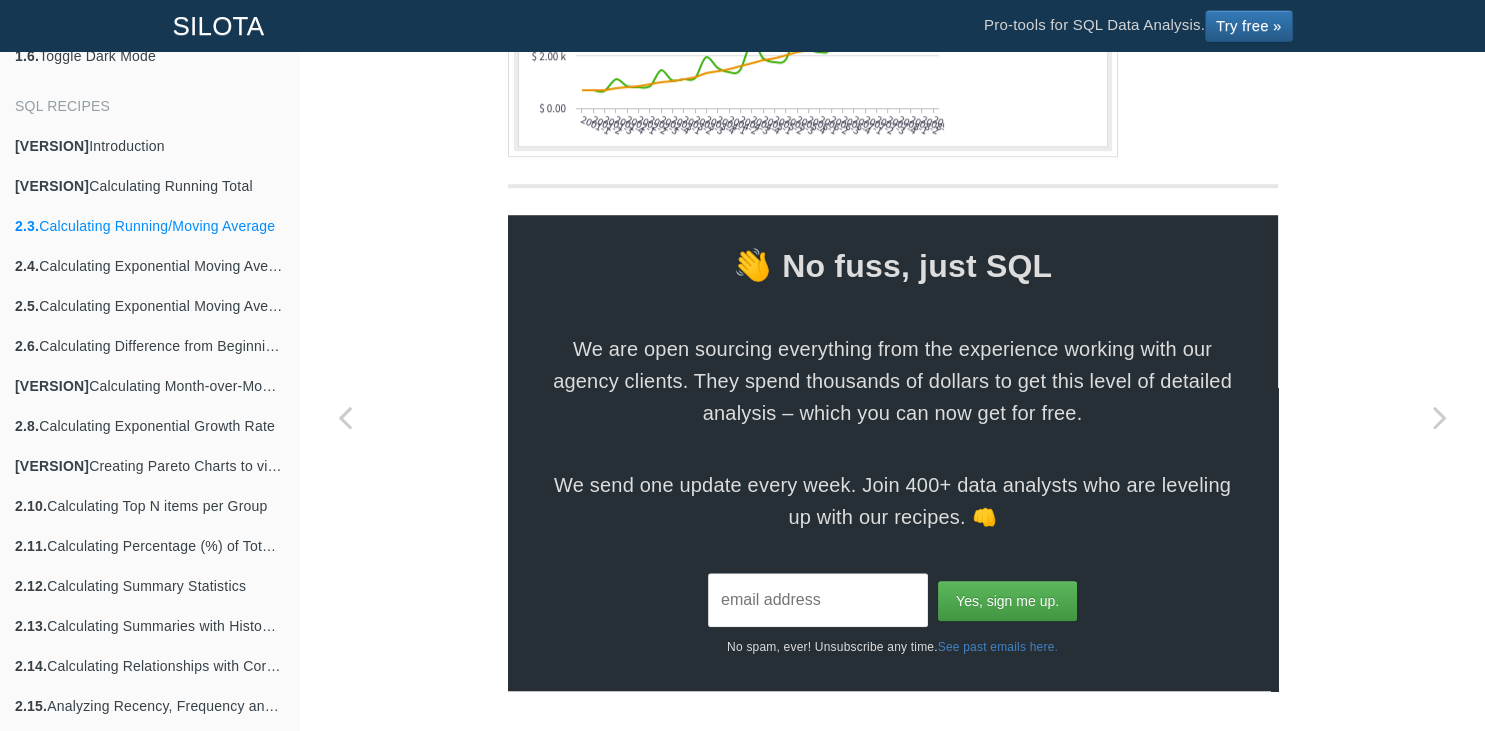 click on "SQL Recipes
Smoothing Data
Calculating Running/Moving Average
Calculating Running/Moving Average in SQL
Sometimes you'll want to compute a running average over a selection of rows for the past N number of time periods. The running average is also called "moving average" or "rolling average".
The reason to use a running average is to smooth out the highs and lows of the data set and get a feel for the trends in the data.
Let's consider Amazon's quarterly revenues for the years 2001 to 2008 in a table "amazon_revenue":
quarter
revenue
2001-1
700.356
2001-2
667.625
2001-3
639.281
2001-4
1115.171
...
...
2008-3
4265
2008-4
6703
select   quarter ,
revenue,
avg (revenue)  over  ( order   by   quarter   rows" at bounding box center (892, -344) 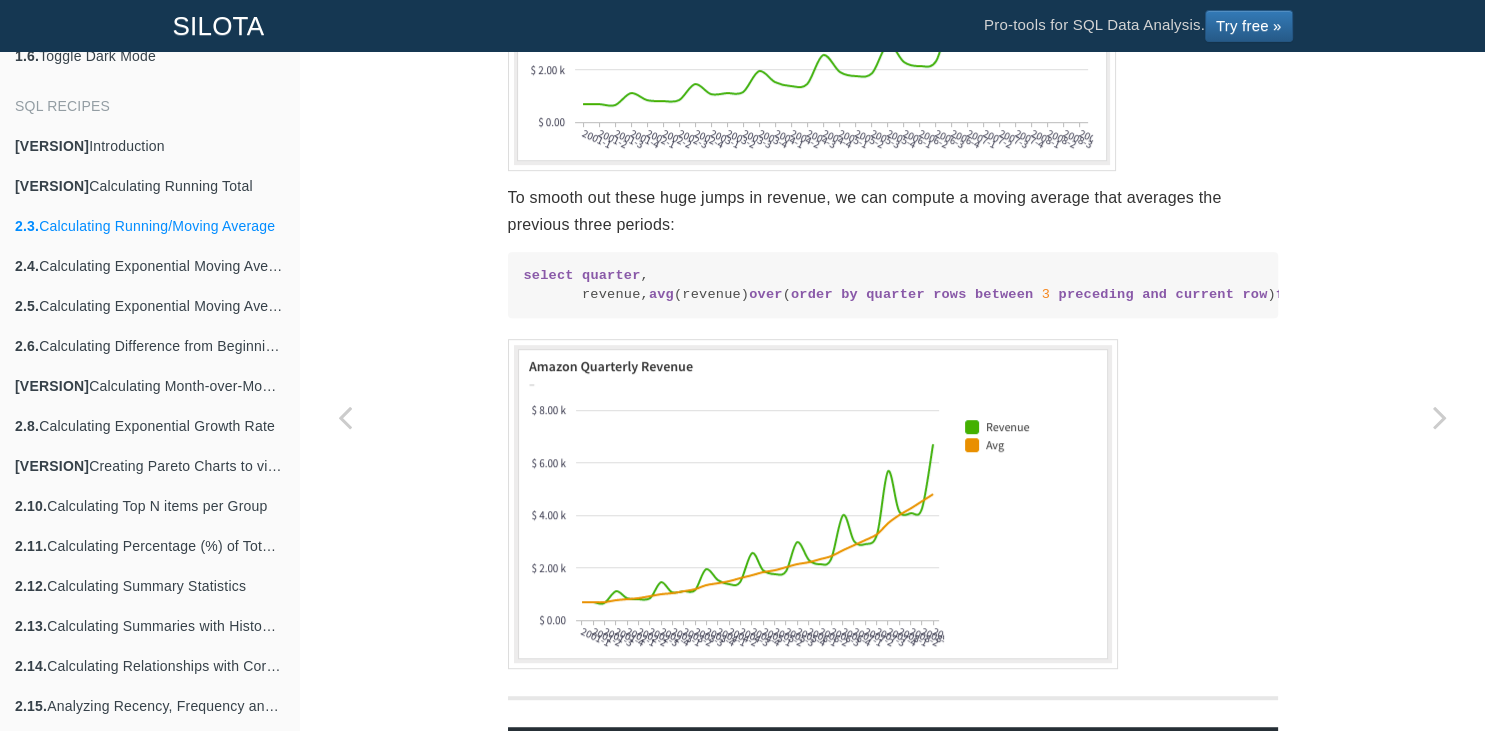 scroll, scrollTop: 1008, scrollLeft: 0, axis: vertical 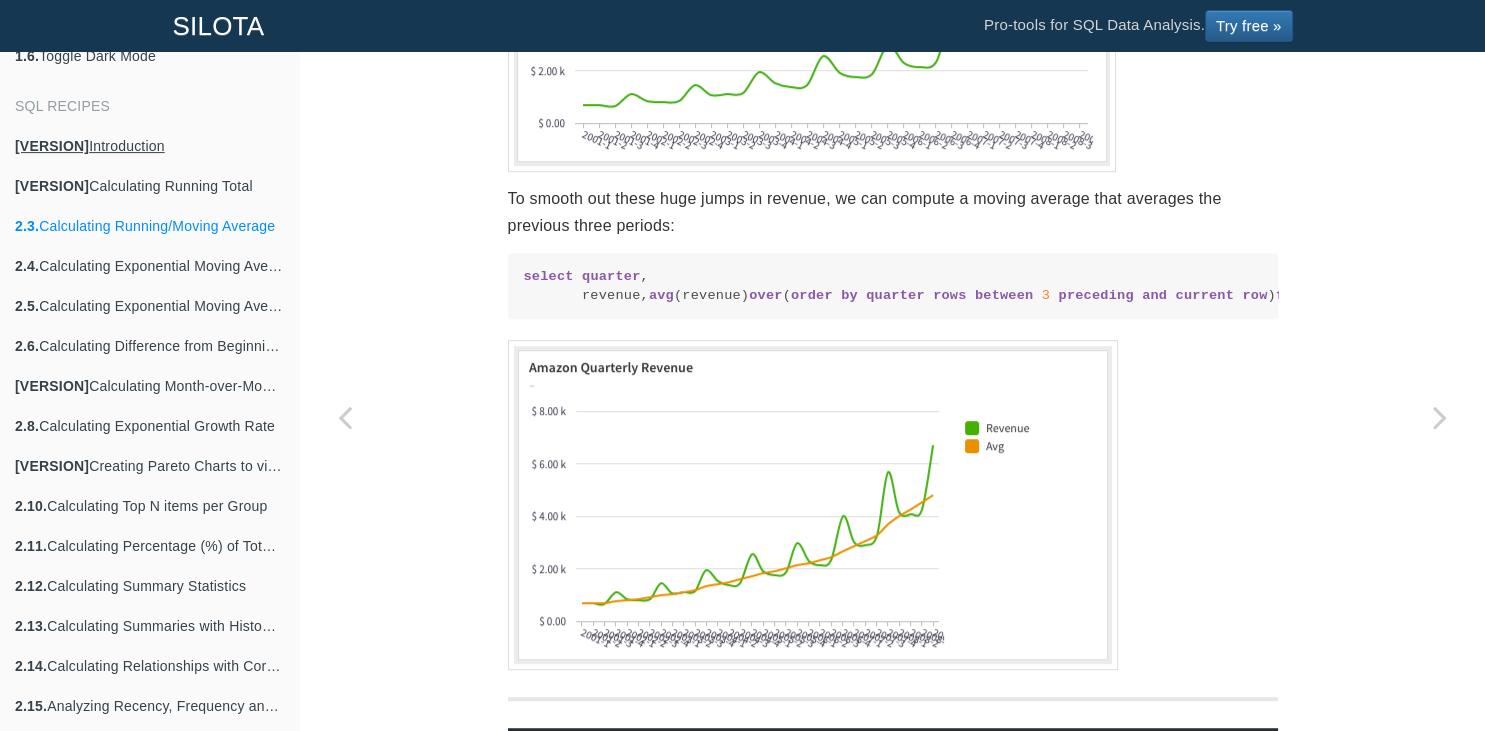 click on "2.1.
Introduction" at bounding box center [149, 146] 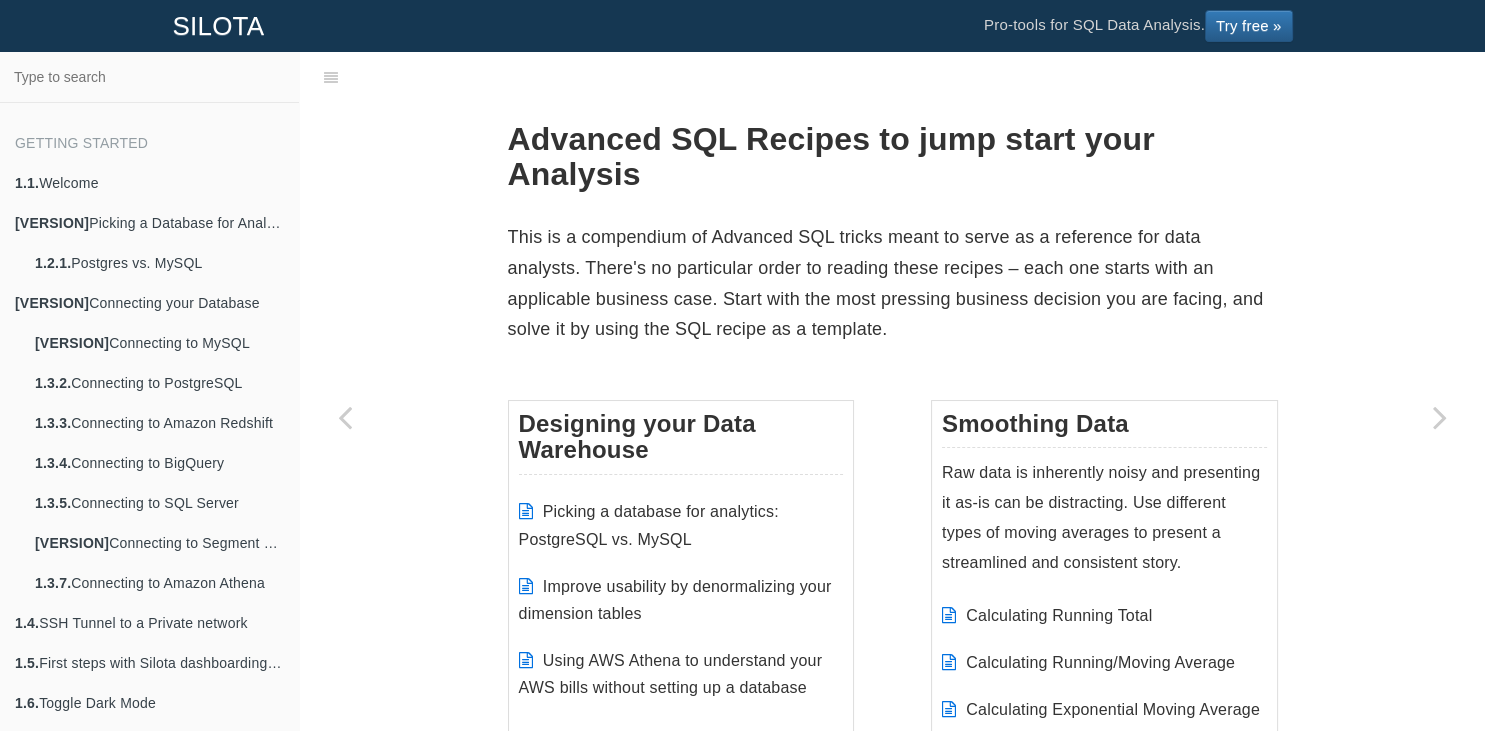 scroll, scrollTop: 647, scrollLeft: 0, axis: vertical 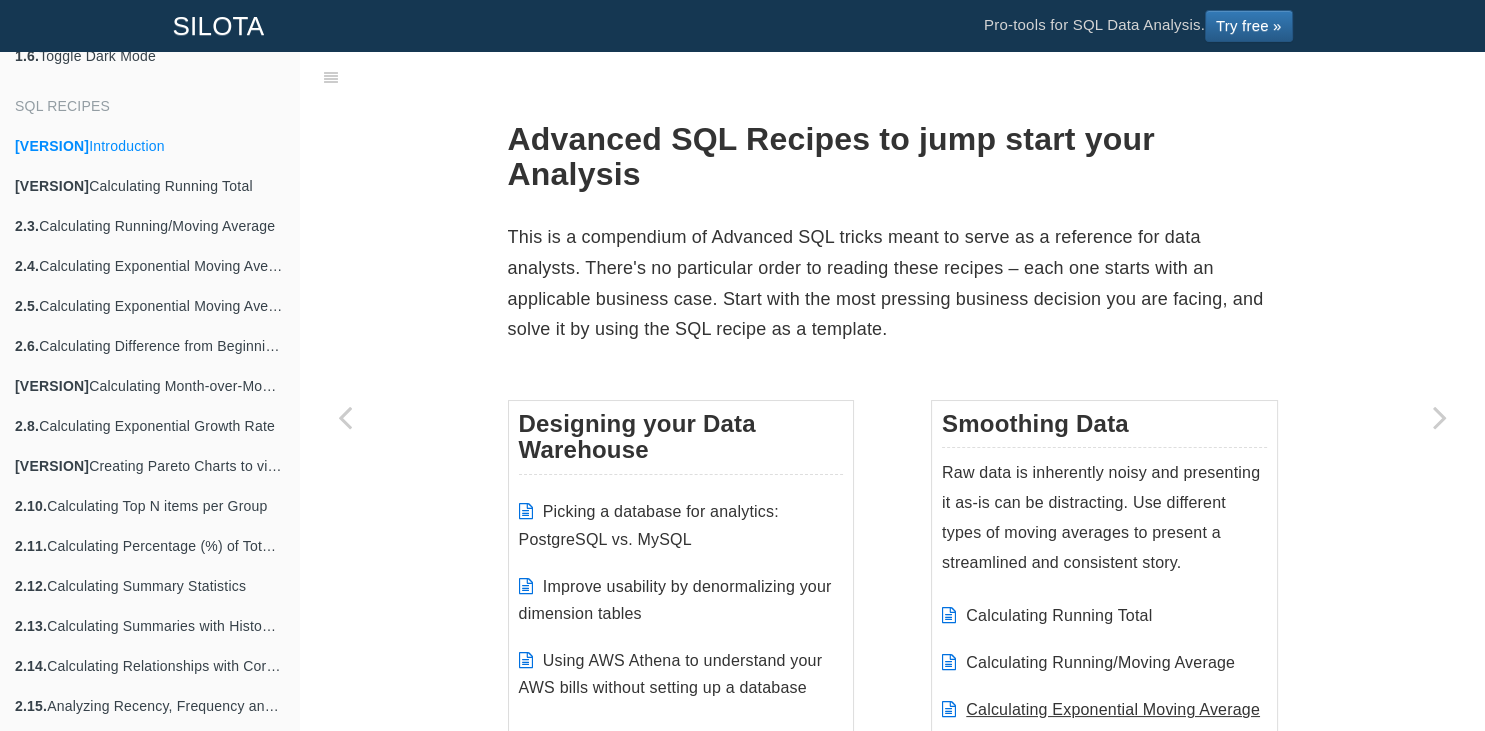 click on "Calculating Exponential Moving Average" at bounding box center (1113, 709) 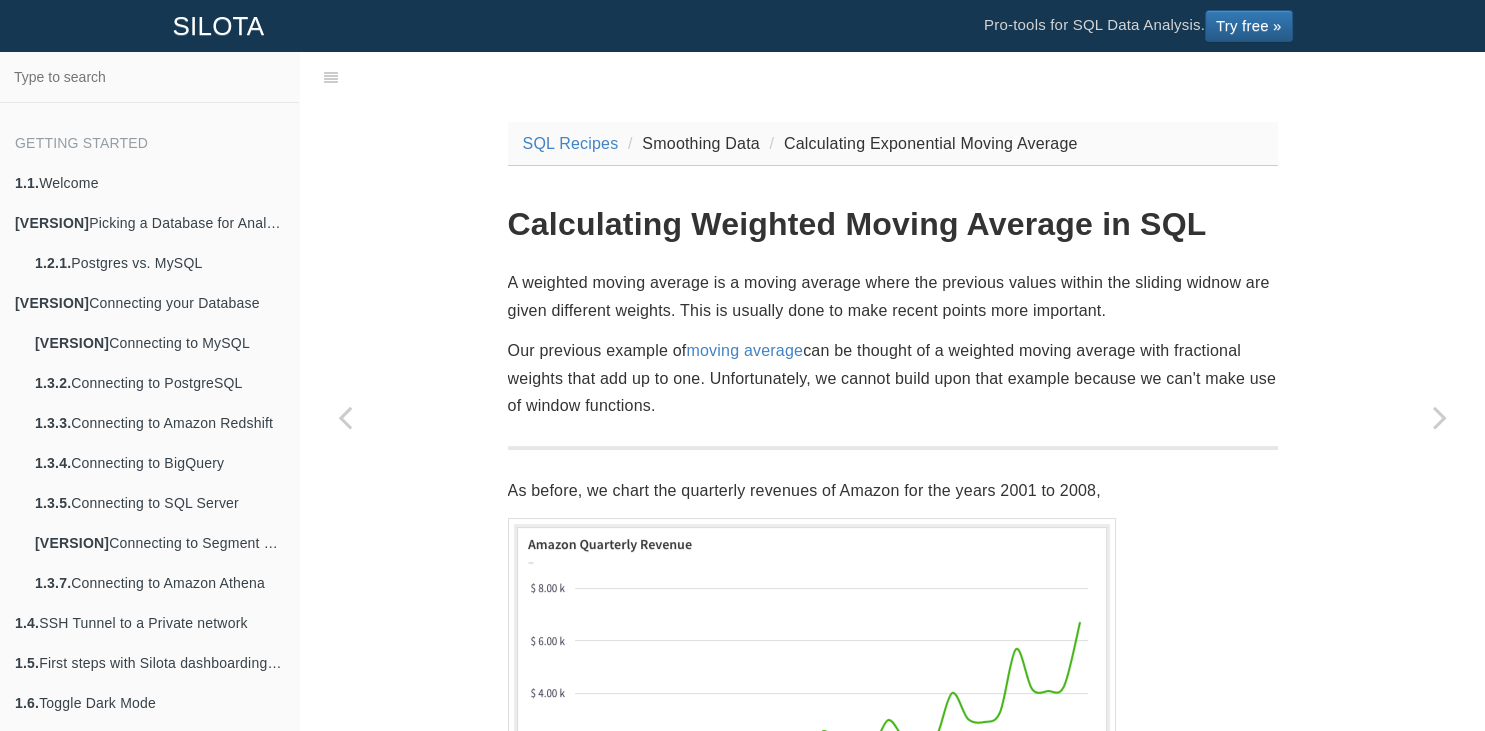 scroll, scrollTop: 647, scrollLeft: 0, axis: vertical 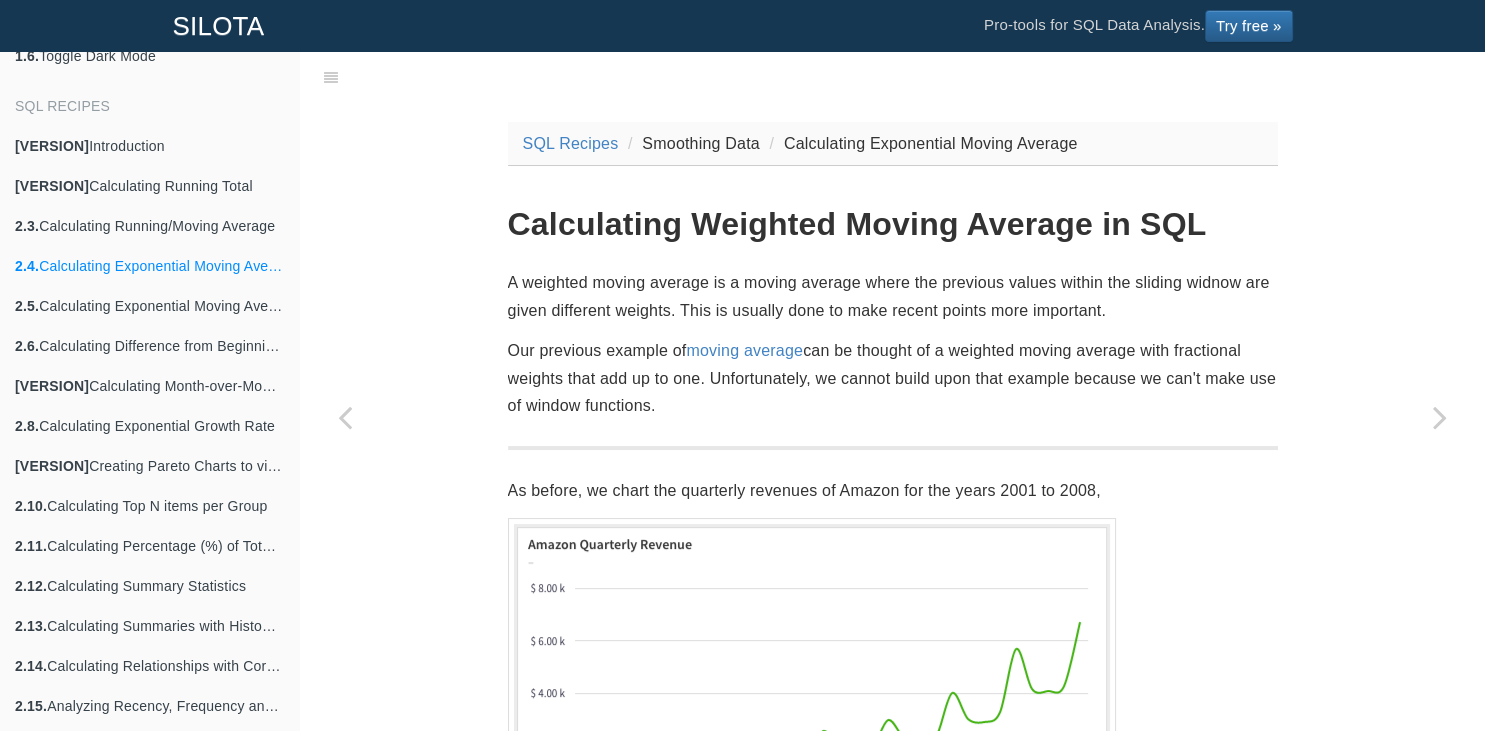 click on "SQL Recipes
Smoothing Data
Calculating Weighted Moving Average
Calculating Weighted Moving Average in SQL
A weighted moving average is a moving average where the previous values within the sliding widnow are given different weights. This is usually done to make recent points more important.
Our previous example of  moving average  can be thought of a weighted moving average with fractional weights that add up to one. Unfortunately, we cannot build upon that example because we can't make use of window functions.
As before, we chart the quarterly revenues of Amazon for the years 2001 to 2008,
We are going to calculate a 4-period moving average. A simple way to compute the weights is to sum up the number of periods,
and create fractional weights by dividing the weights by the total.
quarter
fraction
weight
current
4/10
0.4
current-1
3/10
0.3
current-2" at bounding box center (893, 1855) 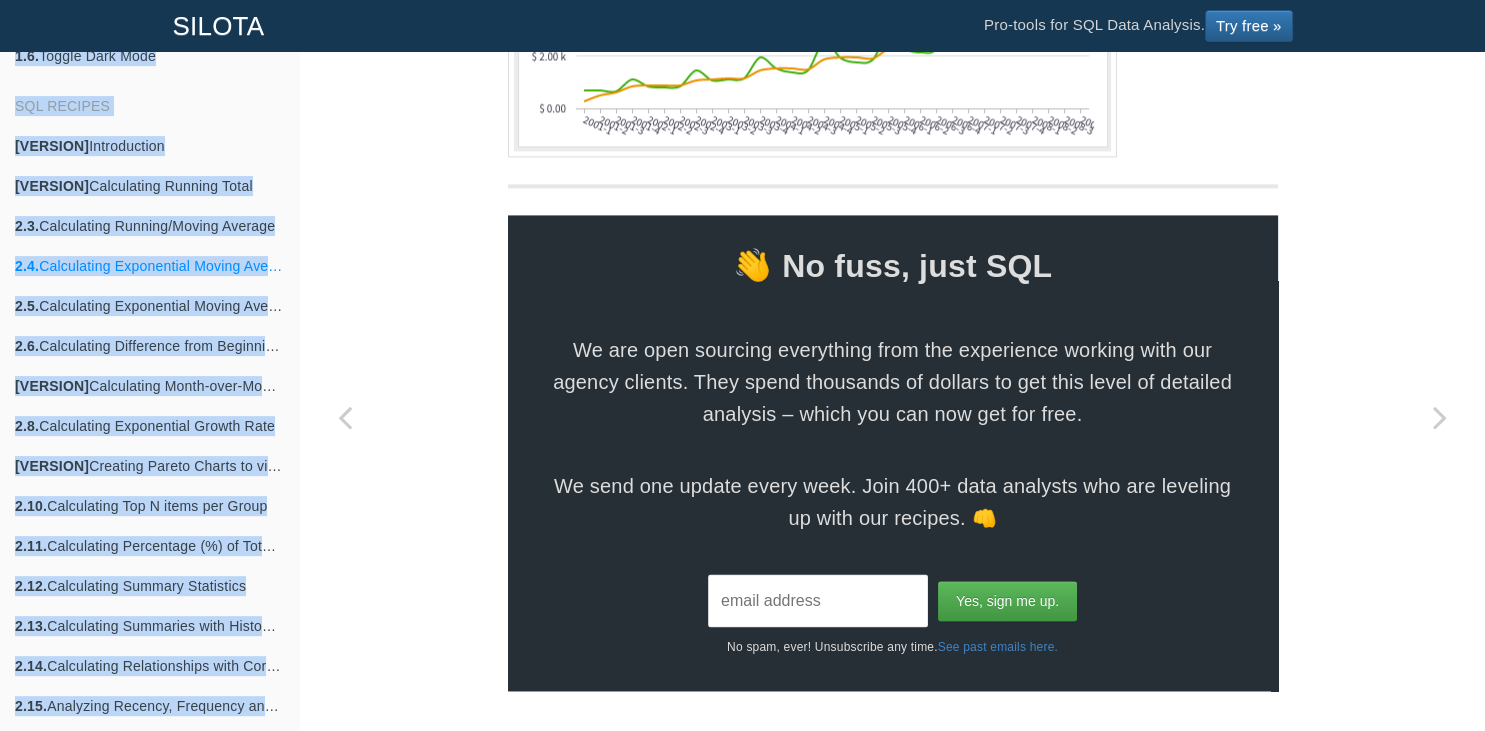 scroll, scrollTop: 3021, scrollLeft: 0, axis: vertical 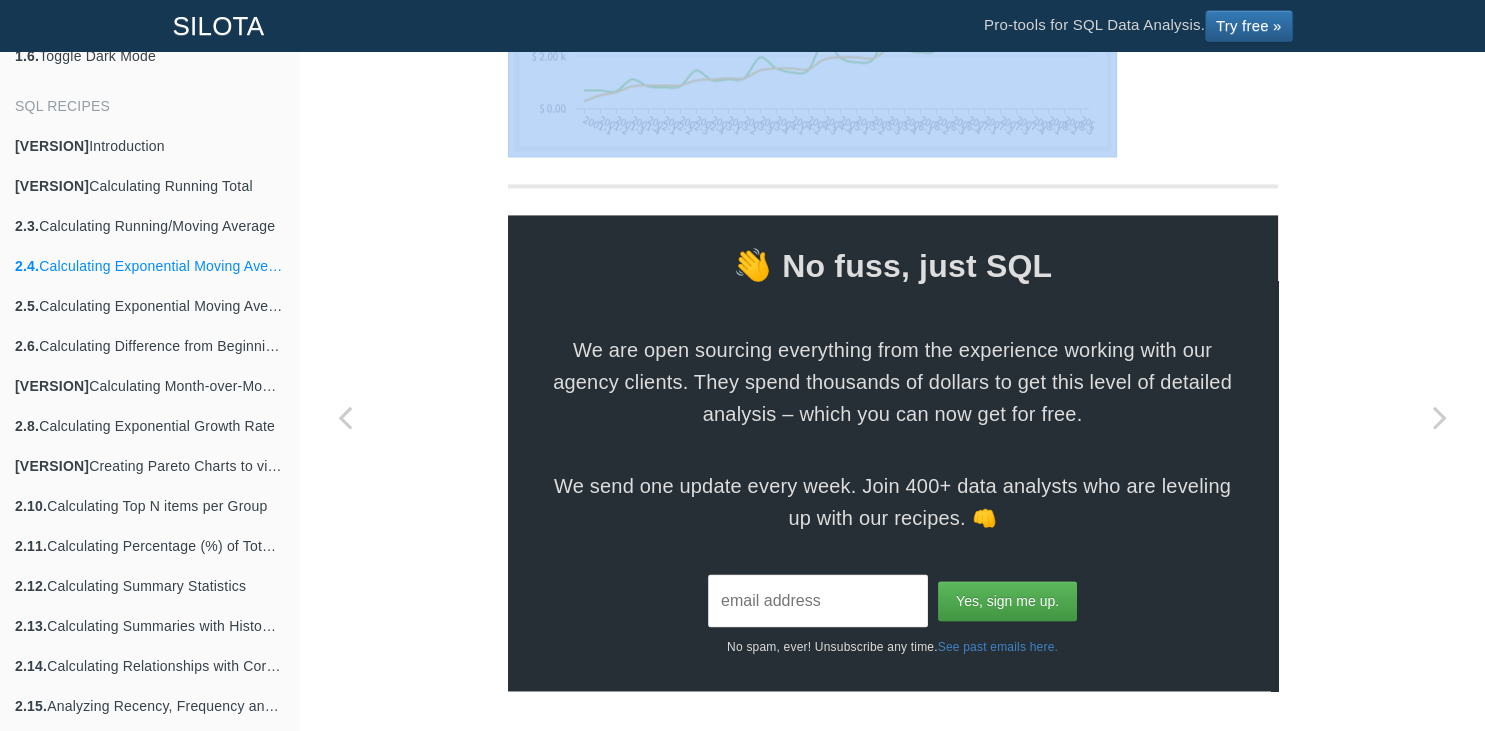 drag, startPoint x: 514, startPoint y: 218, endPoint x: 1168, endPoint y: 384, distance: 674.73846 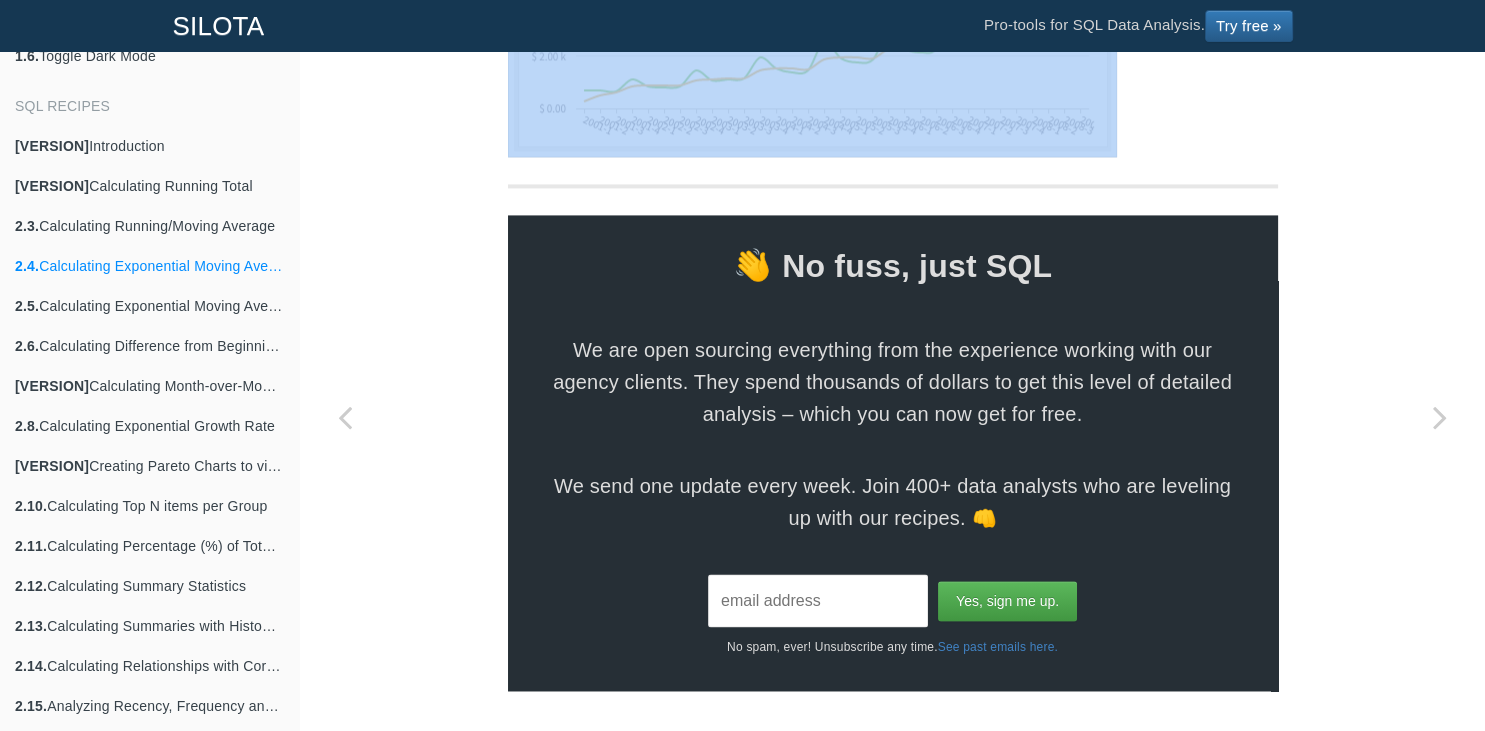 click on "SQL Recipes
Smoothing Data
Calculating Weighted Moving Average
Calculating Weighted Moving Average in SQL
A weighted moving average is a moving average where the previous values within the sliding widnow are given different weights. This is usually done to make recent points more important.
Our previous example of  moving average  can be thought of a weighted moving average with fractional weights that add up to one. Unfortunately, we cannot build upon that example because we can't make use of window functions.
As before, we chart the quarterly revenues of Amazon for the years 2001 to 2008,
We are going to calculate a 4-period moving average. A simple way to compute the weights is to sum up the number of periods,
and create fractional weights by dividing the weights by the total.
quarter
fraction
weight
current
4/10
0.4
current-1
3/10
0.3
current-2" at bounding box center [893, -1043] 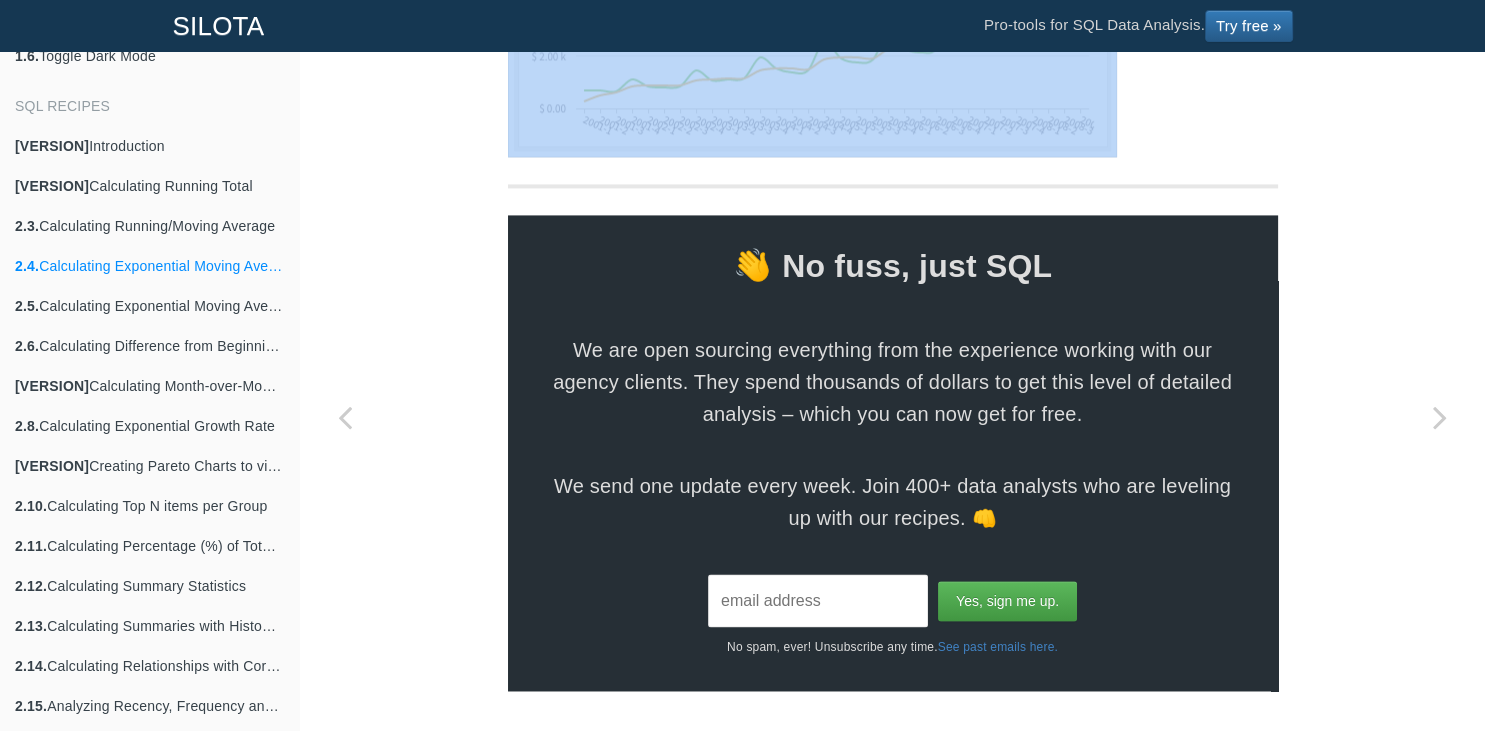 copy on "Calculating Weighted Moving Average in SQL
A weighted moving average is a moving average where the previous values within the sliding widnow are given different weights. This is usually done to make recent points more important.
Our previous example of moving average can be thought of a weighted moving average with fractional weights that add up to one. Unfortunately, we cannot build upon that example because we can't make use of window functions.
As before, we chart the quarterly revenues of Amazon for the years 2001 to 2008,
We are going to calculate a 4-period moving average. A simple way to compute the weights is to sum up the number of periods,
and create fractional weights by dividing the weights by the total.
quarter
fraction
weight
current
4/10
0.4
current-1
3/10
0.3
current-2
2/10
0.2
current-3
1/10
0.1
You can pick what ever weights you want according to you needs, just make sure the weights add up to one.
Our solution will be a three step process.
..." 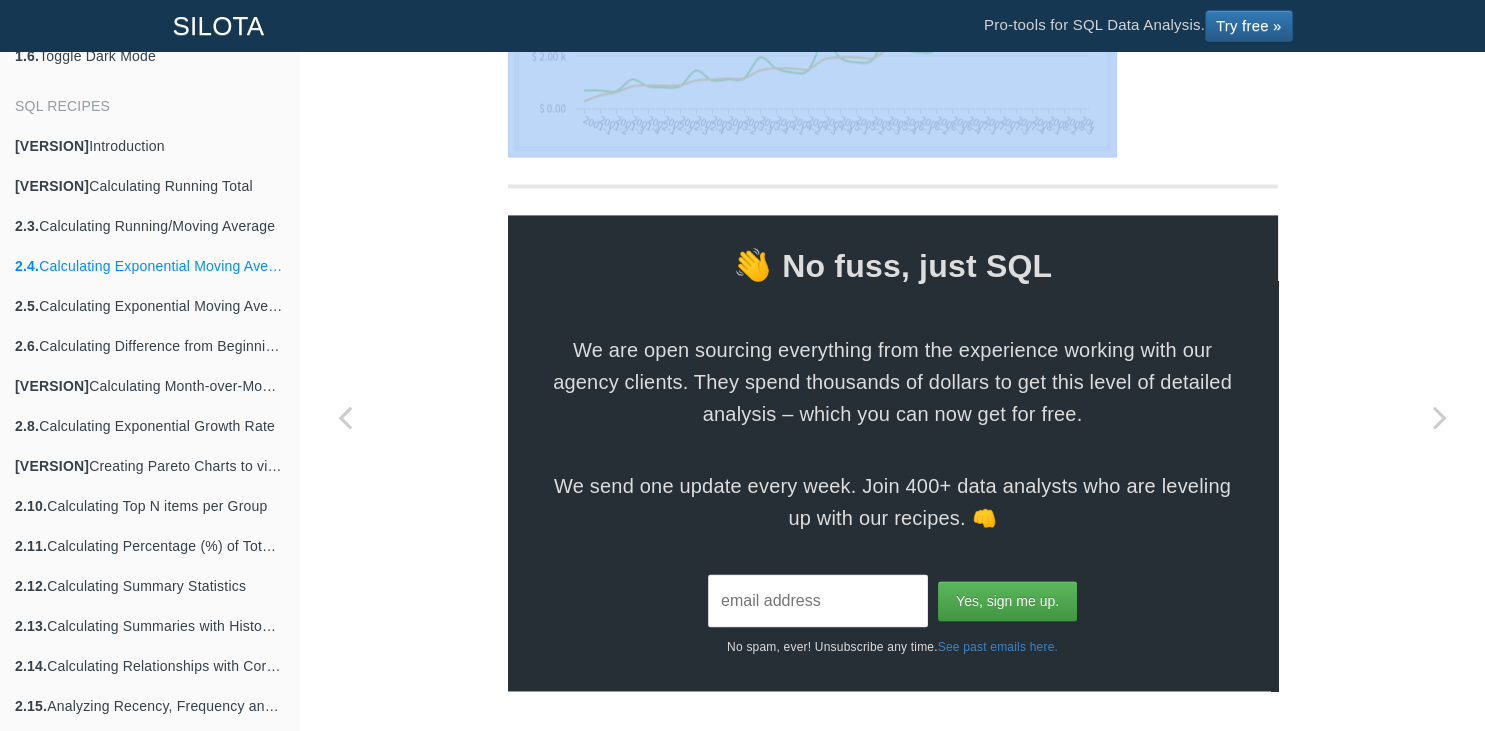 click at bounding box center (812, -8) 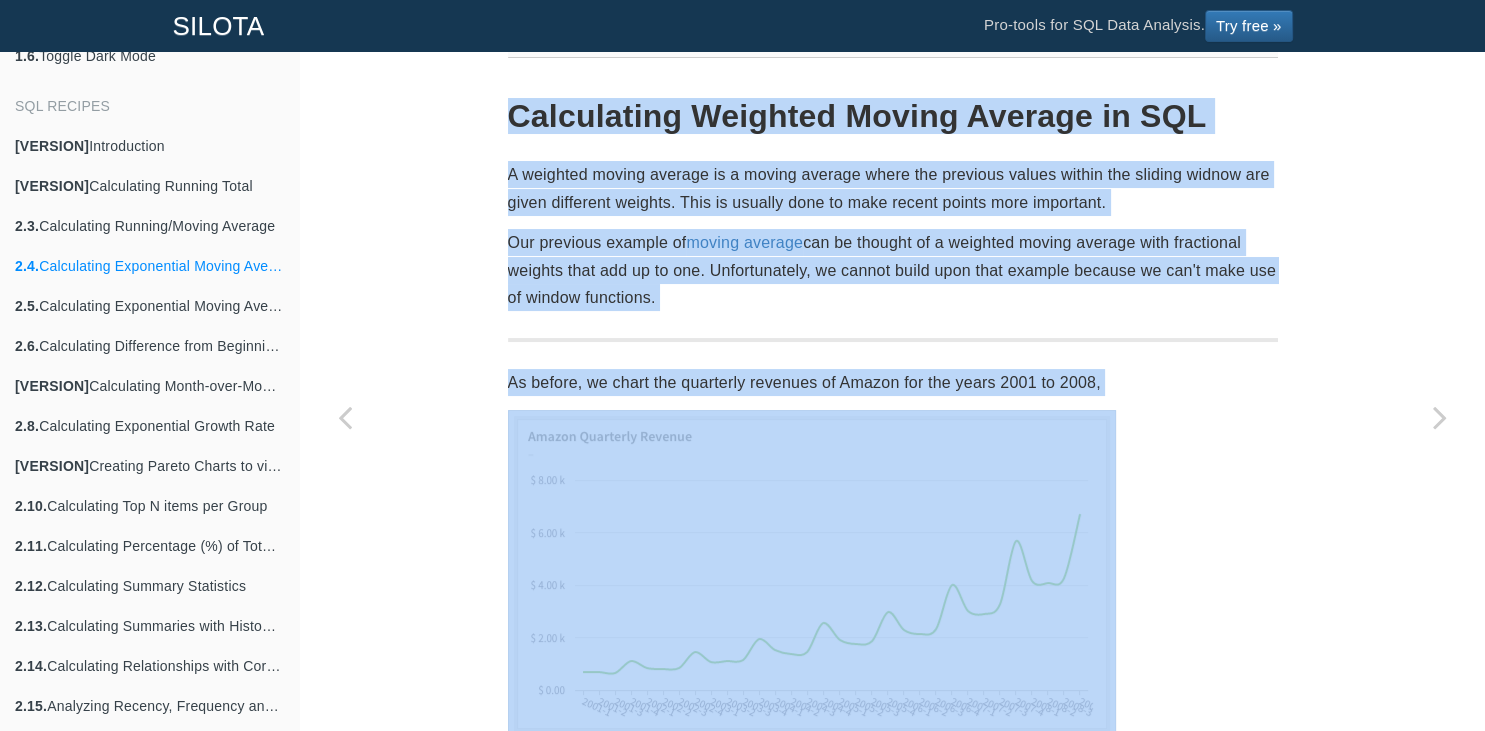 scroll, scrollTop: 0, scrollLeft: 0, axis: both 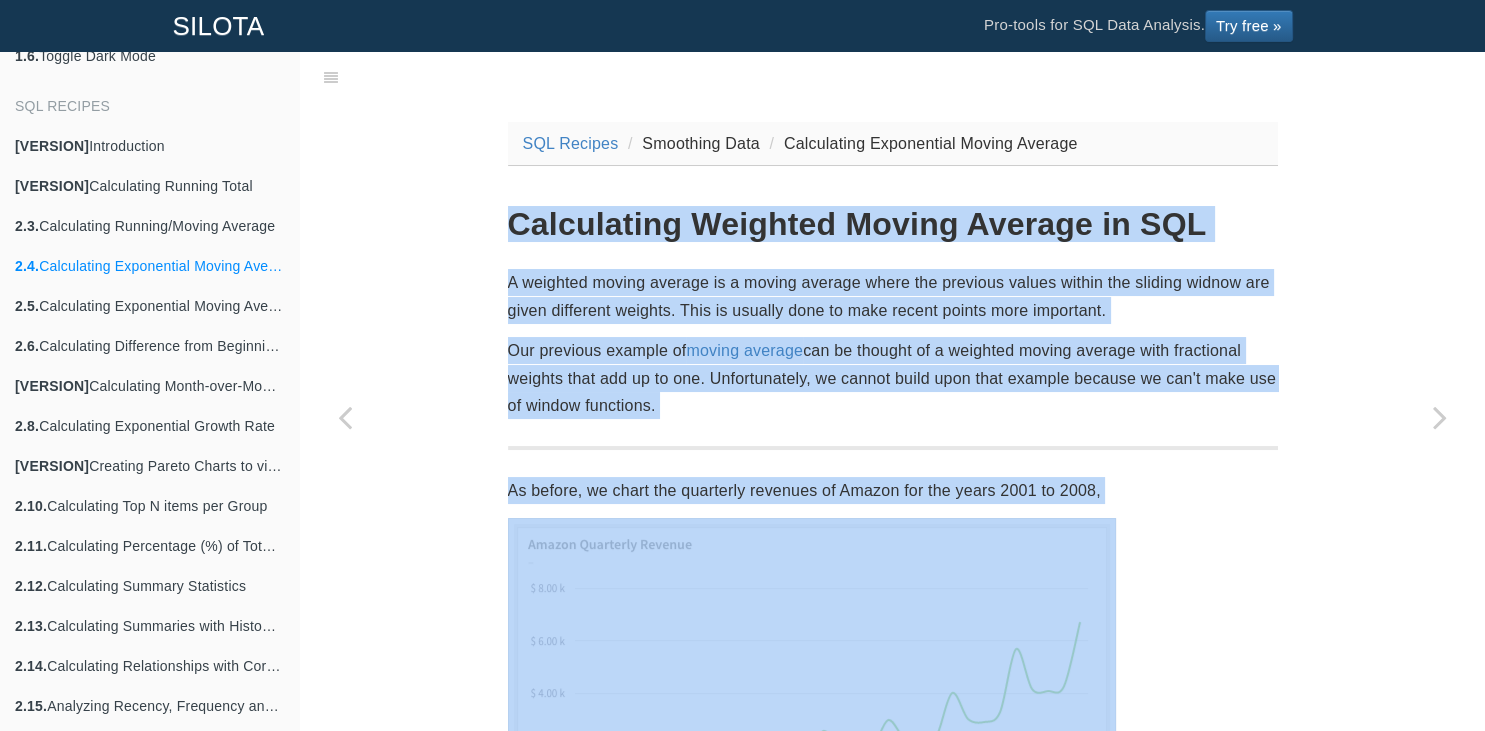 click on "A weighted moving average is a moving average where the previous values within the sliding widnow are given different weights. This is usually done to make recent points more important." at bounding box center (893, 296) 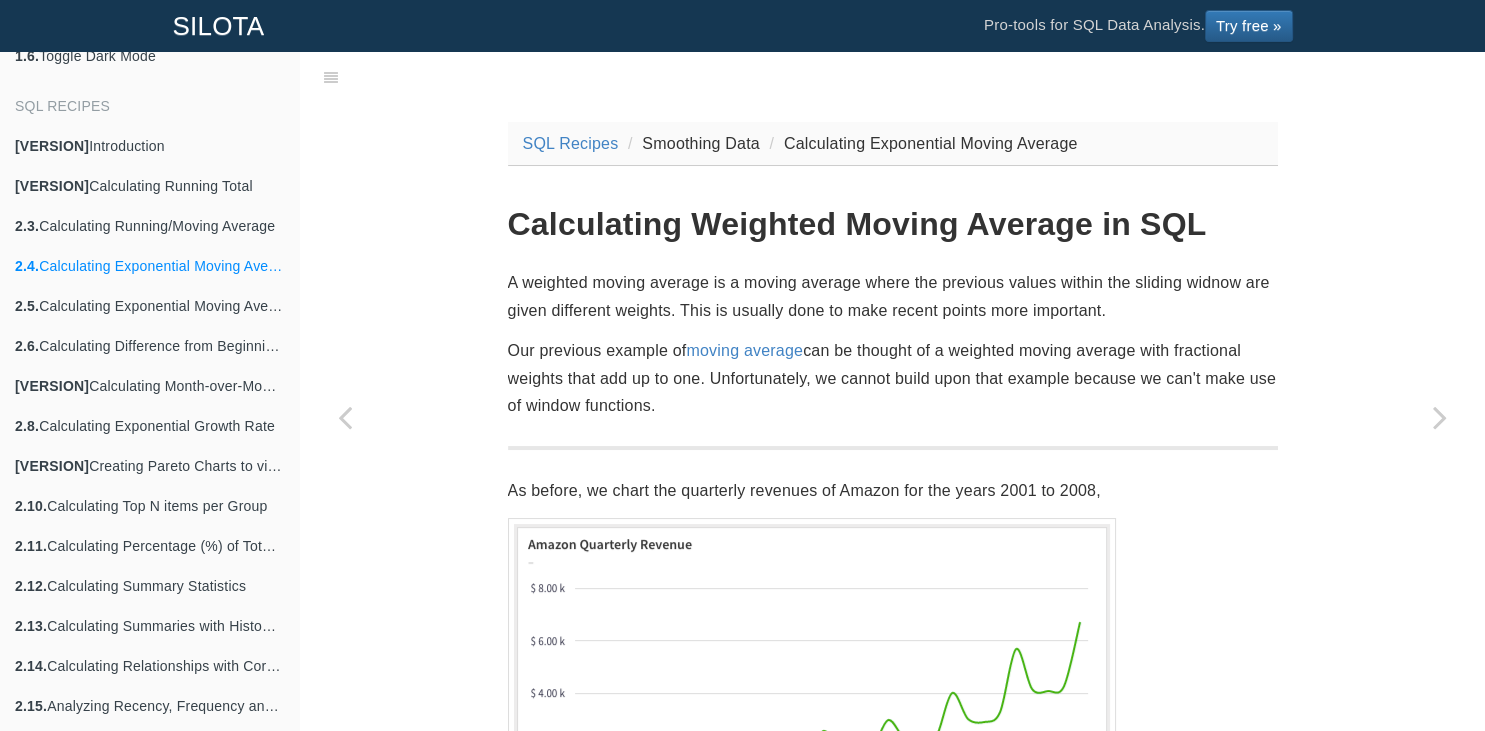click on "A weighted moving average is a moving average where the previous values within the sliding widnow are given different weights. This is usually done to make recent points more important." at bounding box center [893, 296] 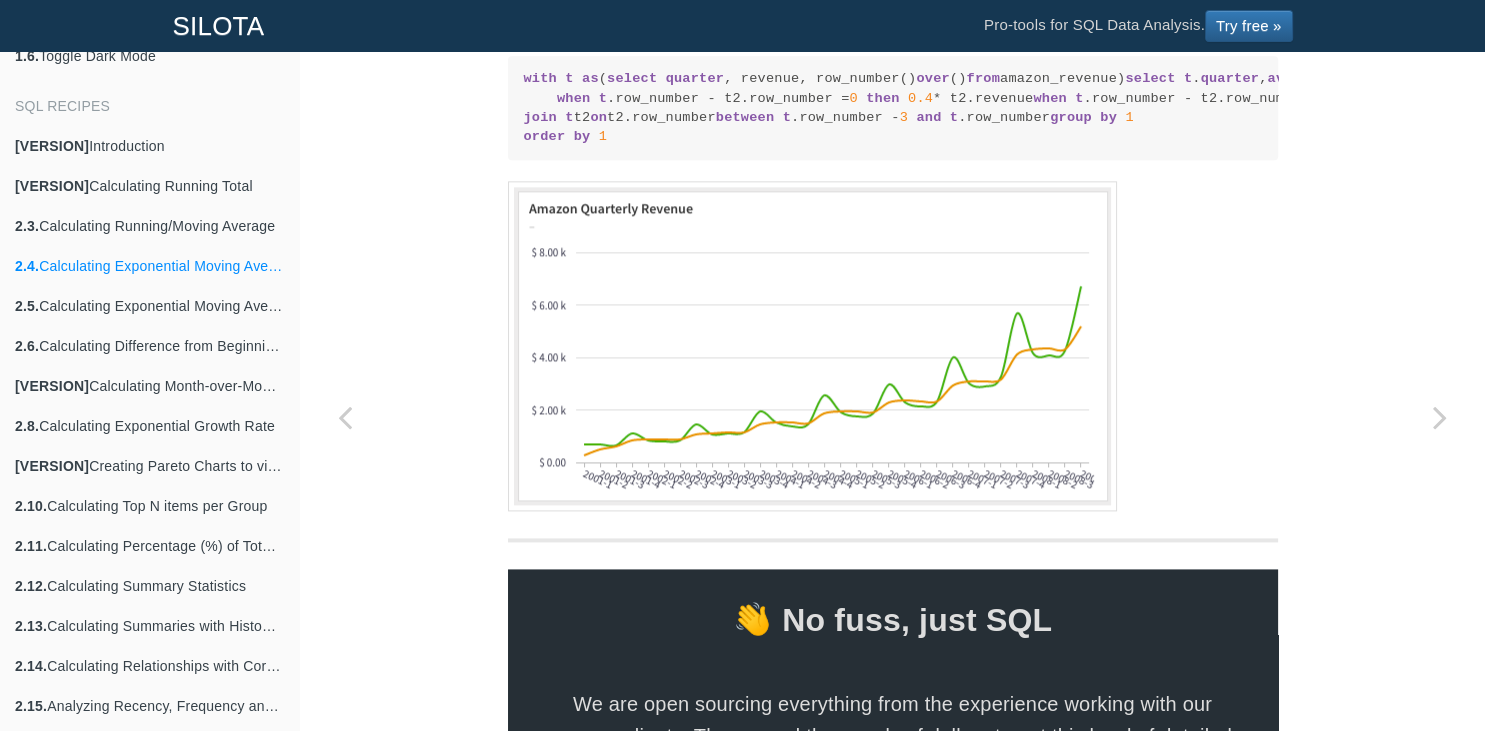 scroll, scrollTop: 2496, scrollLeft: 0, axis: vertical 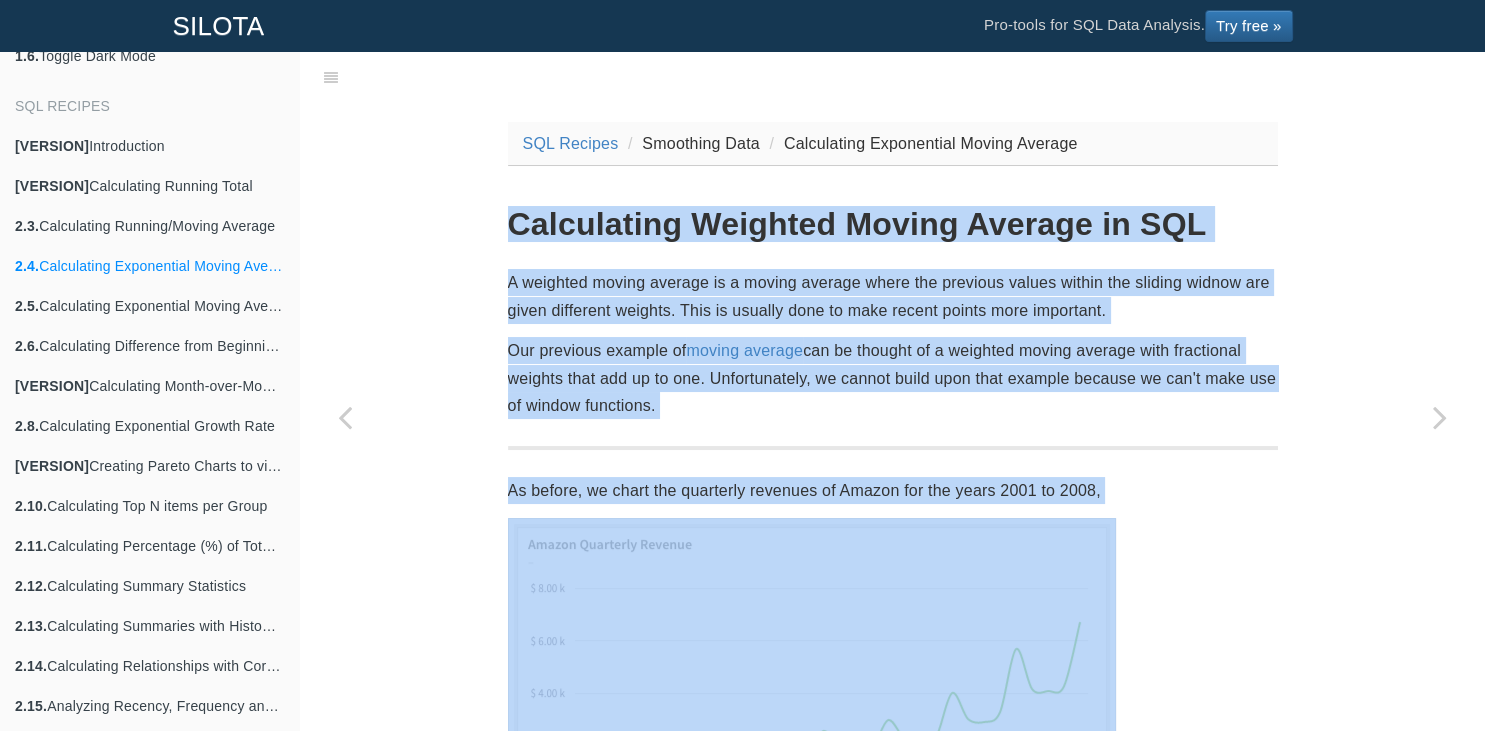 drag, startPoint x: 608, startPoint y: 548, endPoint x: 498, endPoint y: 227, distance: 339.32434 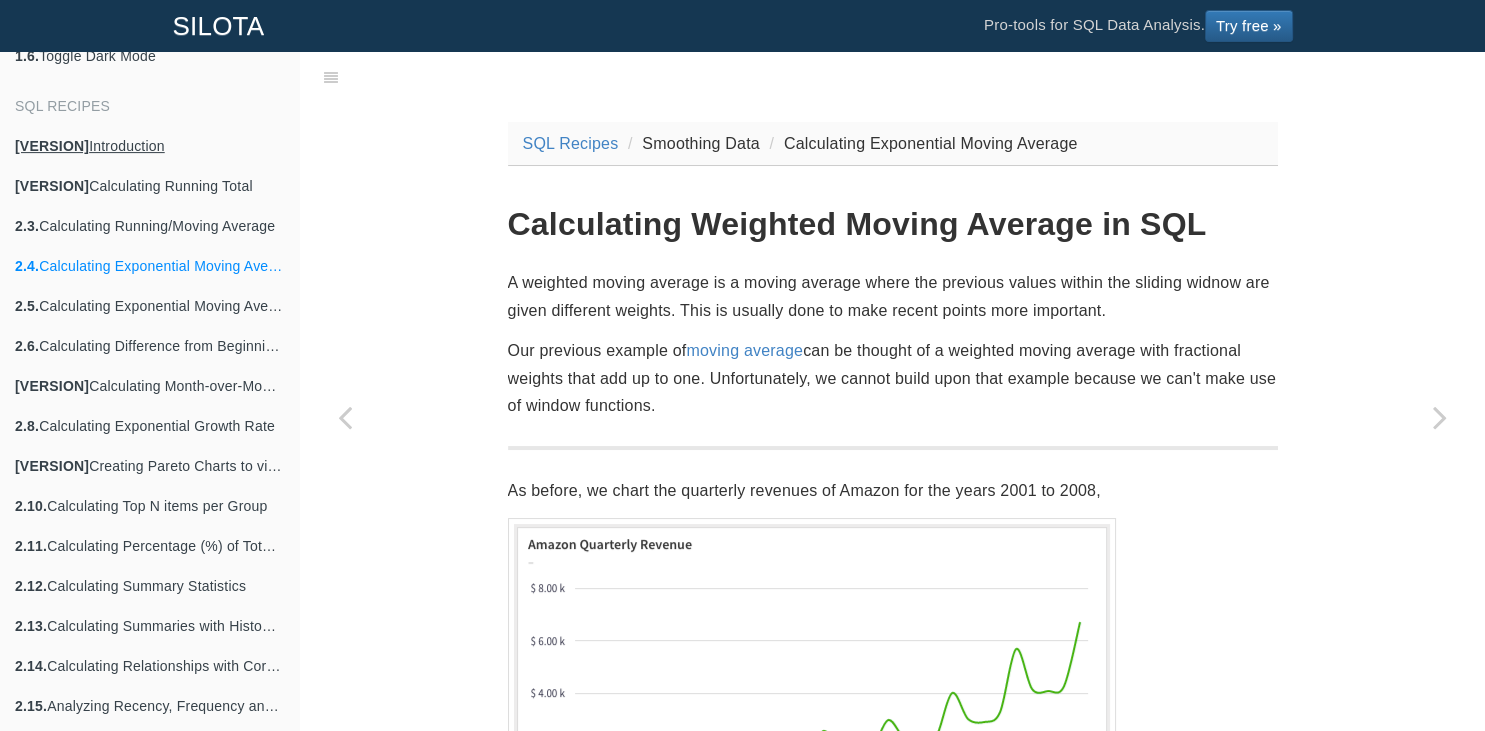 click on "2.1.
Introduction" at bounding box center (149, 146) 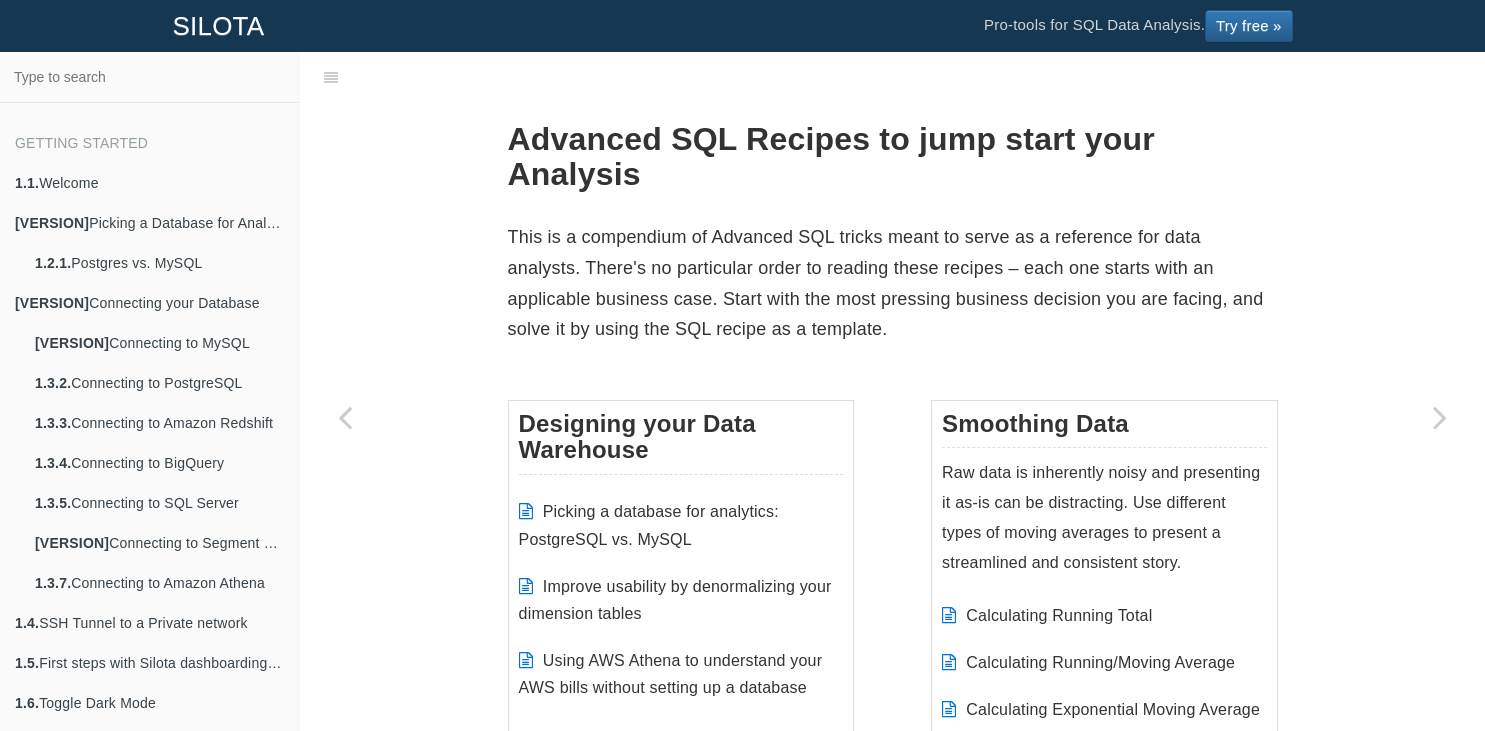 scroll, scrollTop: 647, scrollLeft: 0, axis: vertical 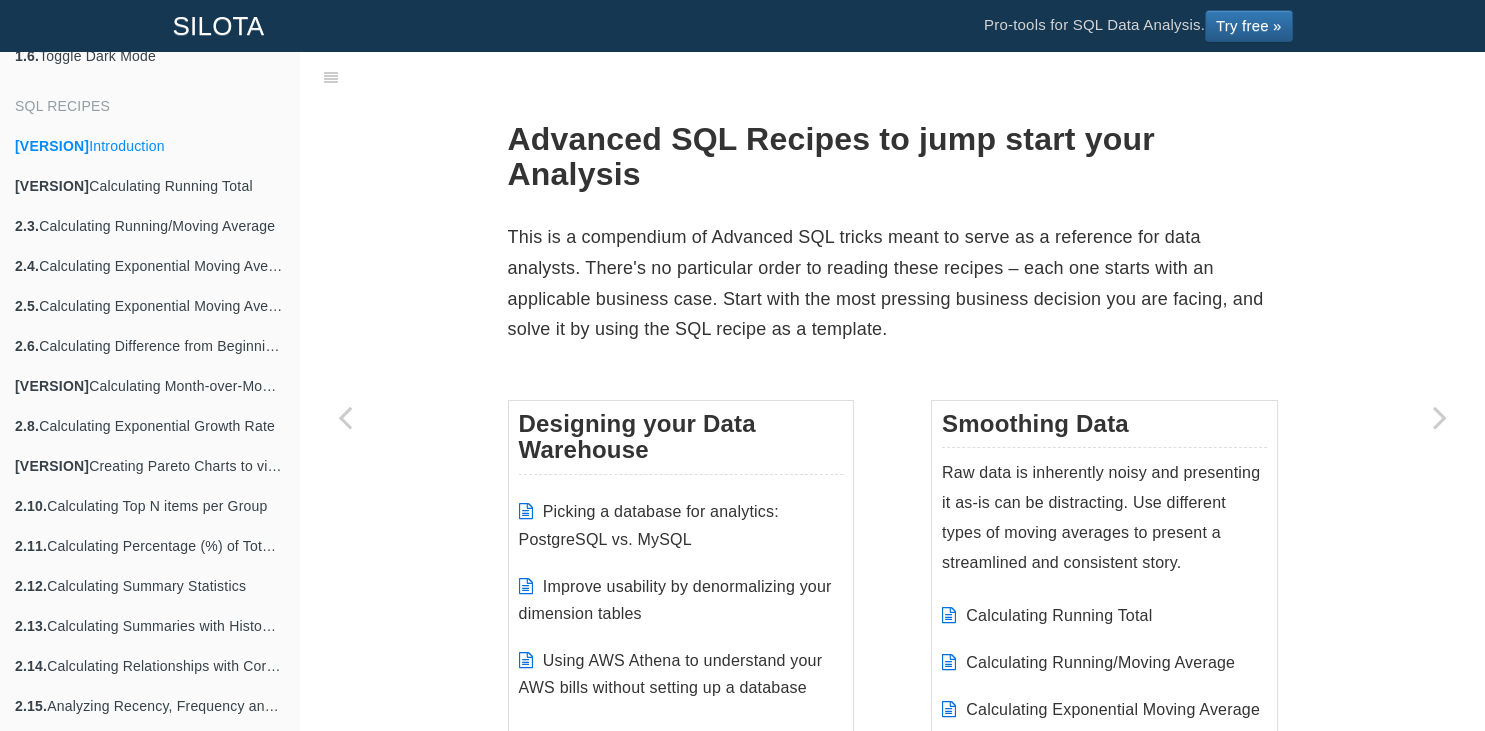 click on "This is a compendium of Advanced SQL tricks meant to serve as a reference for data analysts. There's no particular order to reading these recipes – each one starts with an applicable business case. Start with the most pressing business decision you are facing, and solve it by using the SQL recipe as a template." at bounding box center [893, 283] 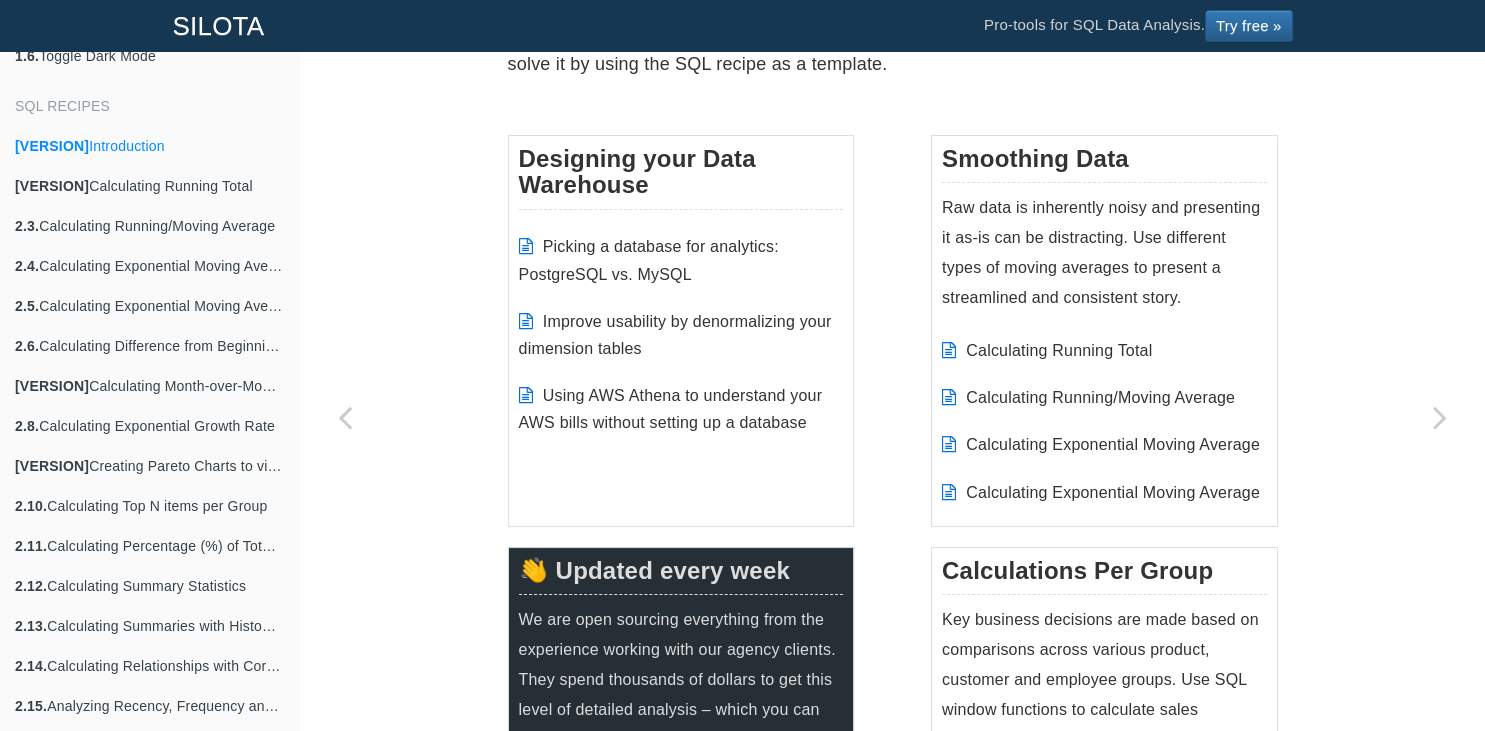 scroll, scrollTop: 288, scrollLeft: 0, axis: vertical 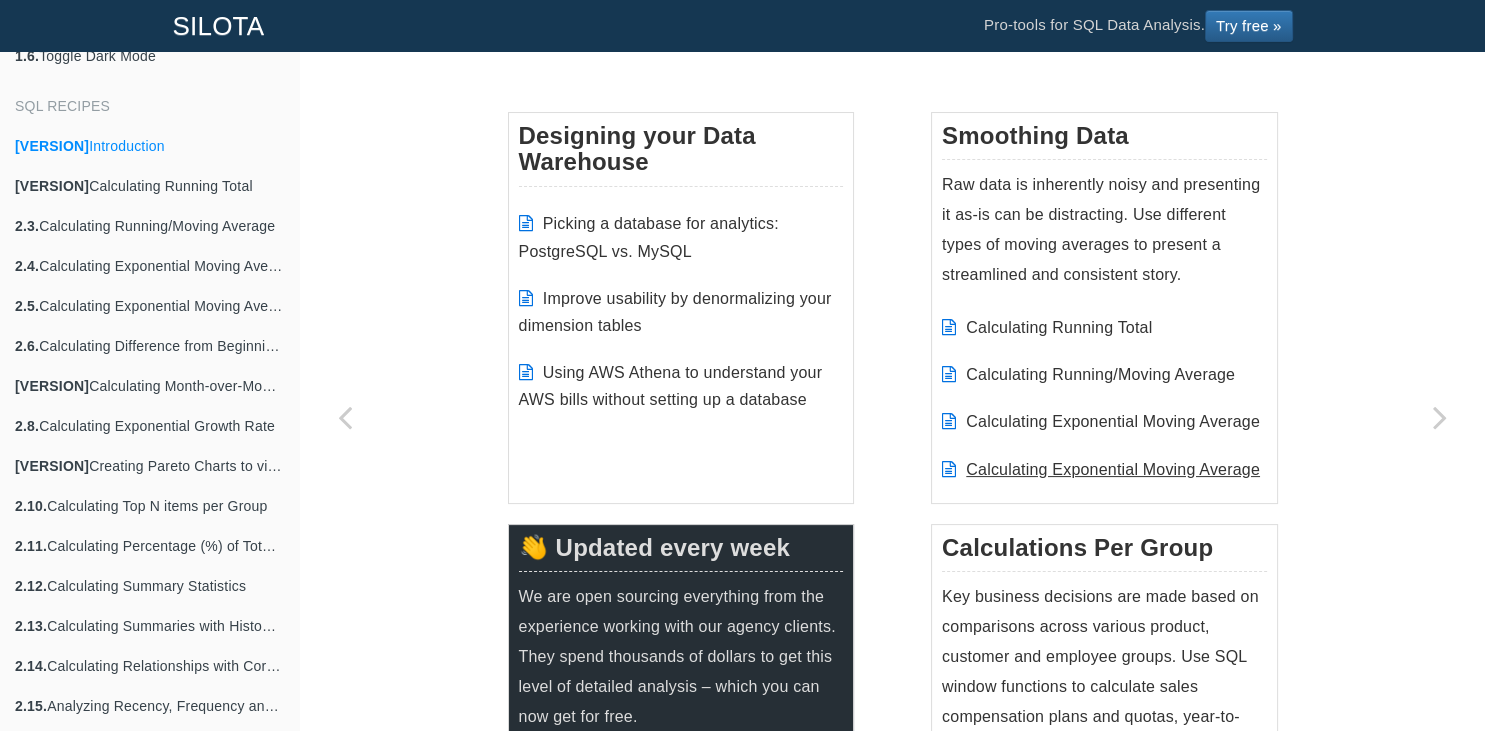 click on "Calculating Exponential Moving Average" at bounding box center [1113, 469] 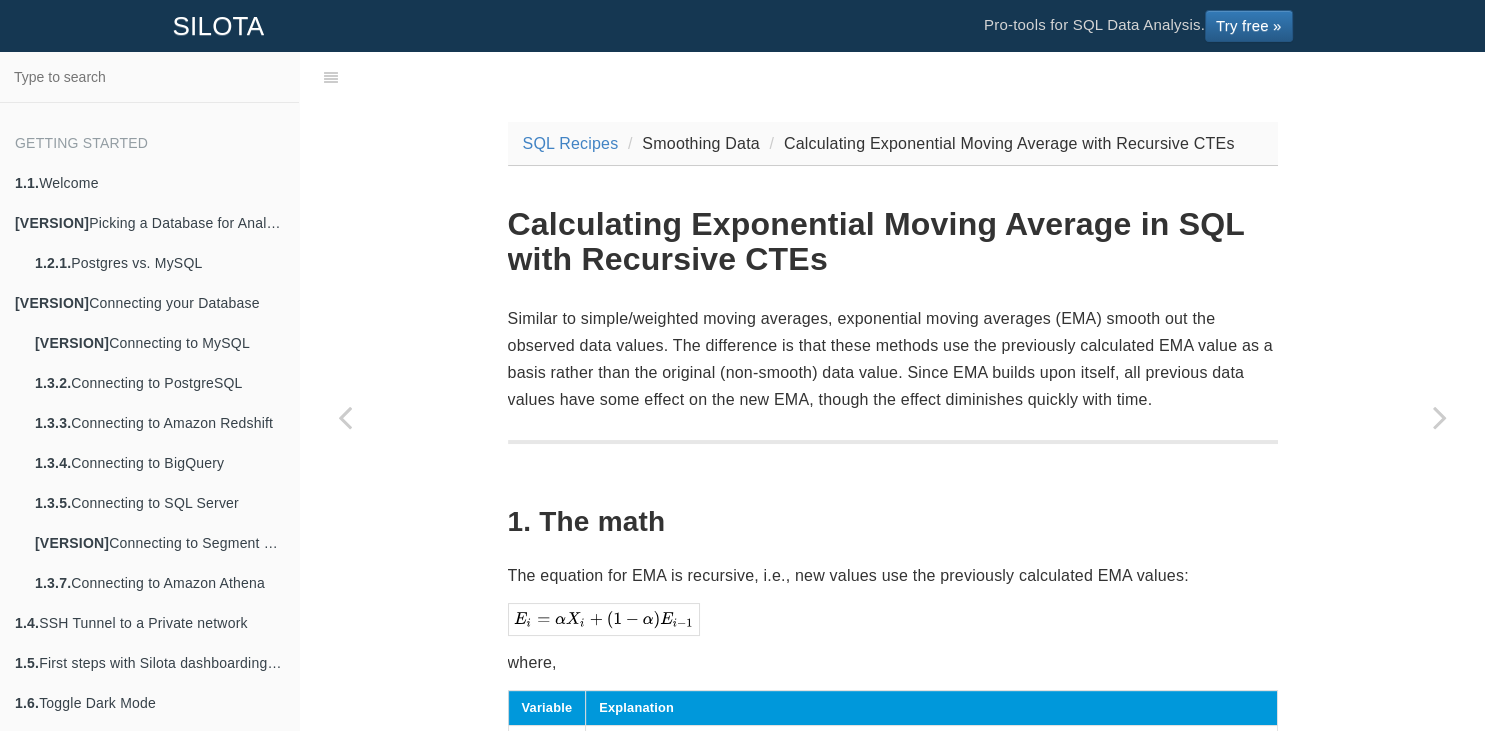 scroll, scrollTop: 647, scrollLeft: 0, axis: vertical 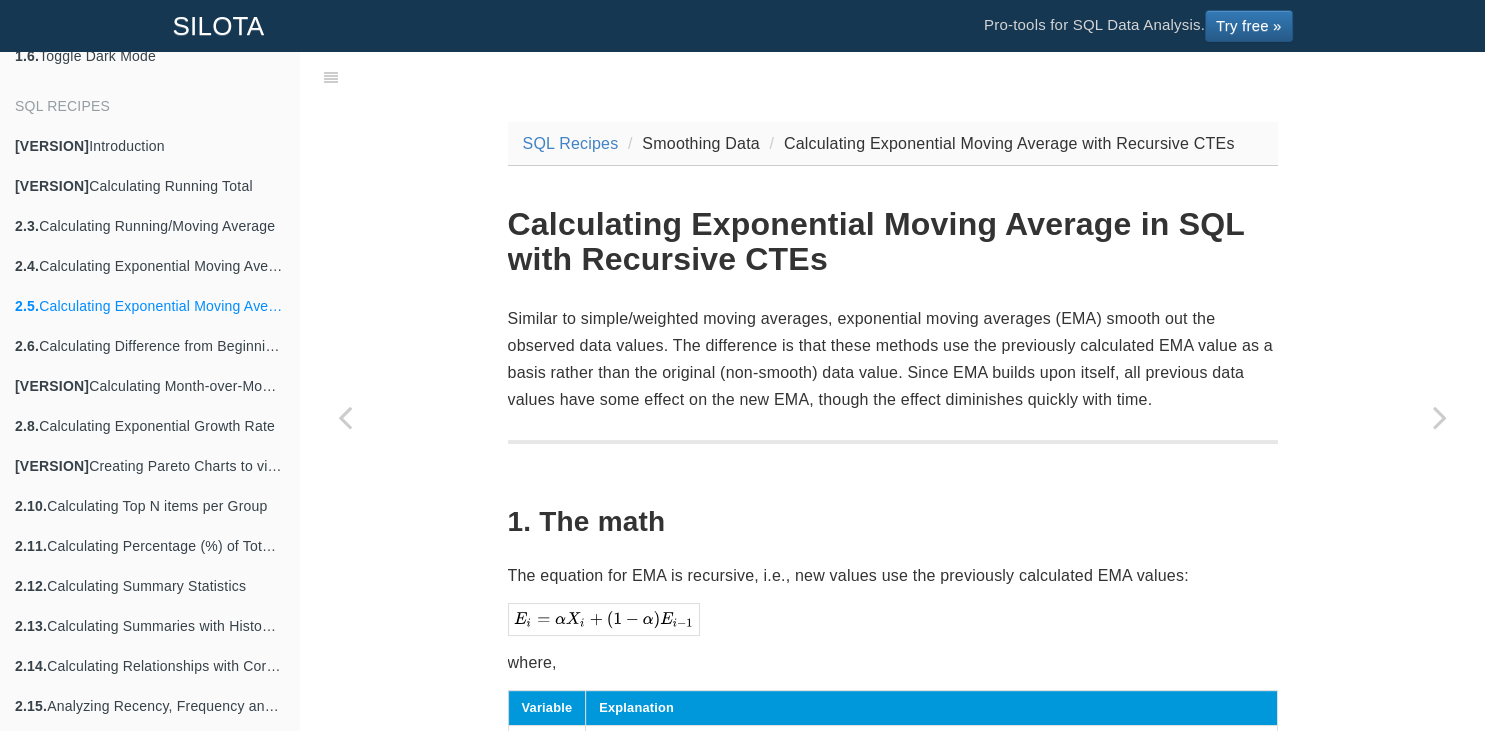 click on "Calculating Exponential Moving Average in SQL with Recursive CTEs" at bounding box center (893, 242) 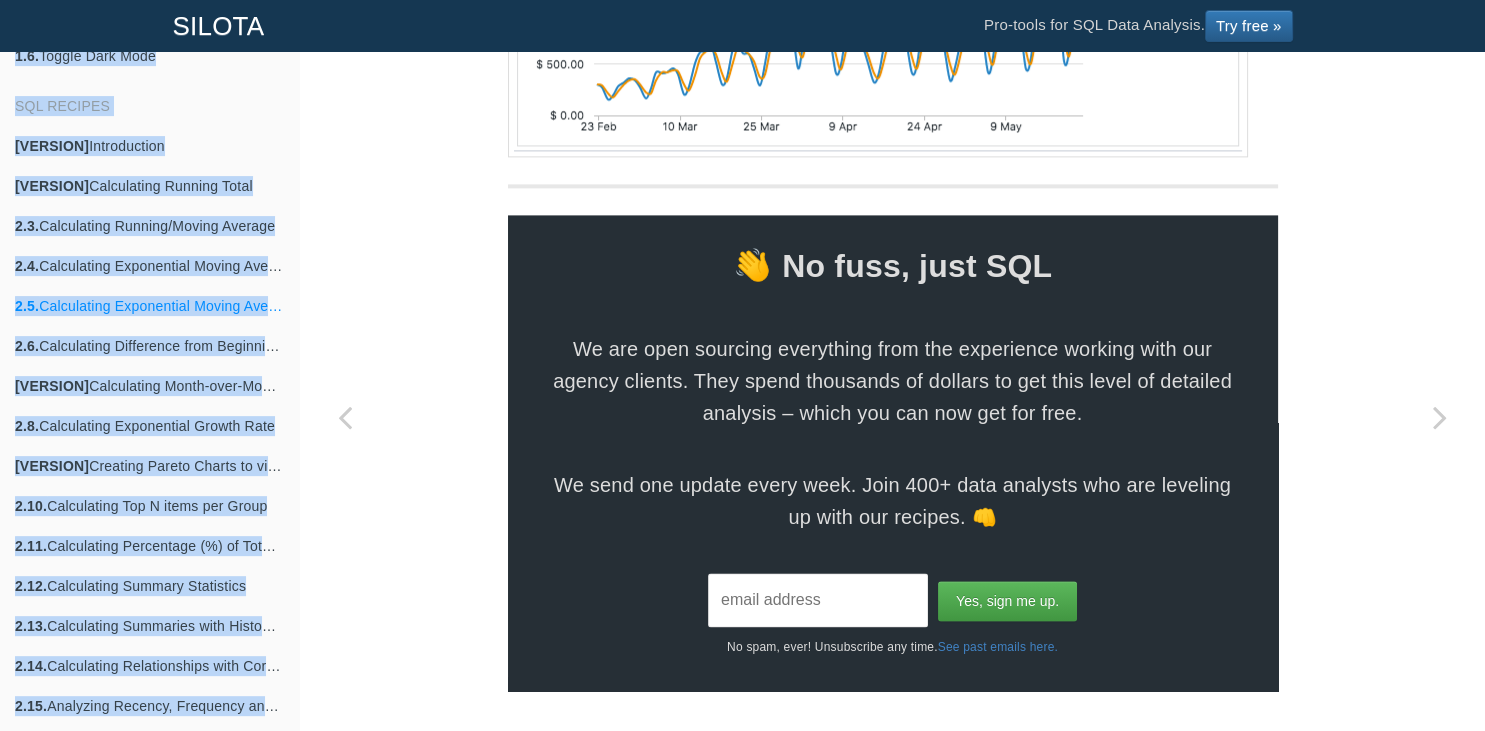scroll, scrollTop: 3119, scrollLeft: 0, axis: vertical 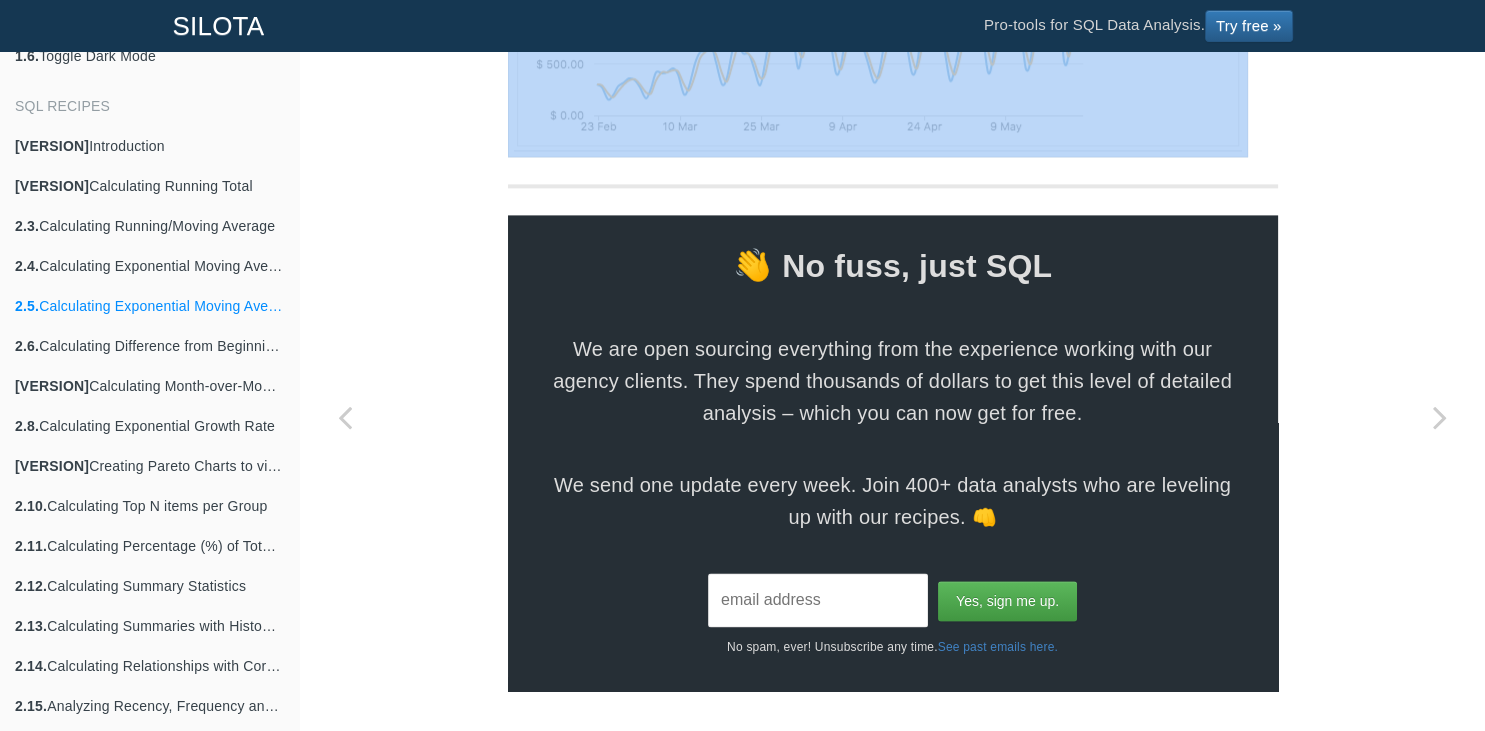 drag, startPoint x: 510, startPoint y: 220, endPoint x: 993, endPoint y: 166, distance: 486.00925 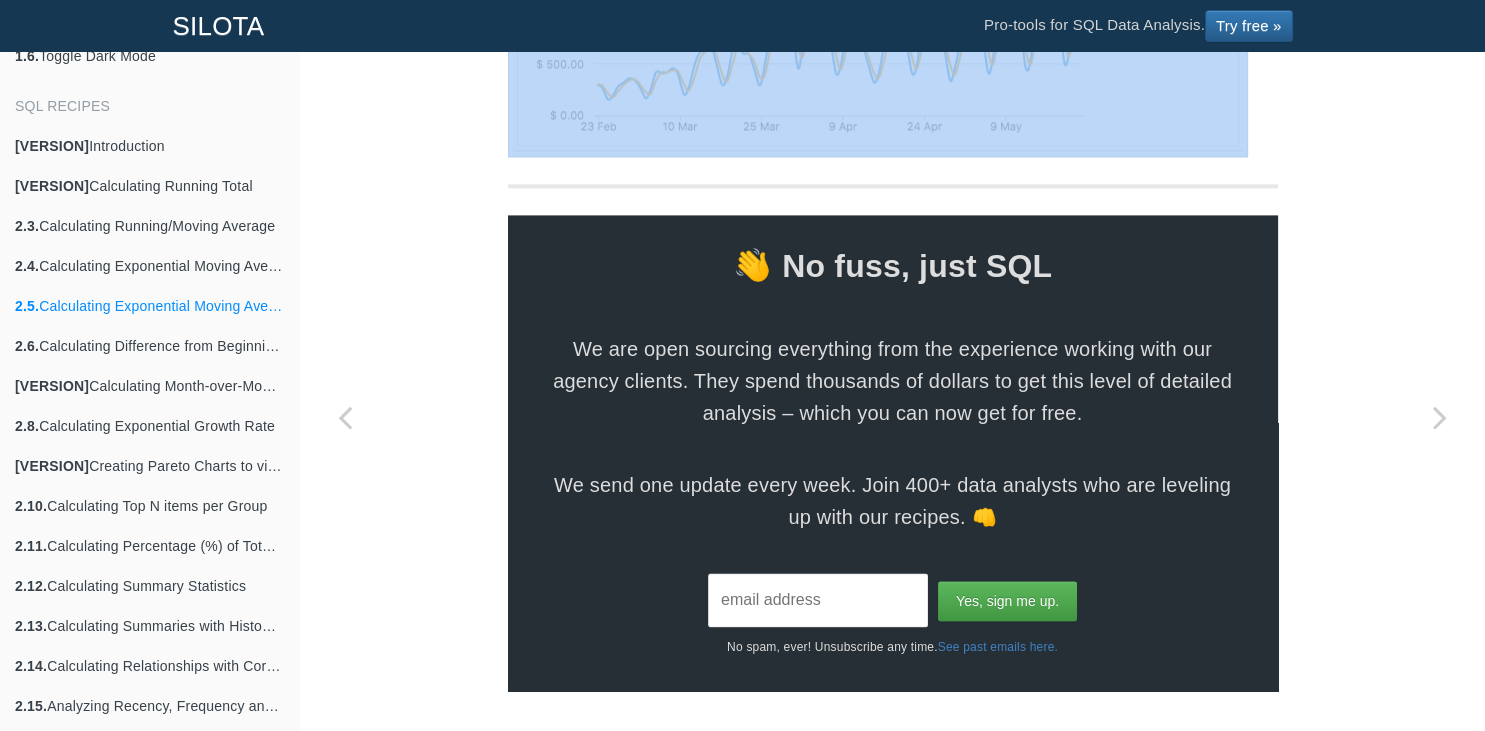 click on "Calculating Exponential Moving Average in SQL with Recursive CTEs
Similar to simple/weighted moving averages, exponential moving averages (EMA) smooth out the observed data values. The difference is that these methods use the previously calculated EMA value as a basis rather than the original (non-smooth) data value. Since EMA builds upon itself, all previous data values have some effect on the new EMA, though the effect diminishes quickly with time.
1. The math
The equation for EMA is recursive, i.e., new values use the previously calculated EMA values:
where,
Variable
Explanation
Current observation at  .
Current EMA at  , i.e., EMA to be calculated.
Smoothing factor that determines how much weight we give to the most recent observed value versus the last calculated EMA." at bounding box center (893, -972) 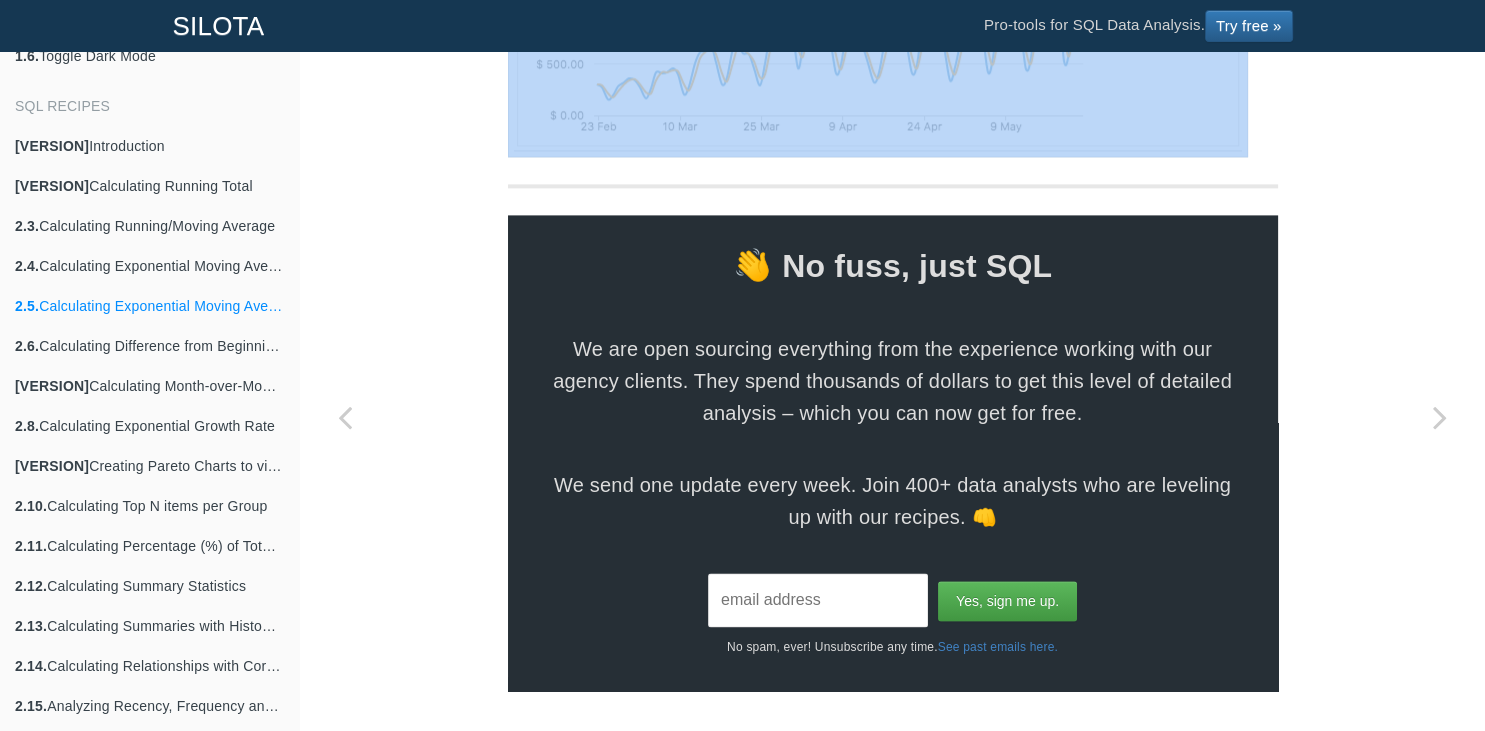 copy on "Calculating Exponential Moving Average in SQL with Recursive CTEs
Similar to simple/weighted moving averages, exponential moving averages (EMA) smooth out the observed data values. The difference is that these methods use the previously calculated EMA value as a basis rather than the original (non-smooth) data value. Since EMA builds upon itself, all previous data values have some effect on the new EMA, though the effect diminishes quickly with time.
1. The math
The equation for EMA is recursive, i.e., new values use the previously calculated EMA values:
where,
Variable
Explanation
Current observation at  .
Current EMA at  , i.e., EMA to be calculated.
Smoothing factor that determines how much weight we give to the most recent observed value versus the last calculated EMA.   is between 1 and 0. A value of 0.5 weighs both sides equally.
Last calculated EMA, with a special value of   to be equal to the first data point.
2. The SQL with PostgreSQL recursive query
To implement this in S..." 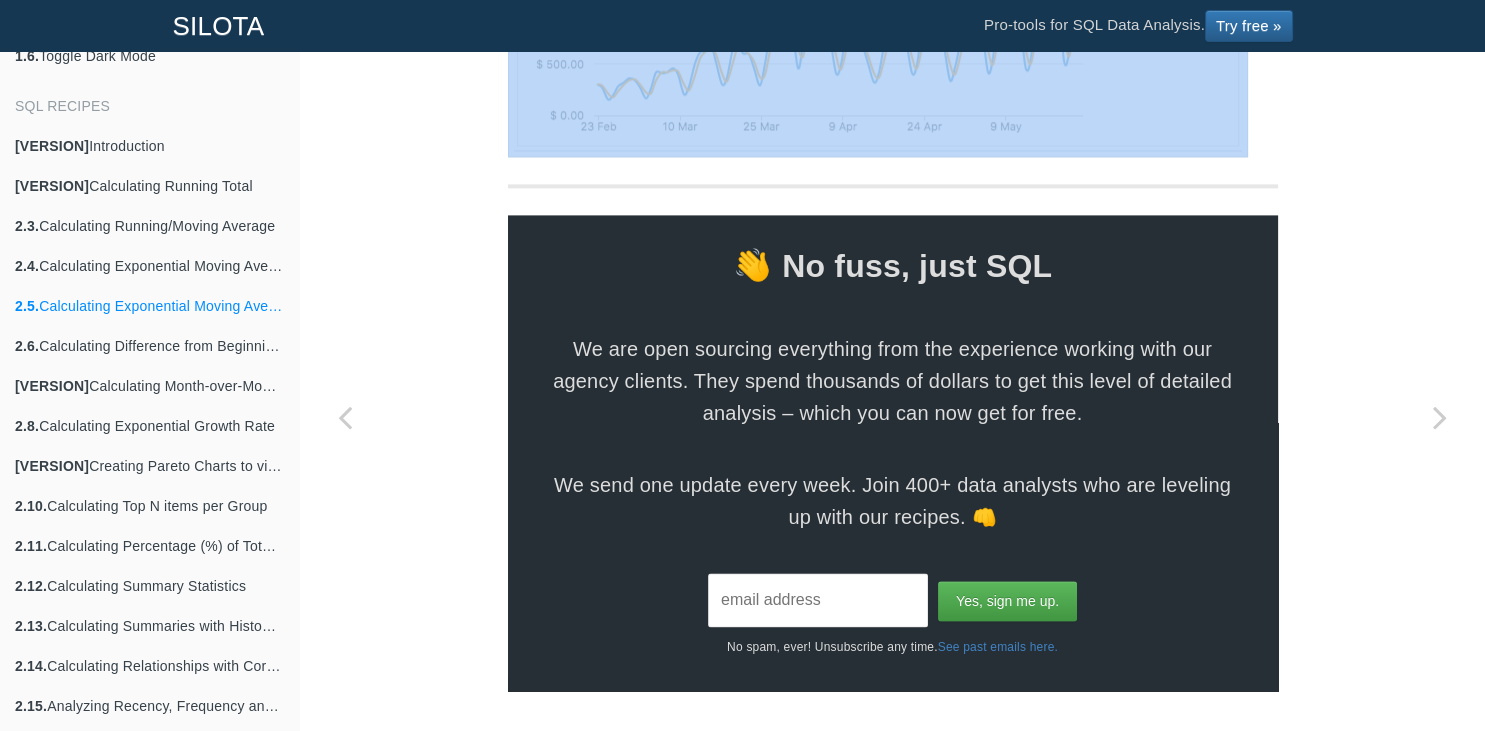 click at bounding box center [878, -6] 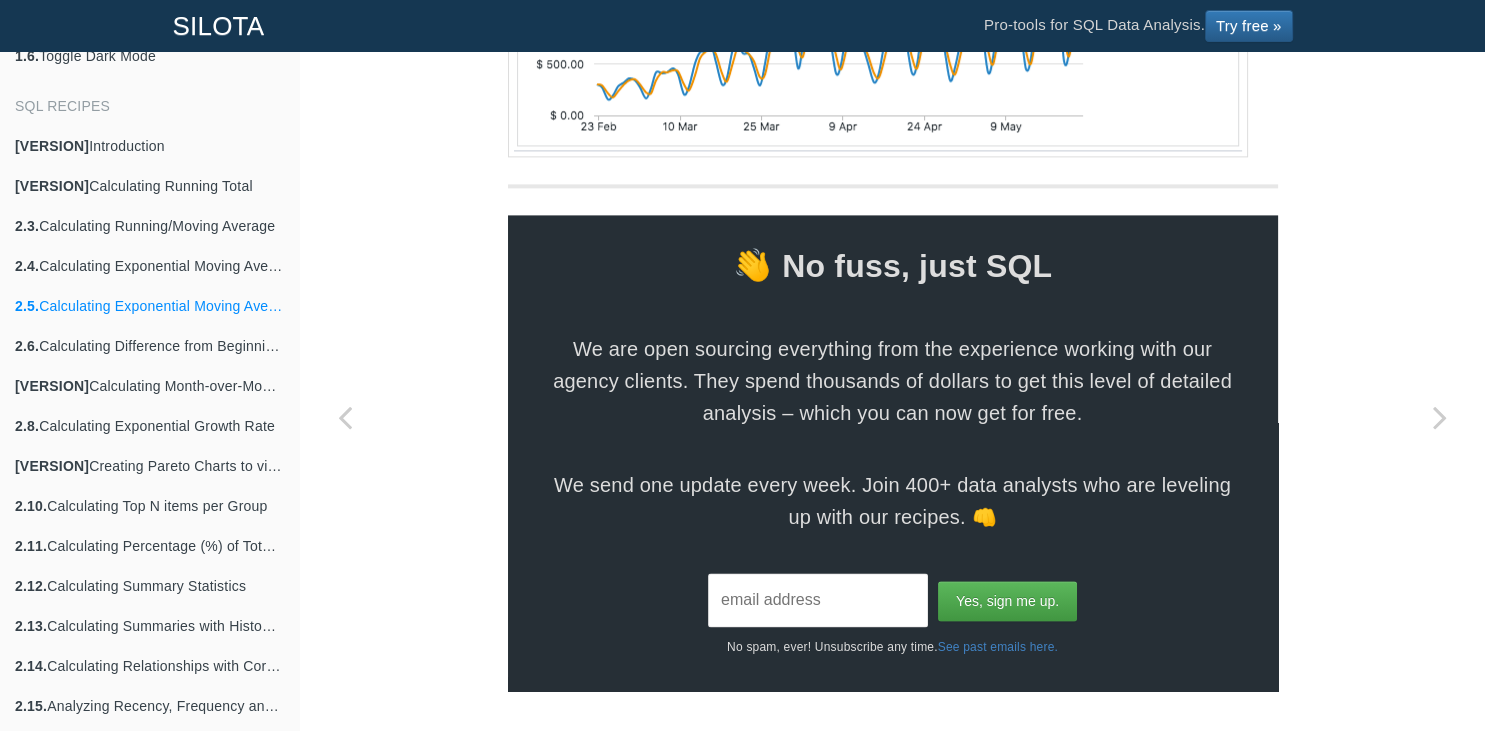 click on "Calculating Exponential Moving Average in SQL with Recursive CTEs
Similar to simple/weighted moving averages, exponential moving averages (EMA) smooth out the observed data values. The difference is that these methods use the previously calculated EMA value as a basis rather than the original (non-smooth) data value. Since EMA builds upon itself, all previous data values have some effect on the new EMA, though the effect diminishes quickly with time.
1. The math
The equation for EMA is recursive, i.e., new values use the previously calculated EMA values:
where,
Variable
Explanation
Current observation at  .
Current EMA at  , i.e., EMA to be calculated.
Smoothing factor that determines how much weight we give to the most recent observed value versus the last calculated EMA." at bounding box center [893, -972] 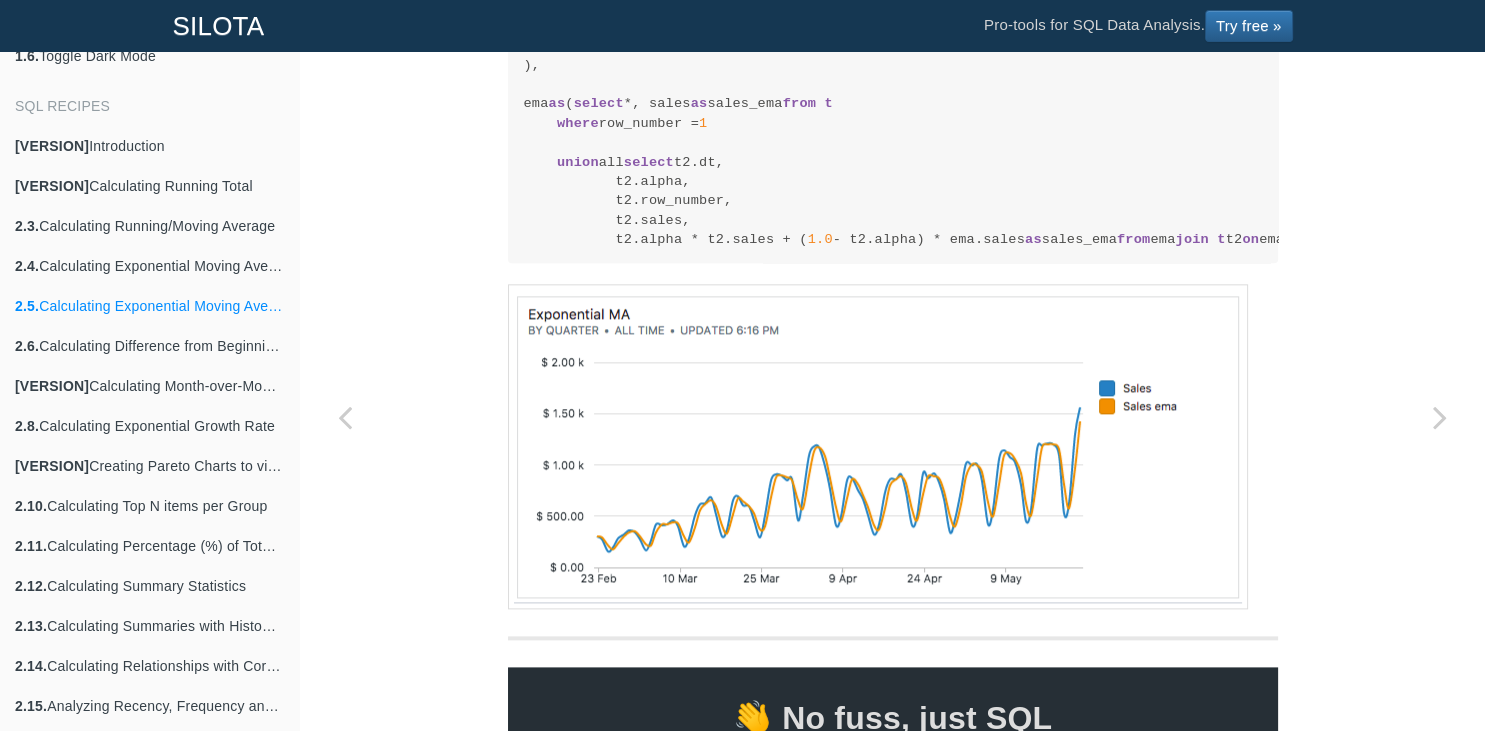 scroll, scrollTop: 2256, scrollLeft: 0, axis: vertical 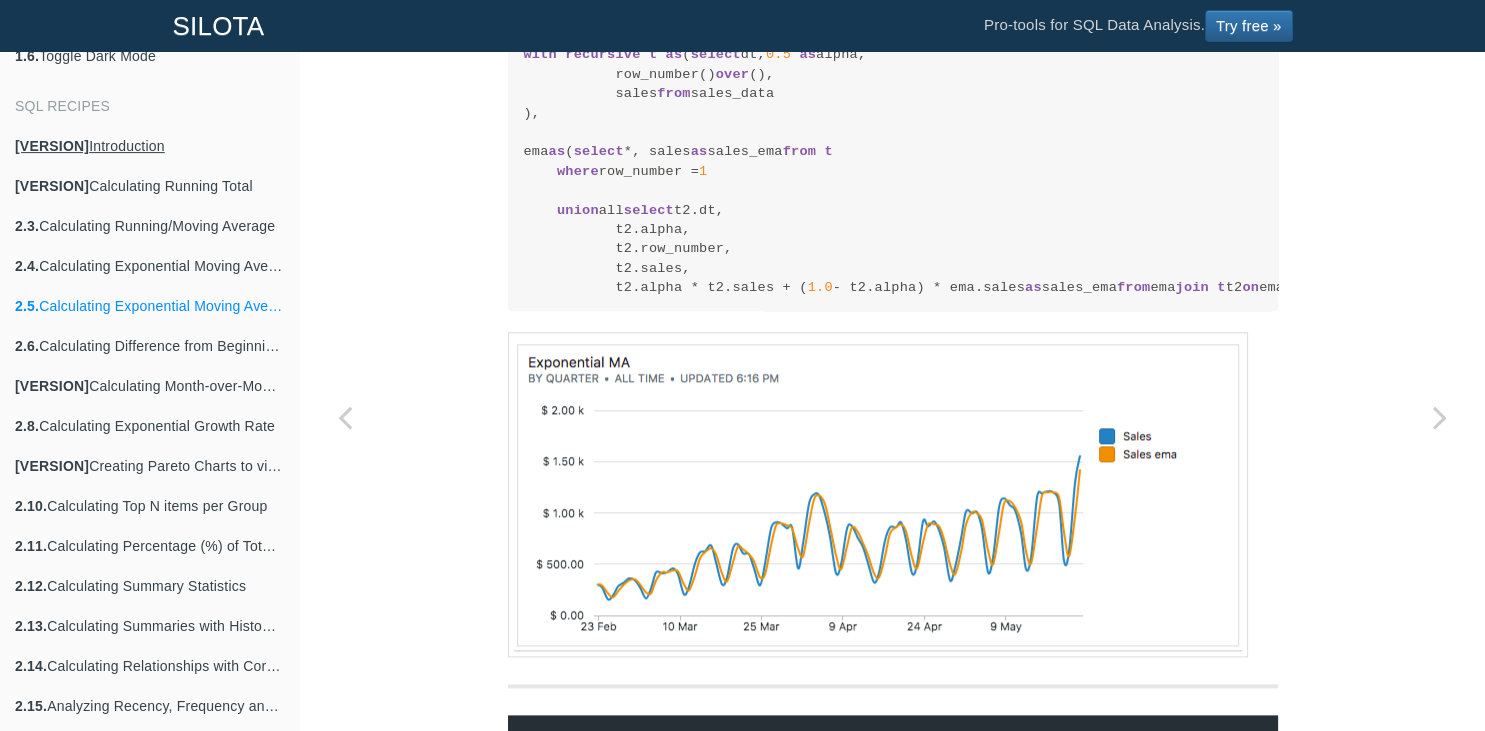 click on "2.1.
Introduction" at bounding box center (149, 146) 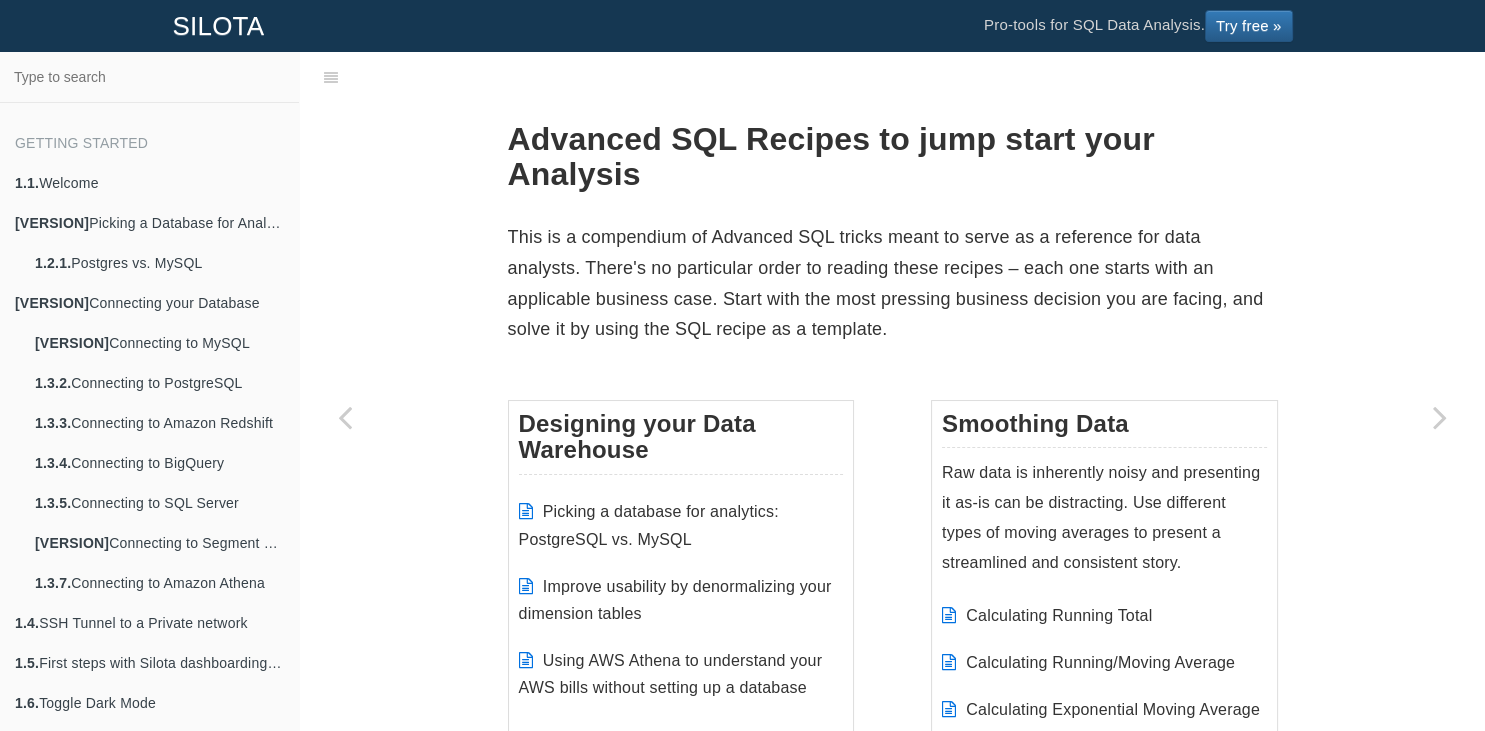 scroll, scrollTop: 647, scrollLeft: 0, axis: vertical 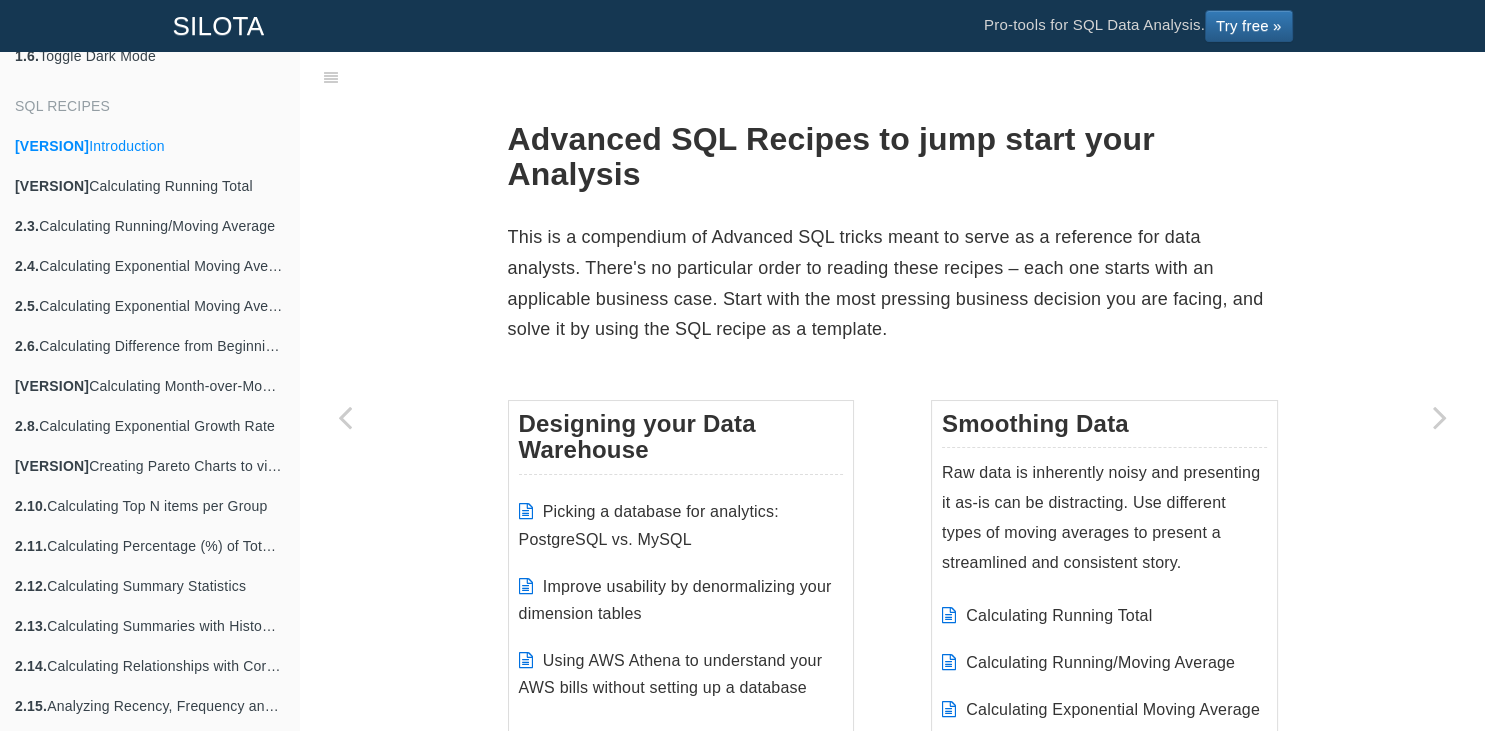 click on "Advanced SQL Recipes to jump start your Analysis" at bounding box center (893, 157) 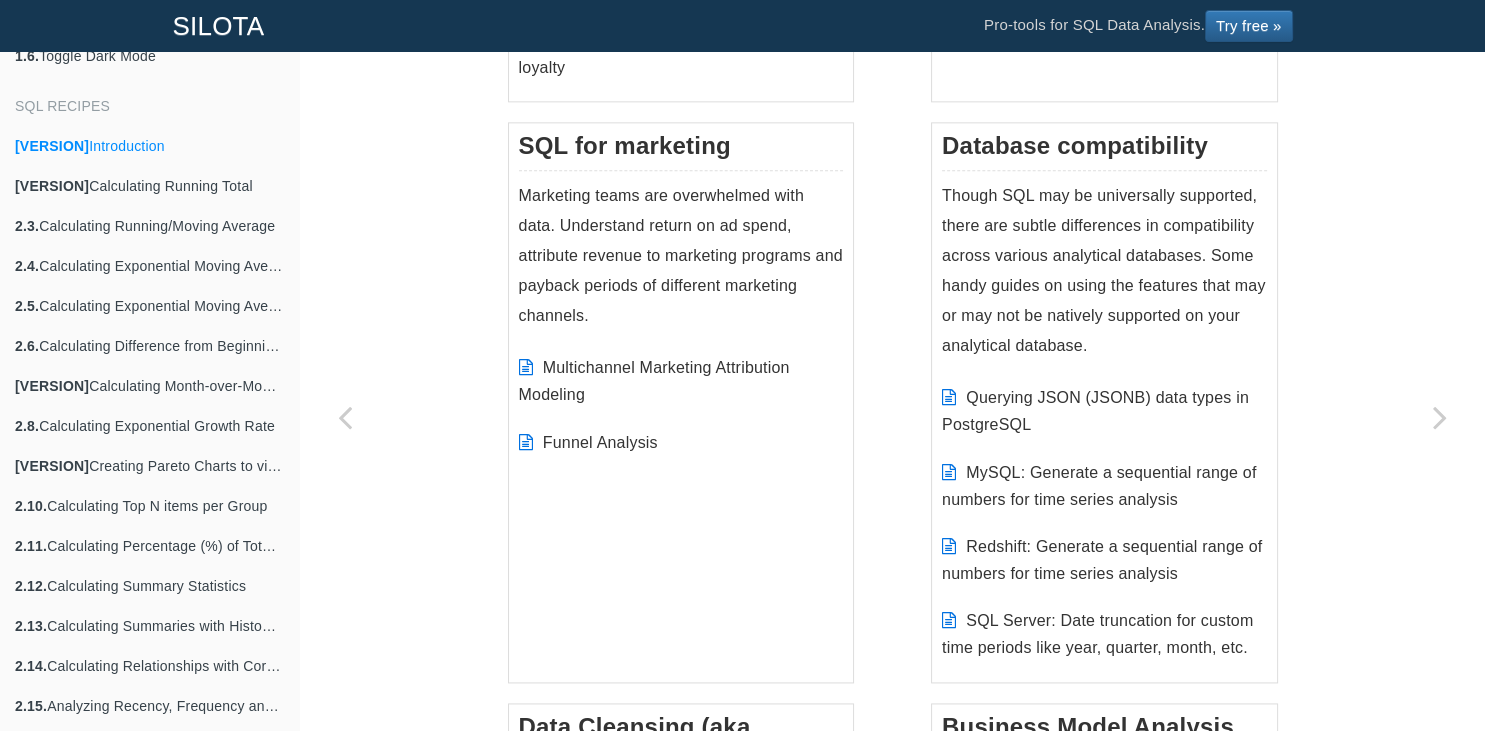 scroll, scrollTop: 2544, scrollLeft: 0, axis: vertical 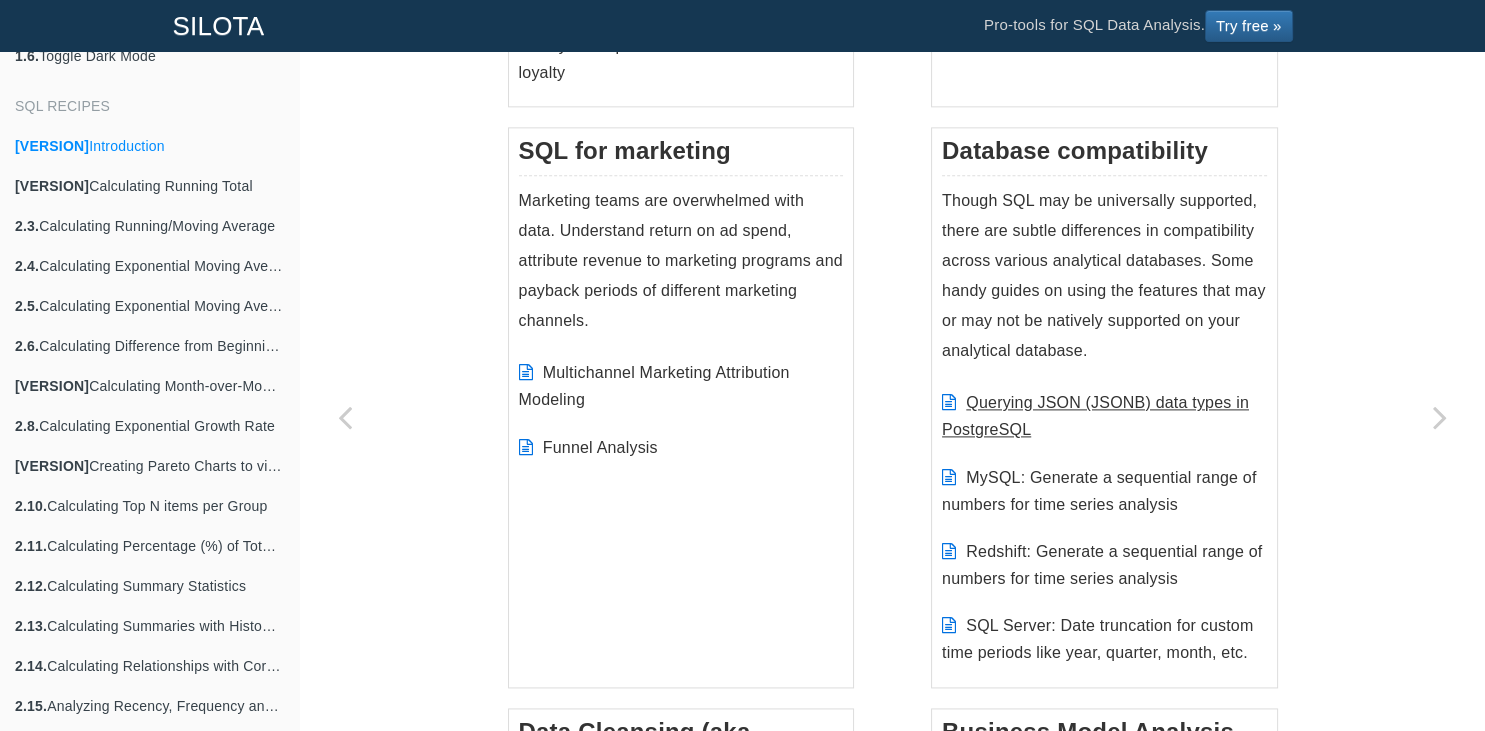 click on "Querying JSON (JSONB) data types in PostgreSQL" at bounding box center (1095, 416) 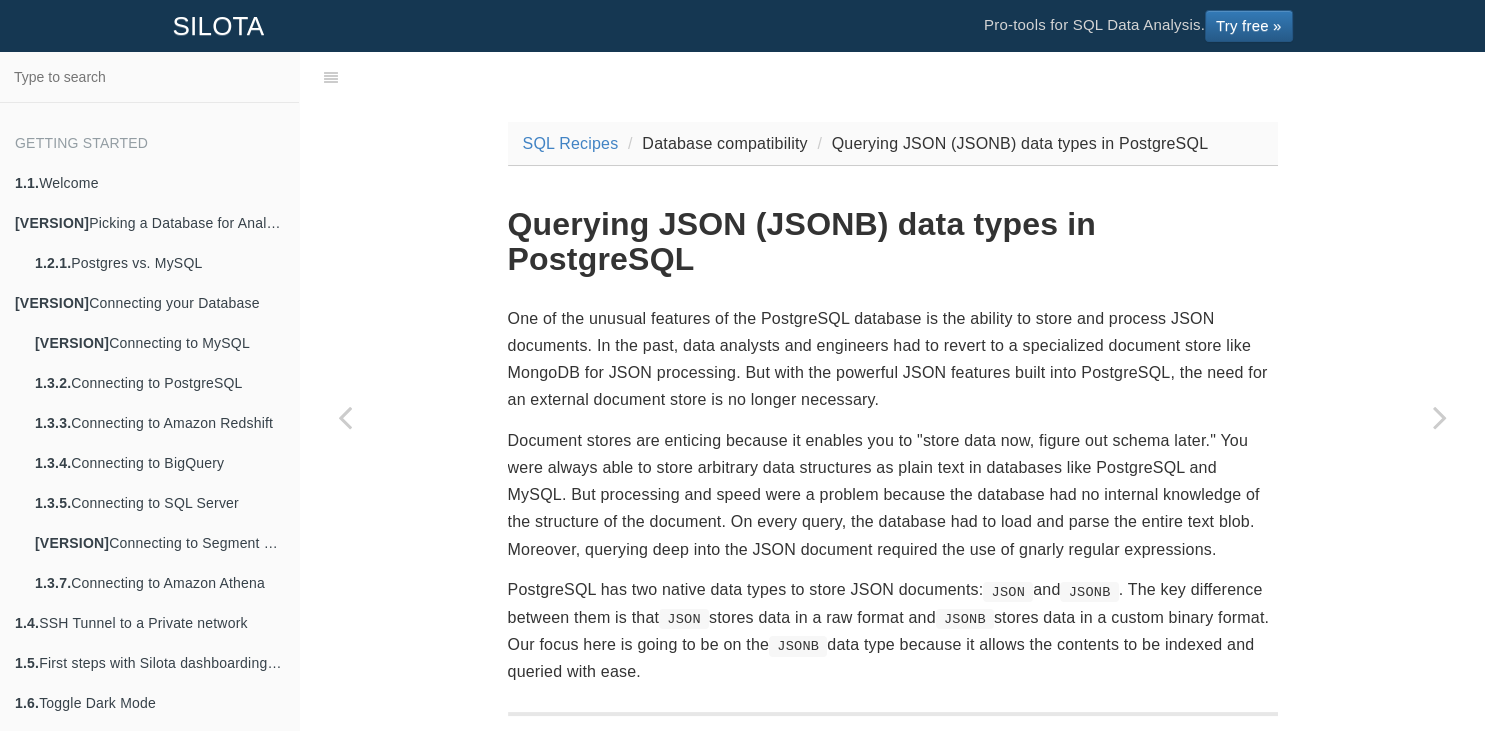 scroll, scrollTop: 647, scrollLeft: 0, axis: vertical 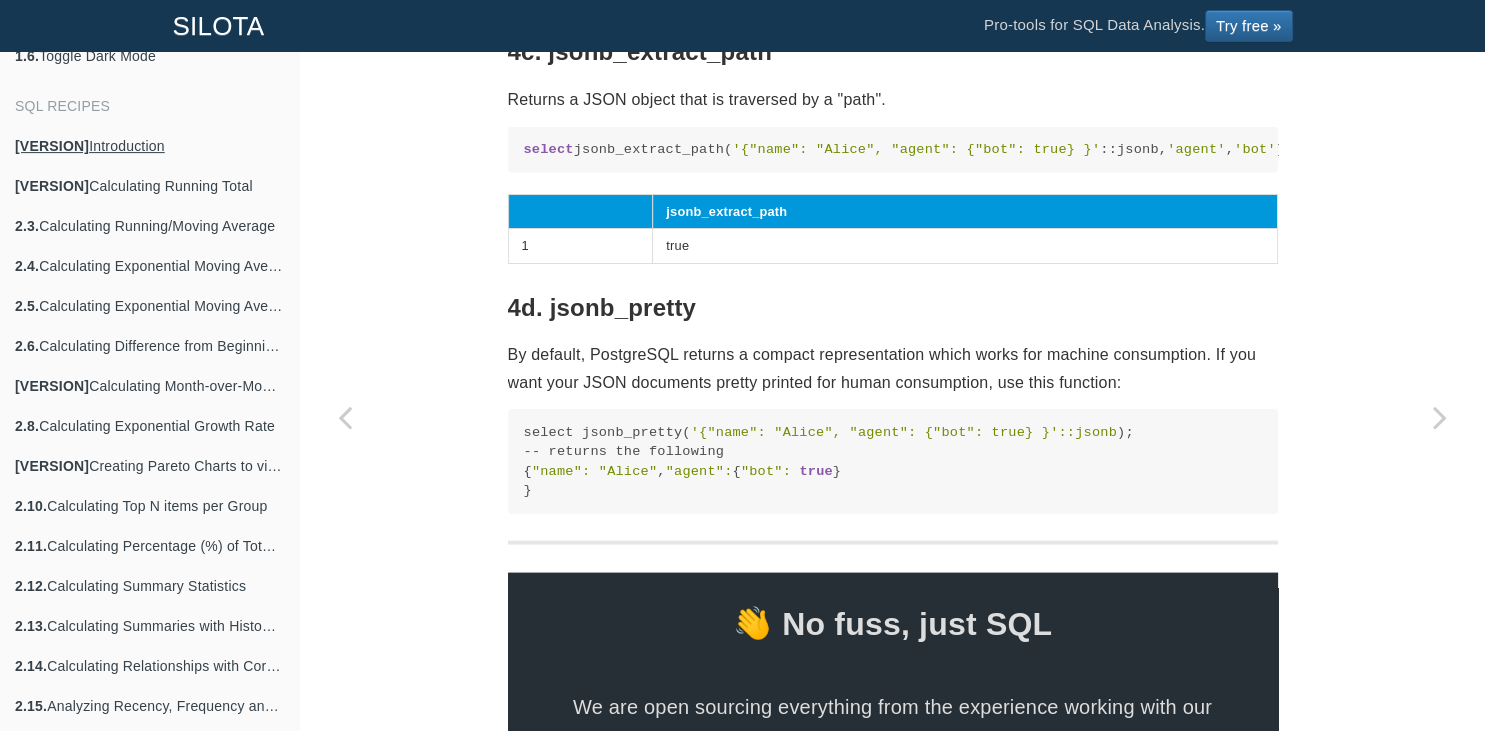 click on "2.1.
Introduction" at bounding box center [149, 146] 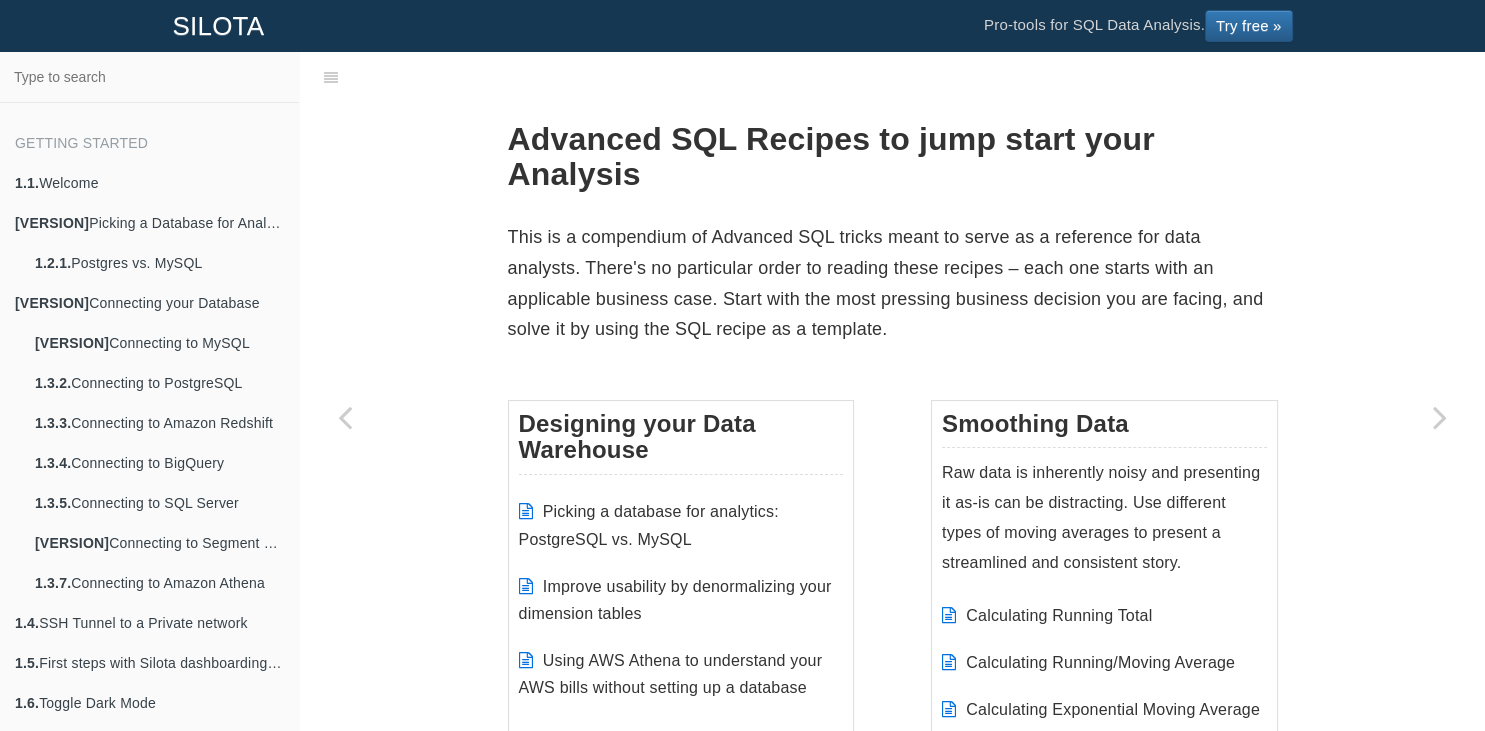 scroll, scrollTop: 647, scrollLeft: 0, axis: vertical 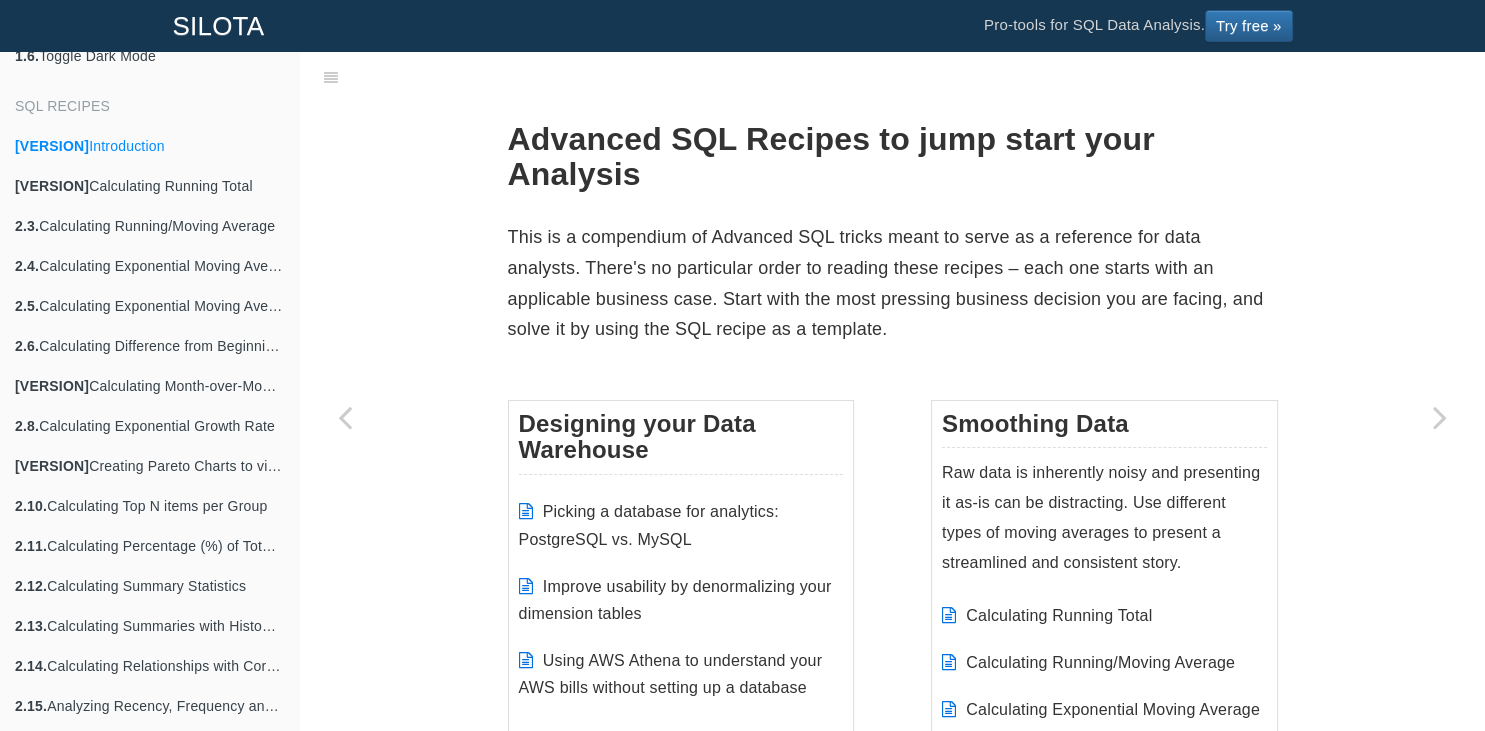 click on "This is a compendium of Advanced SQL tricks meant to serve as a reference for data analysts. There's no particular order to reading these recipes – each one starts with an applicable business case. Start with the most pressing business decision you are facing, and solve it by using the SQL recipe as a template." at bounding box center (893, 283) 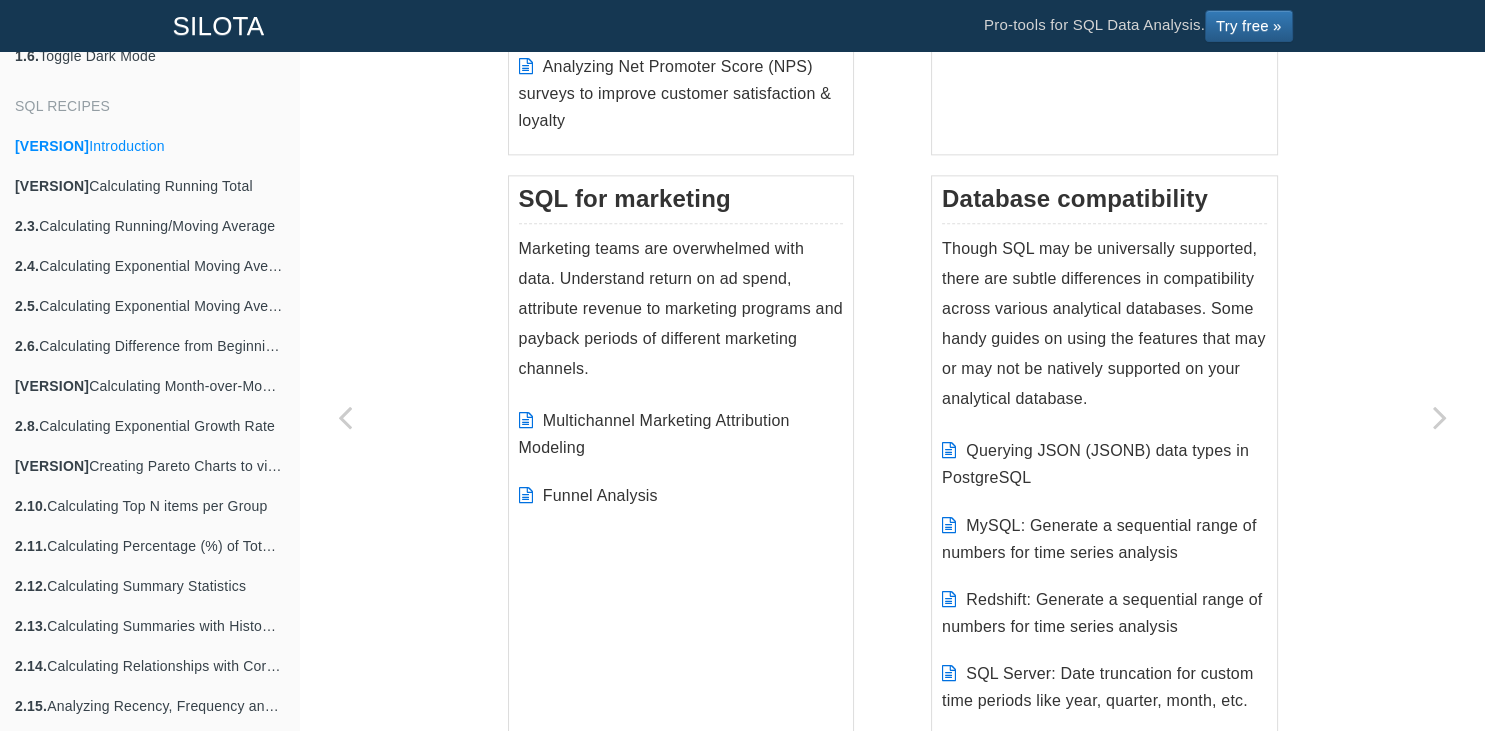 scroll, scrollTop: 2544, scrollLeft: 0, axis: vertical 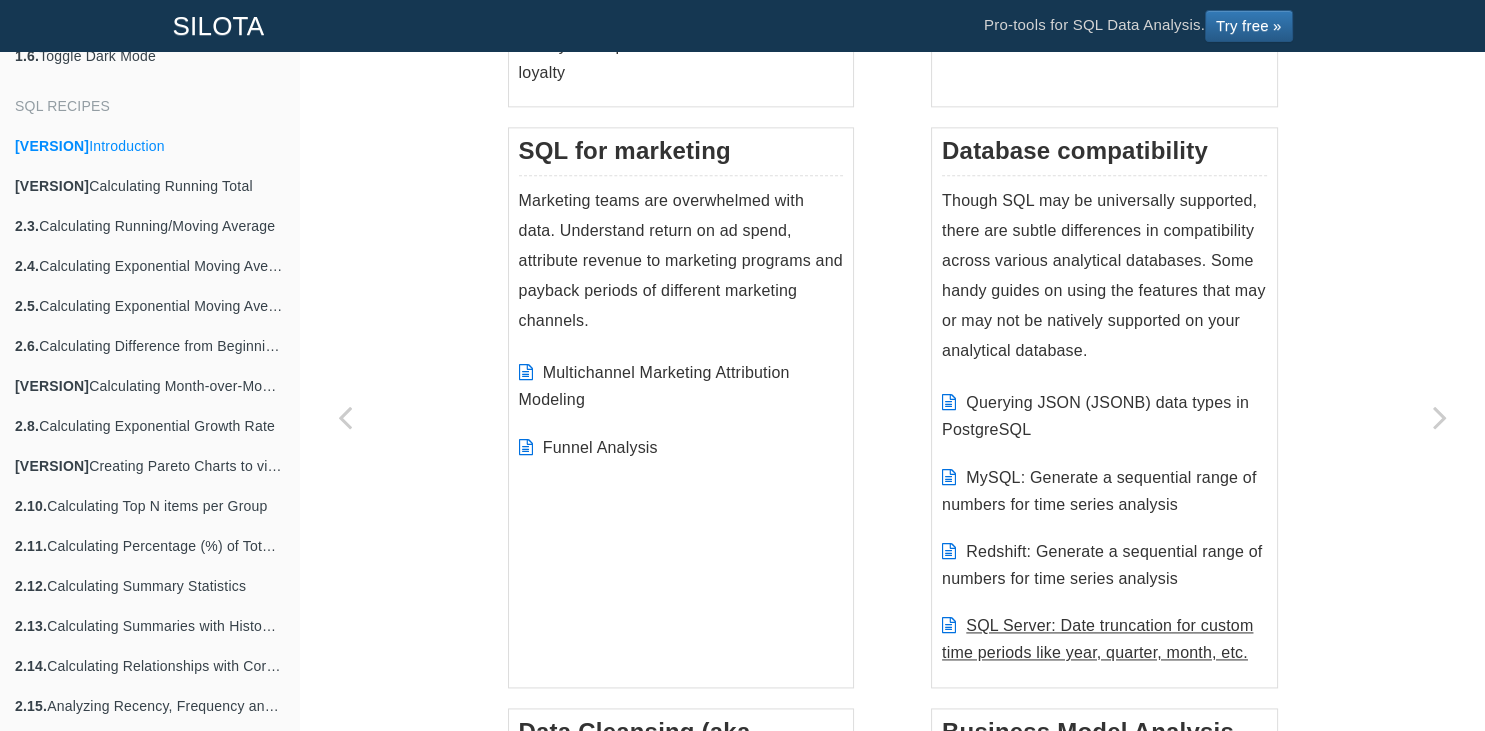 click on "SQL Server: Date truncation for custom time periods like year, quarter, month, etc." at bounding box center (1097, 639) 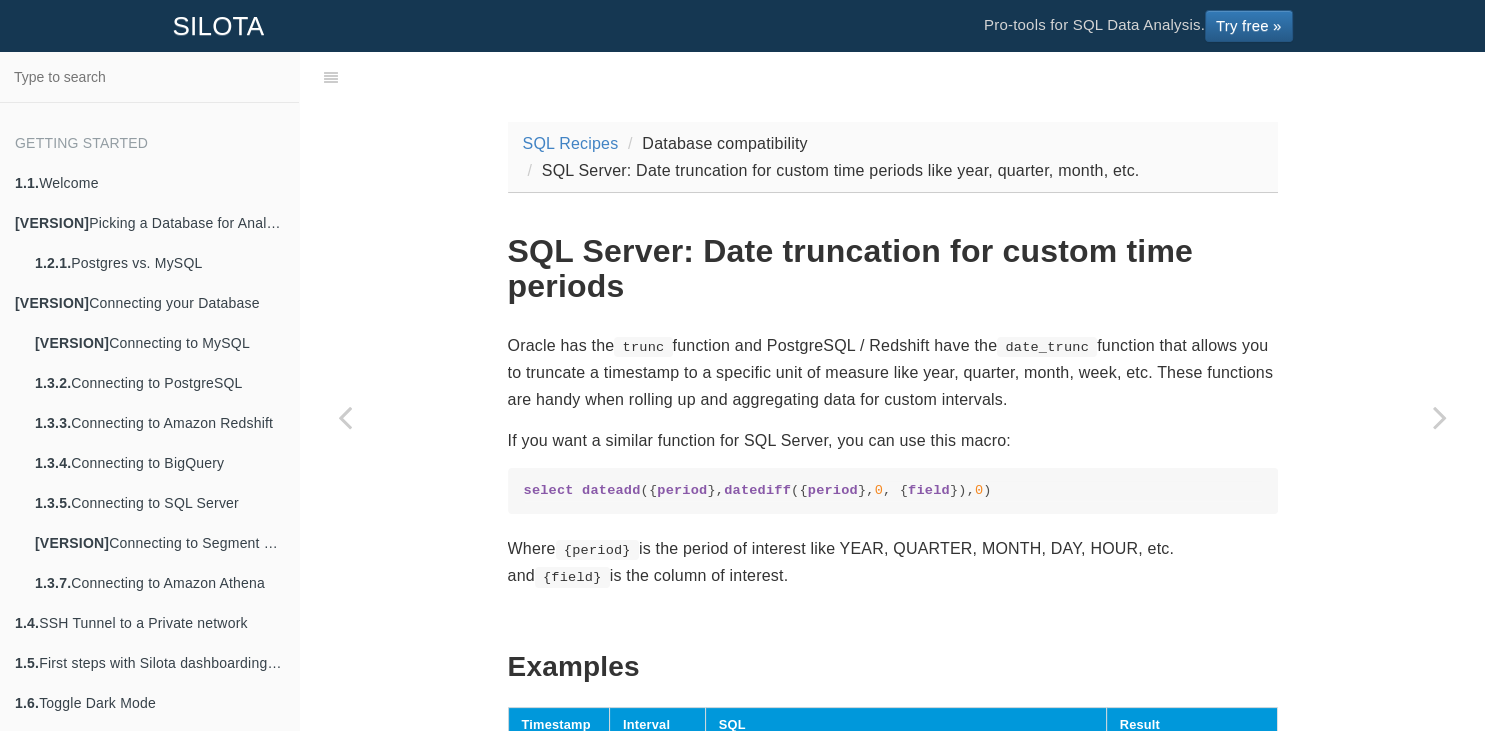 scroll, scrollTop: 647, scrollLeft: 0, axis: vertical 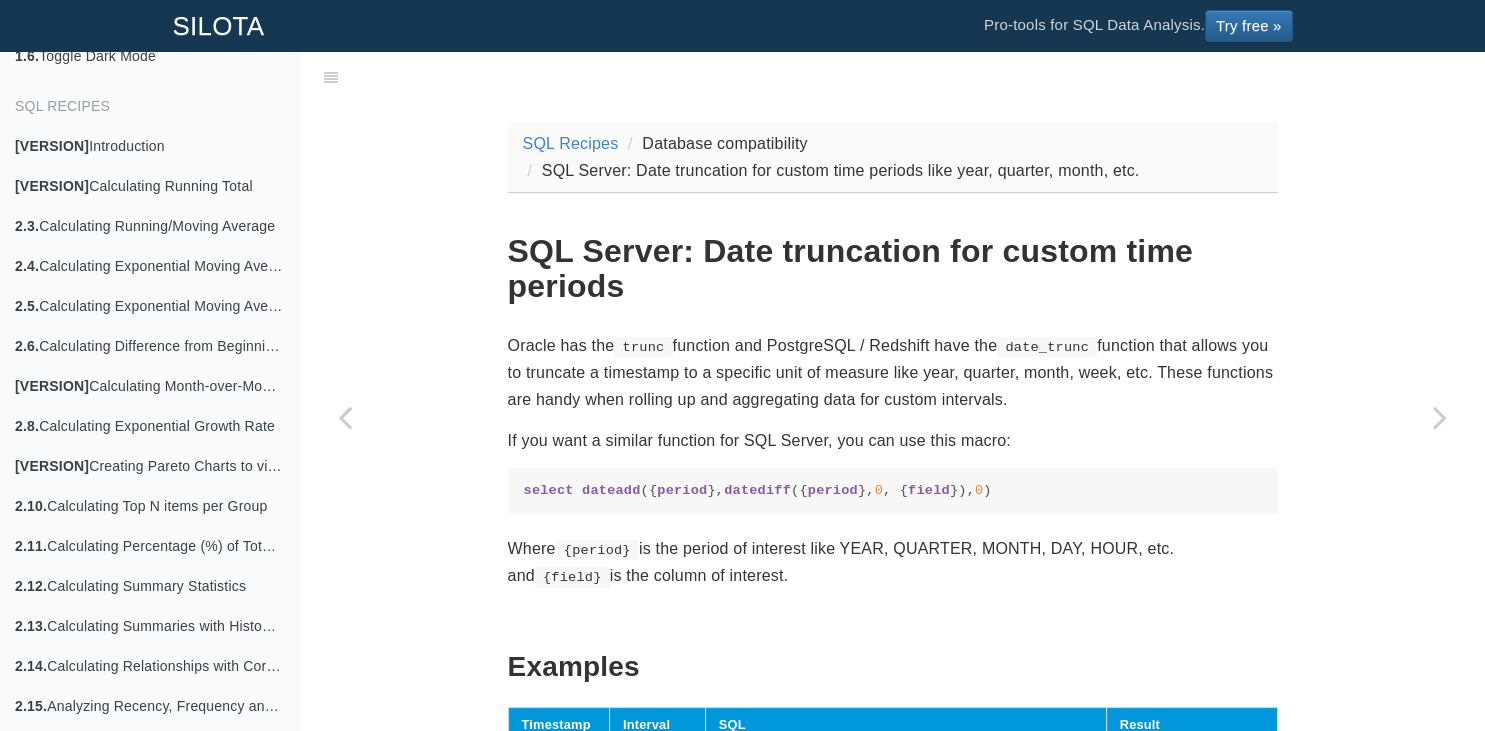 click on "SQL Server: Date truncation for custom time periods" at bounding box center [893, 269] 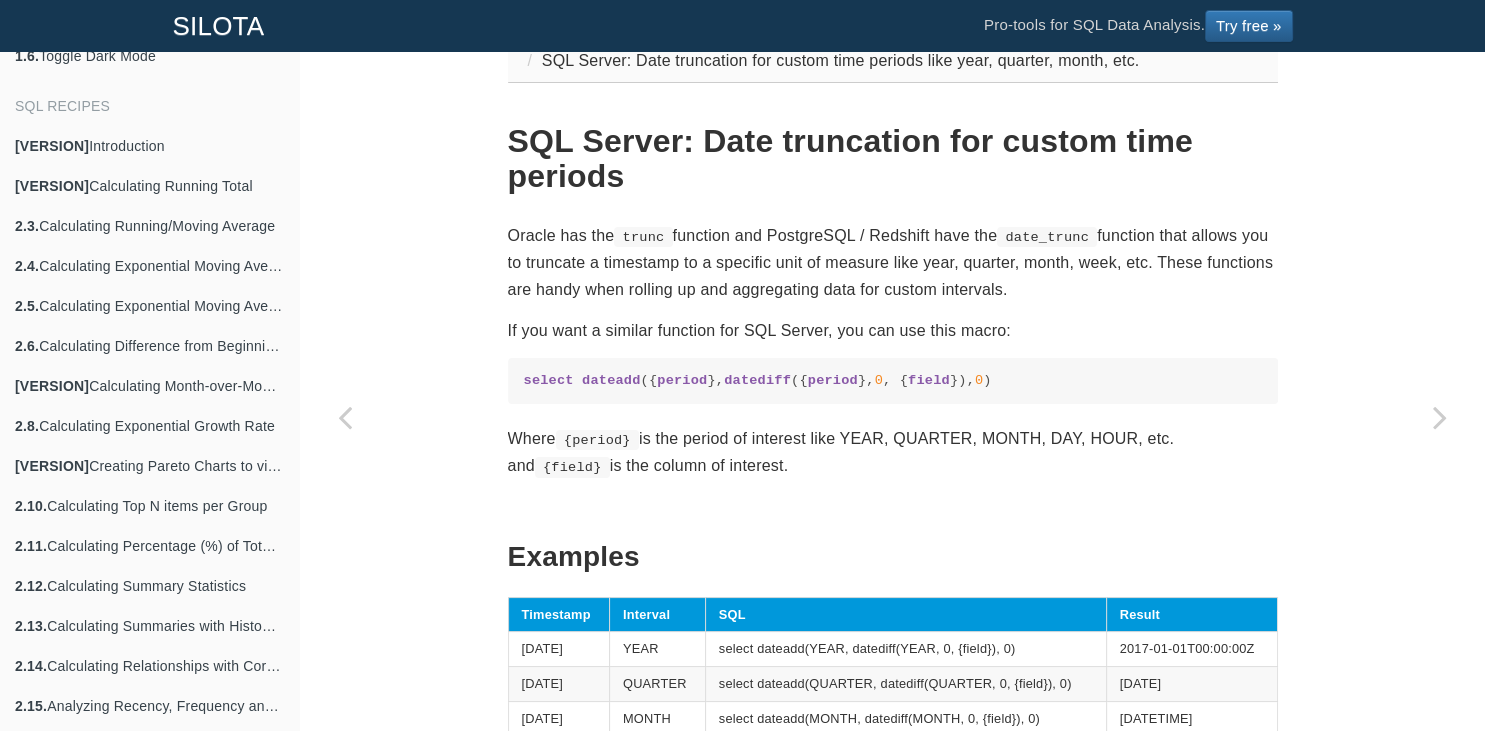 scroll, scrollTop: 0, scrollLeft: 0, axis: both 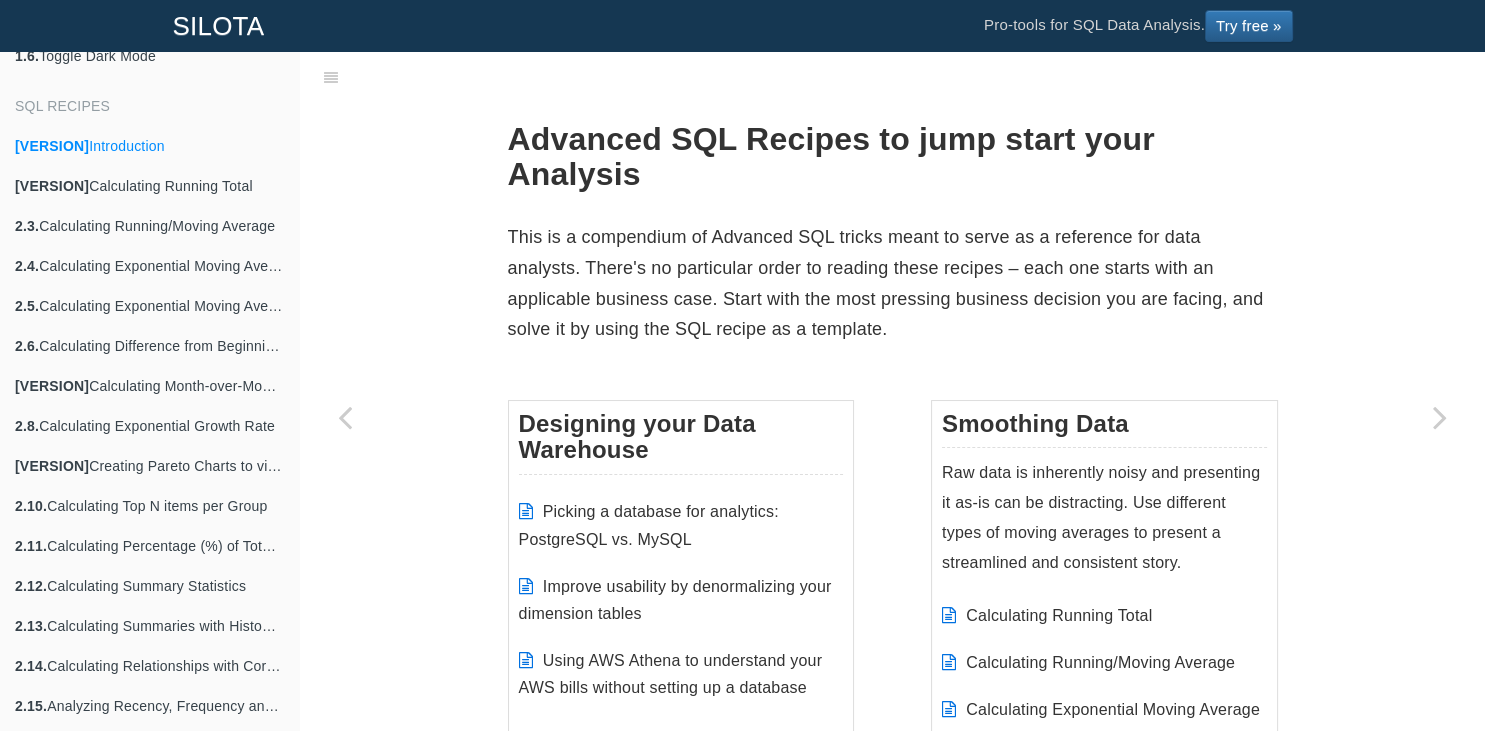 click on "Advanced SQL Recipes to jump start your Analysis" at bounding box center (893, 157) 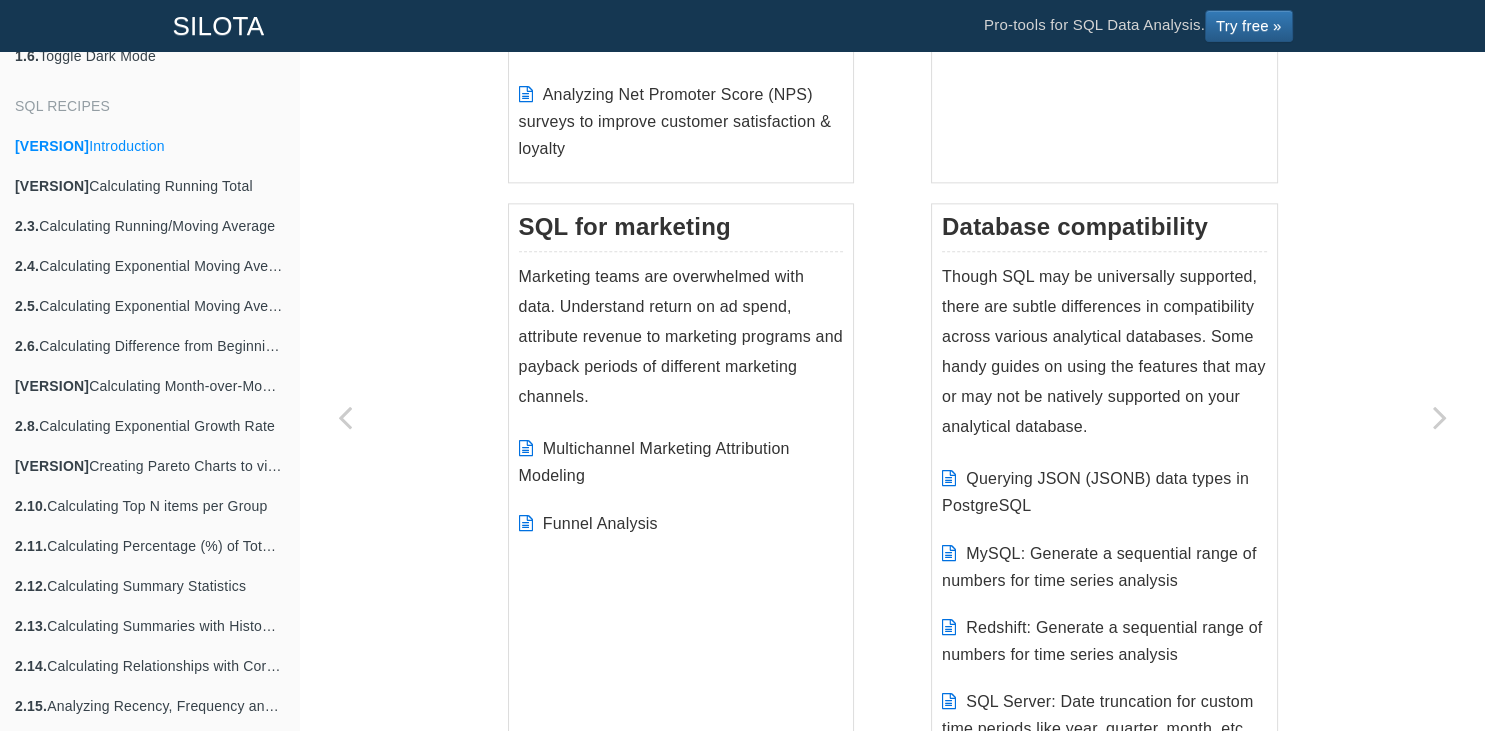 scroll, scrollTop: 2544, scrollLeft: 0, axis: vertical 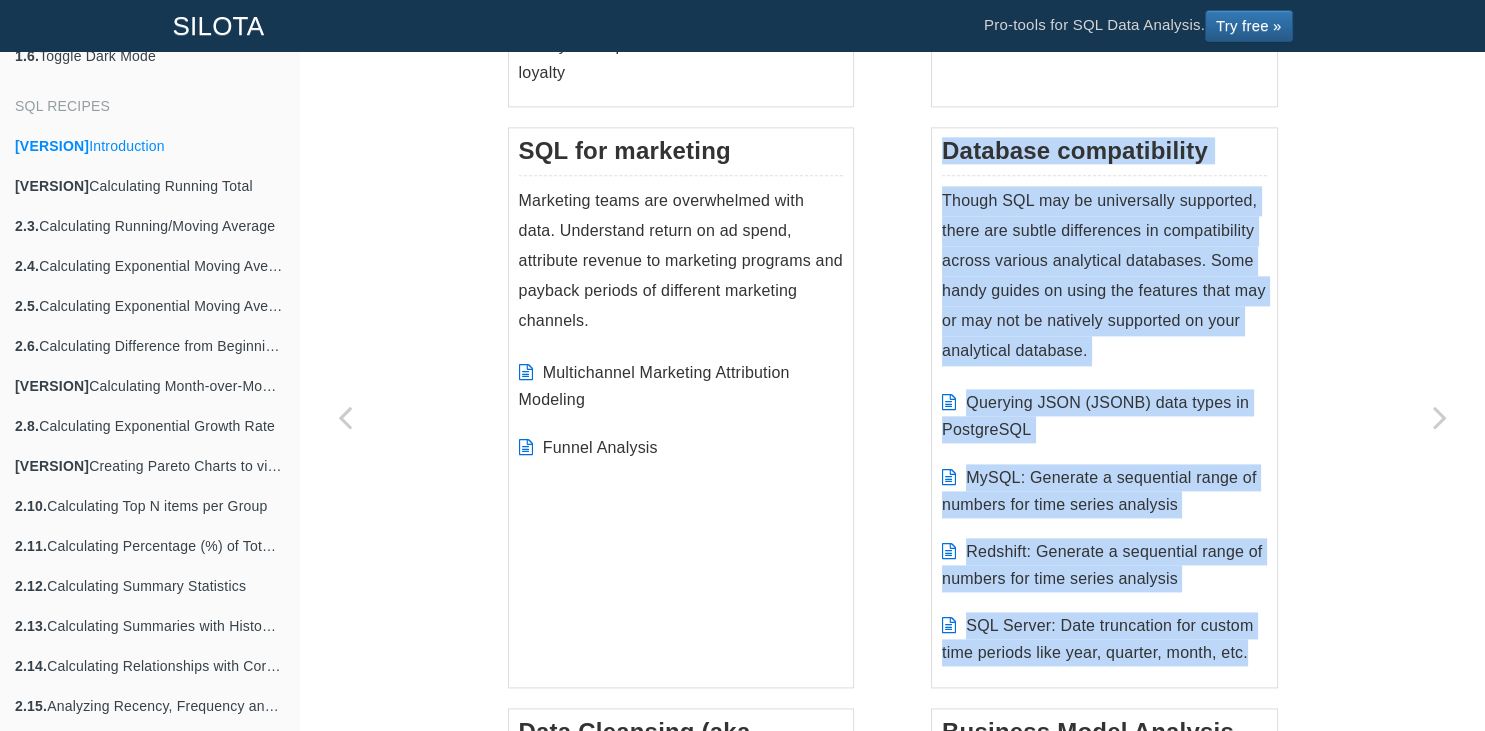 drag, startPoint x: 945, startPoint y: 145, endPoint x: 1262, endPoint y: 669, distance: 612.4255 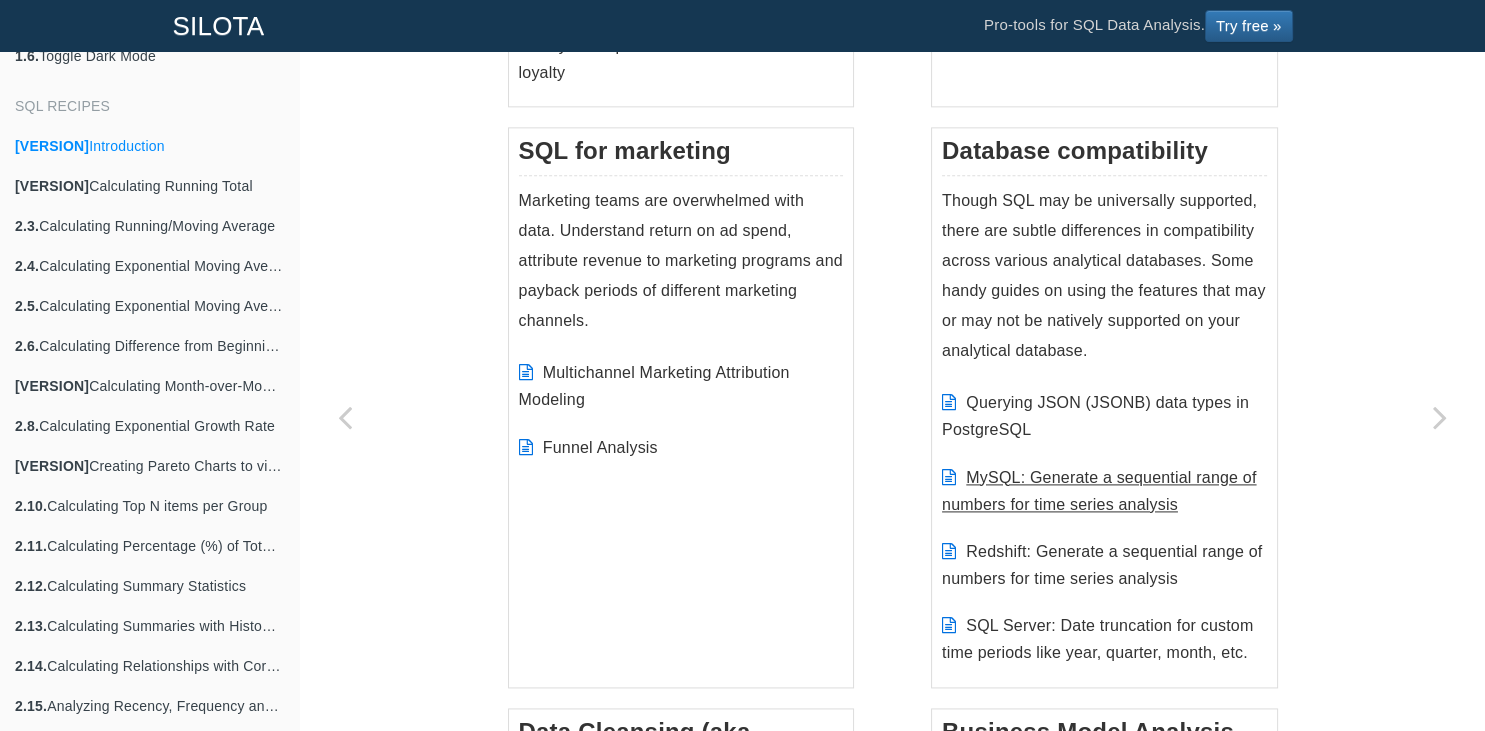 click on "MySQL: Generate a sequential range of numbers for time series analysis" at bounding box center [1099, 491] 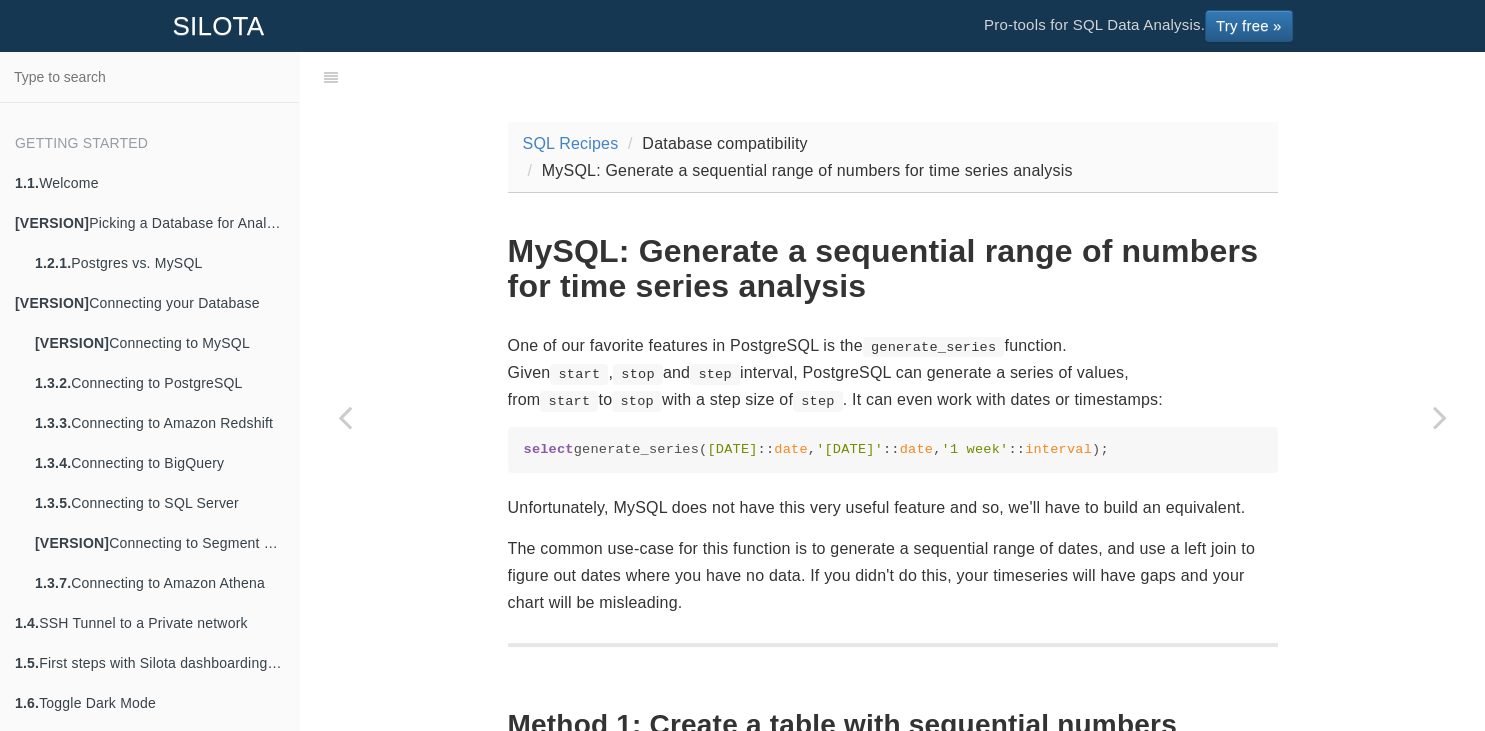 scroll, scrollTop: 647, scrollLeft: 0, axis: vertical 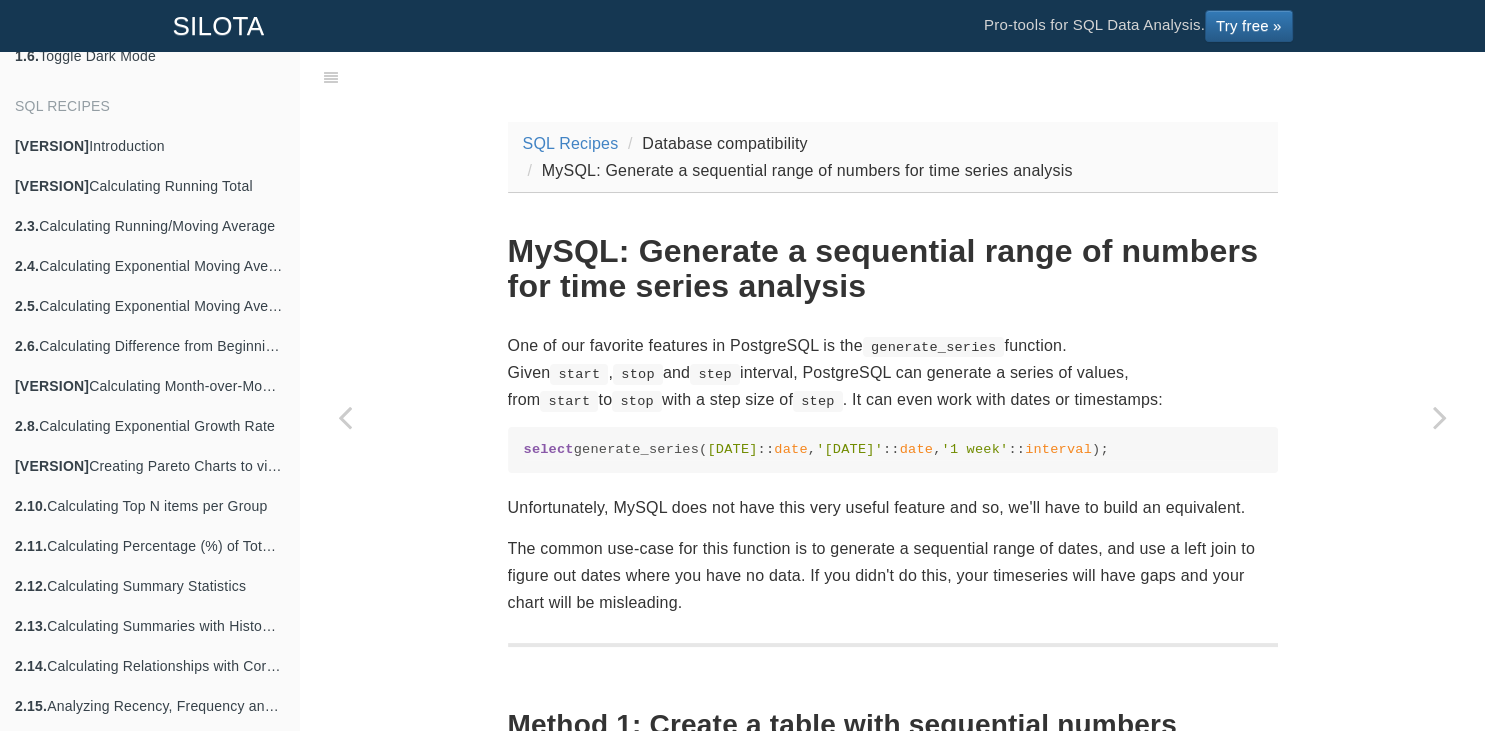 click on "One of our favorite features in PostgreSQL is the generate_series function. Given start , stop and step interval, PostgreSQL can generate a series of values, from start to stop with a step size of step . It can even work with dates or timestamps:" at bounding box center [893, 373] 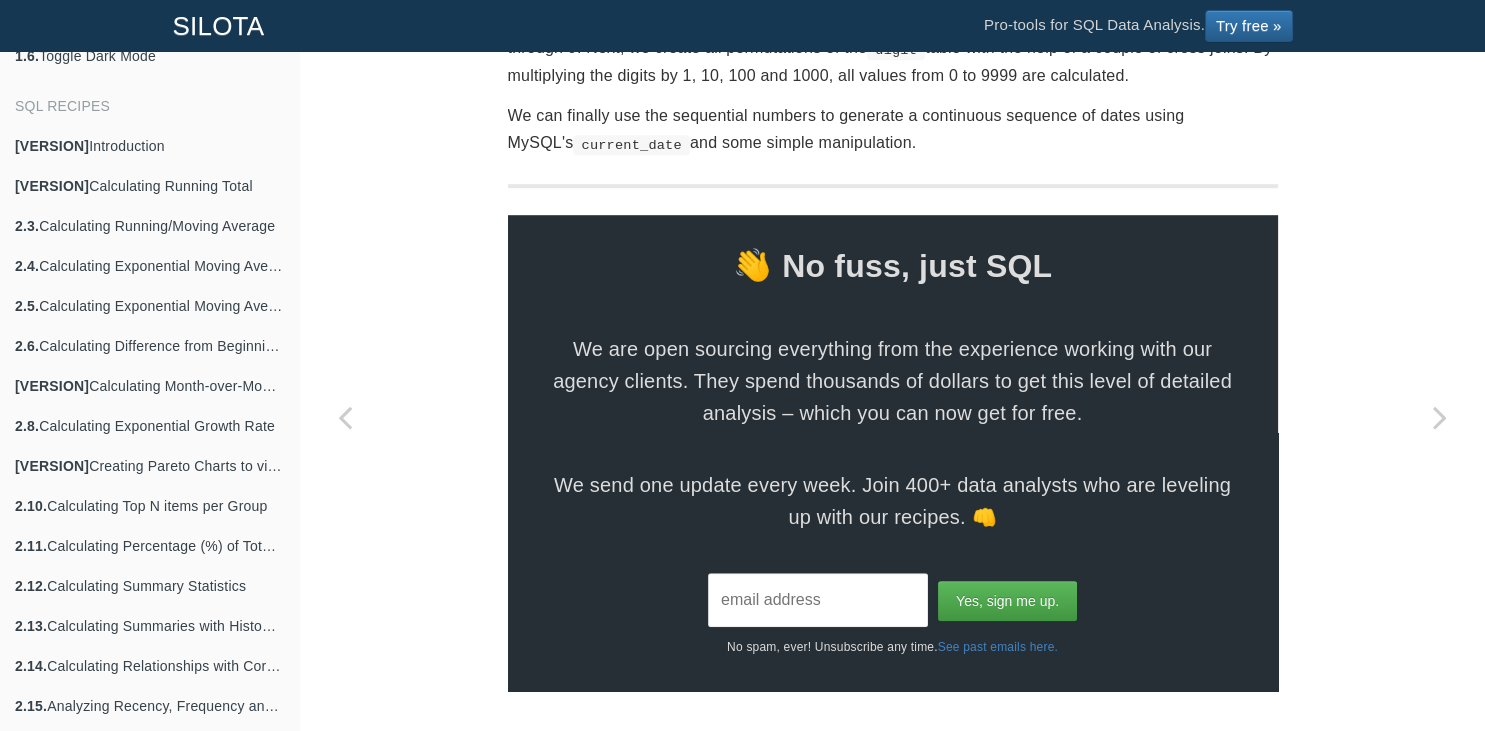 scroll, scrollTop: 1474, scrollLeft: 0, axis: vertical 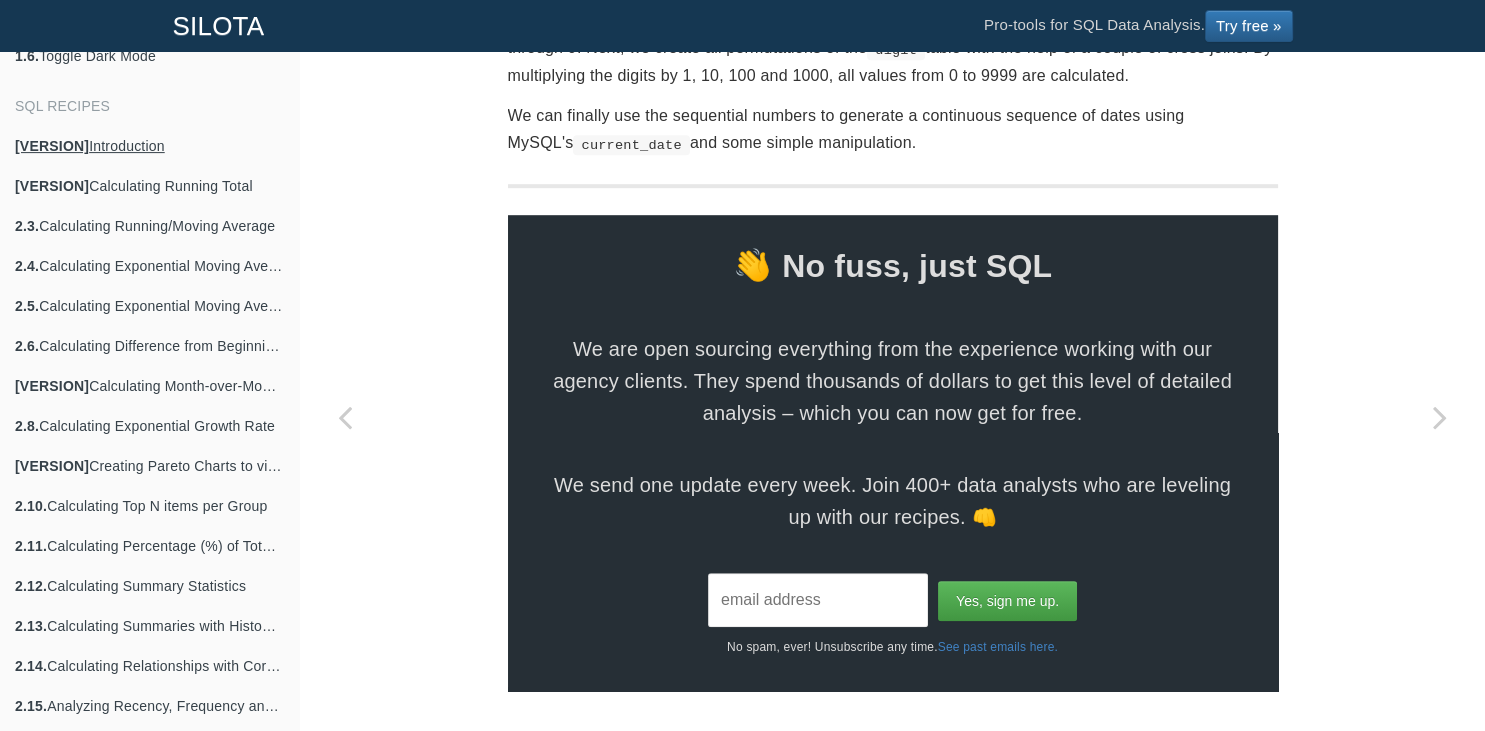 click on "2.1.
Introduction" at bounding box center (149, 146) 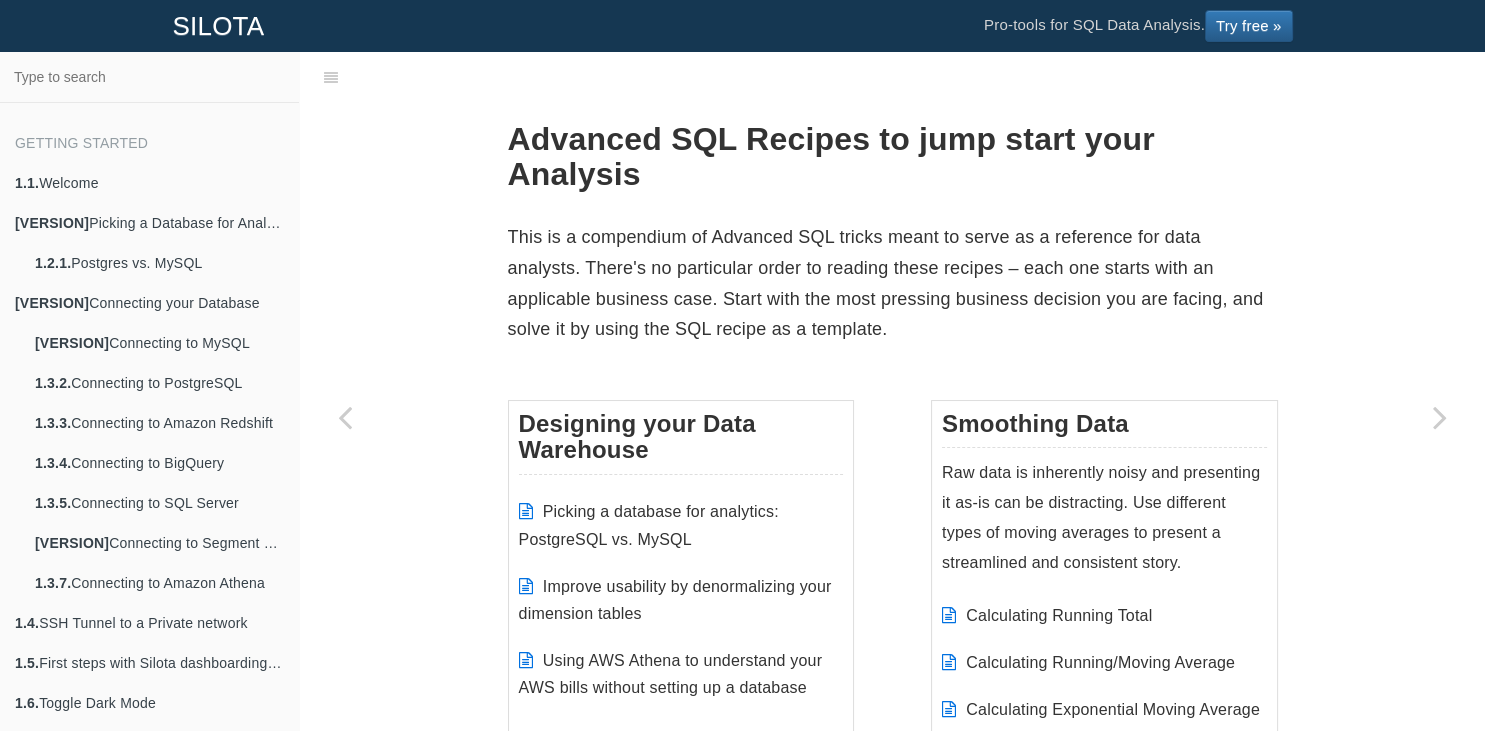 scroll, scrollTop: 647, scrollLeft: 0, axis: vertical 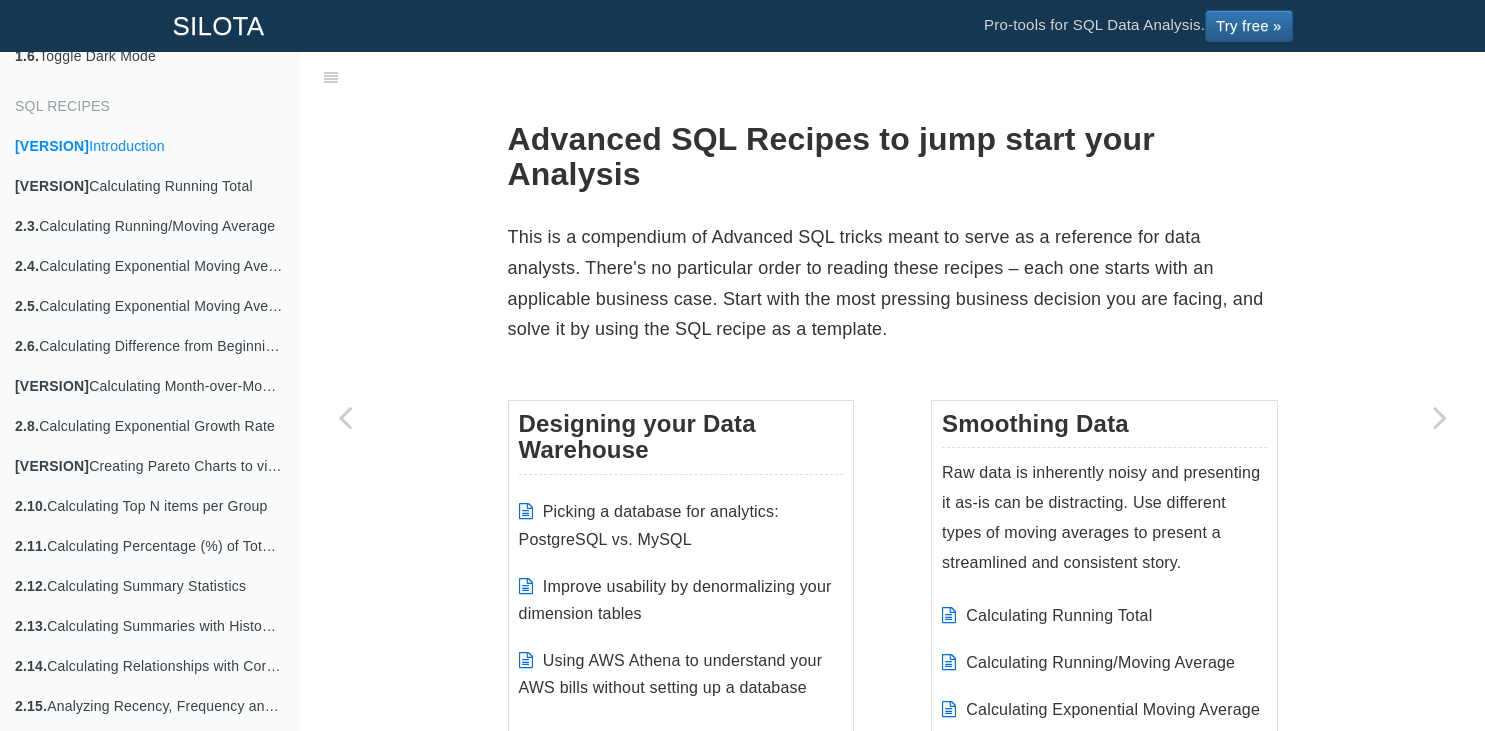 click on "This is a compendium of Advanced SQL tricks meant to serve as a reference for data analysts. There's no particular order to reading these recipes – each one starts with an applicable business case. Start with the most pressing business decision you are facing, and solve it by using the SQL recipe as a template." at bounding box center [893, 283] 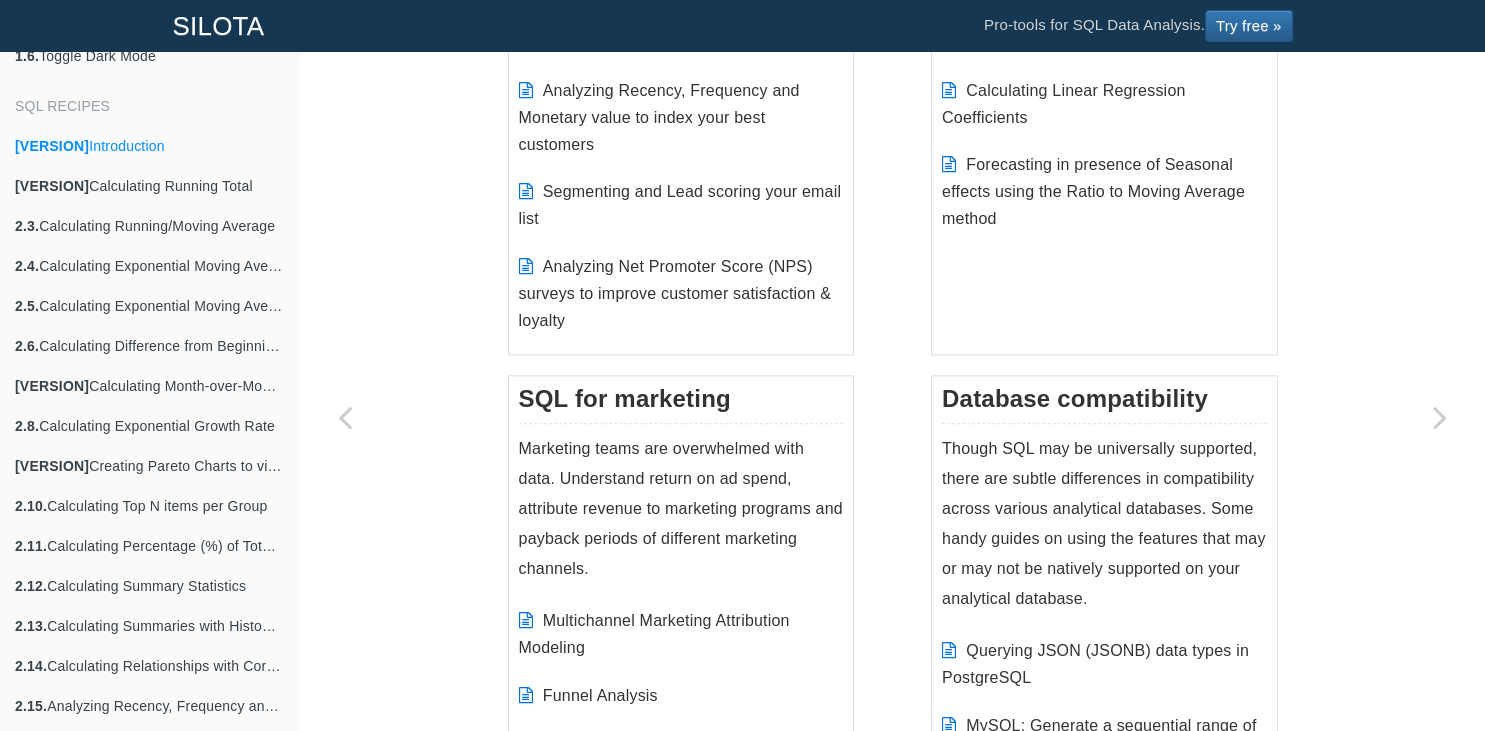 scroll, scrollTop: 2544, scrollLeft: 0, axis: vertical 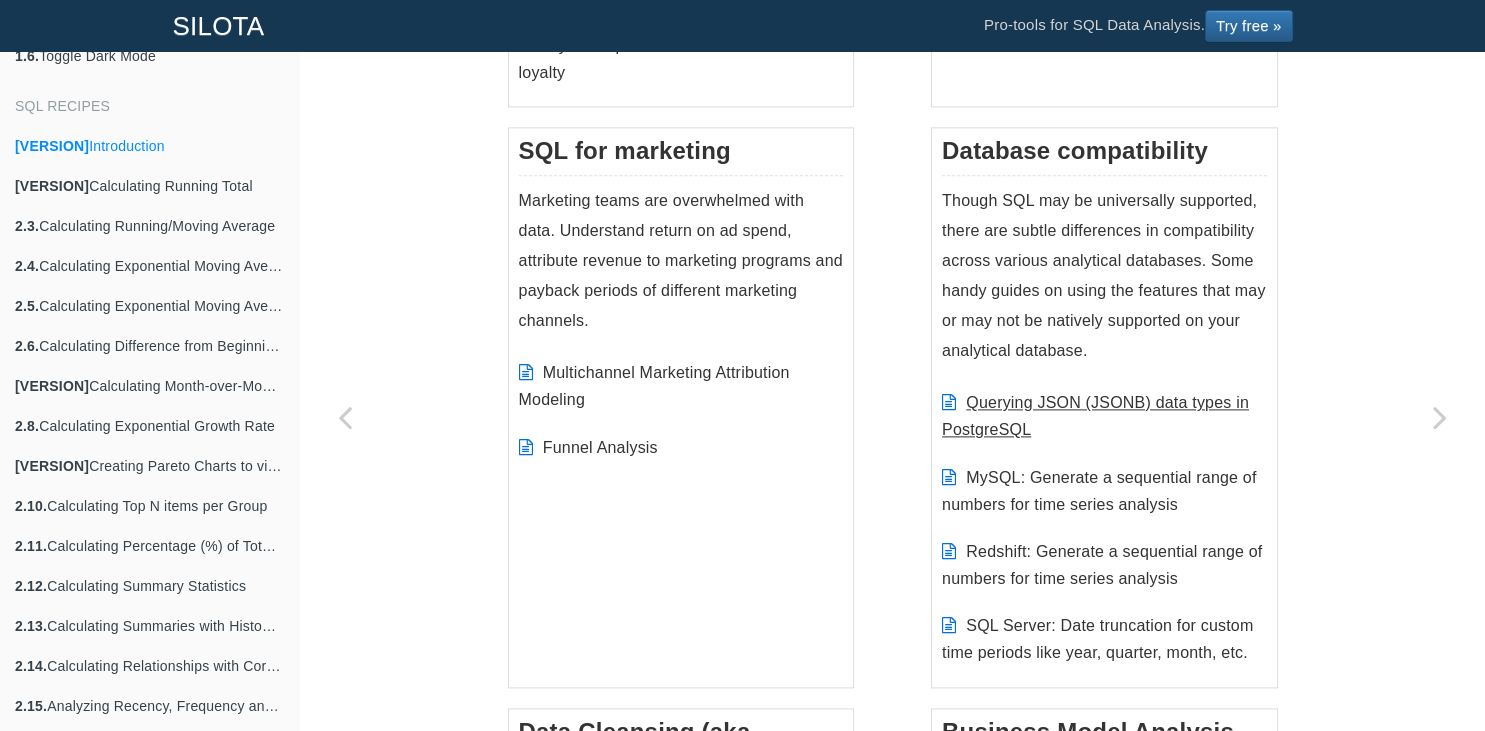 click on "Querying JSON (JSONB) data types in PostgreSQL" at bounding box center (1095, 416) 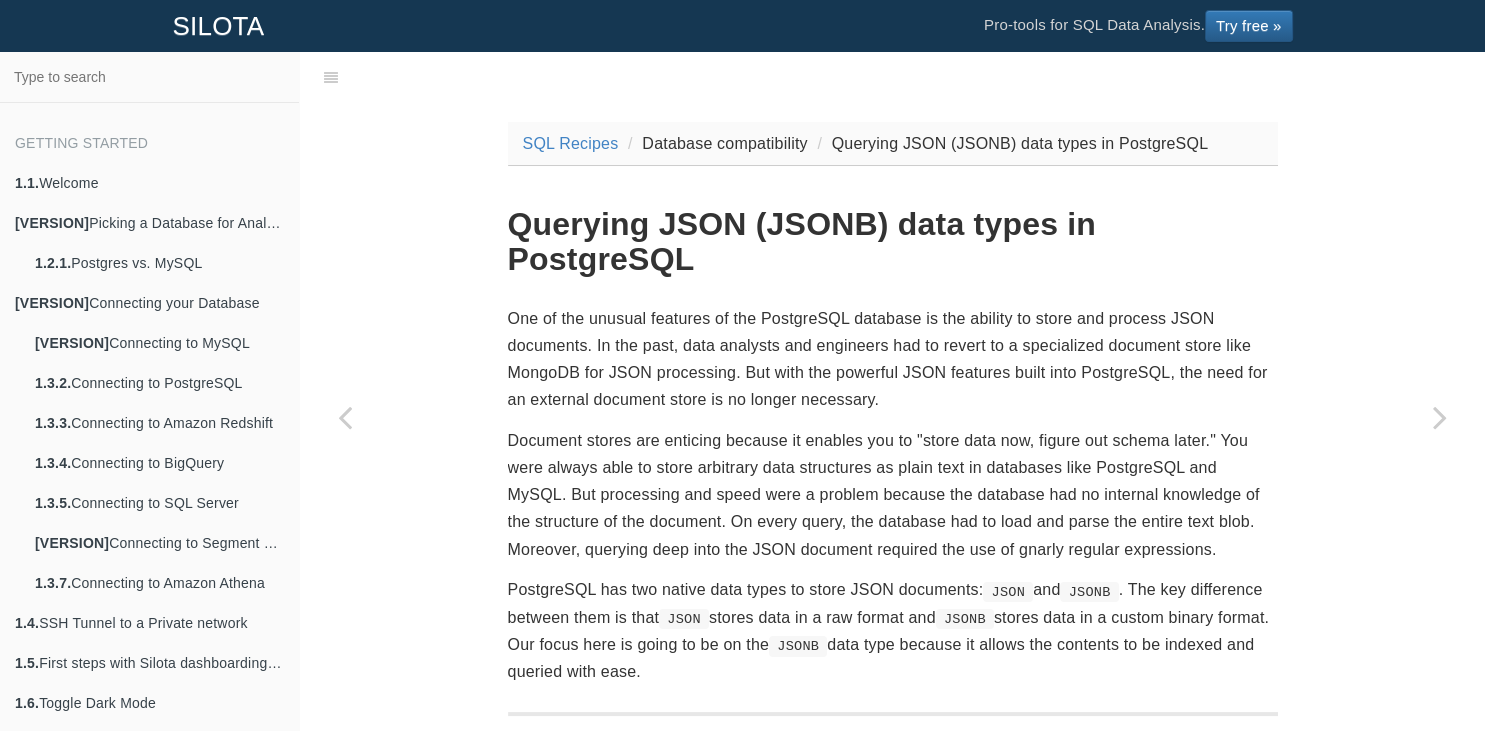 scroll, scrollTop: 647, scrollLeft: 0, axis: vertical 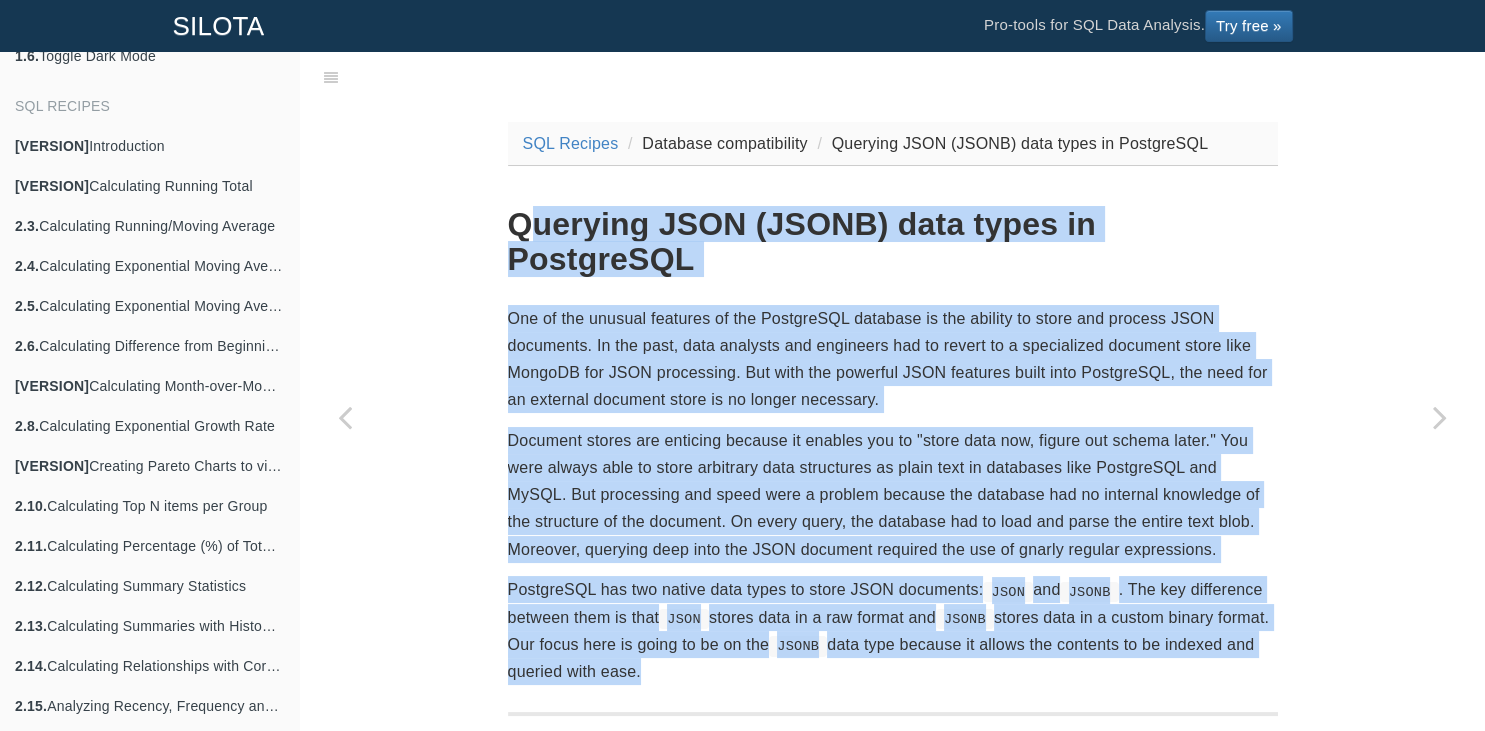 drag, startPoint x: 534, startPoint y: 219, endPoint x: 913, endPoint y: 703, distance: 614.7333 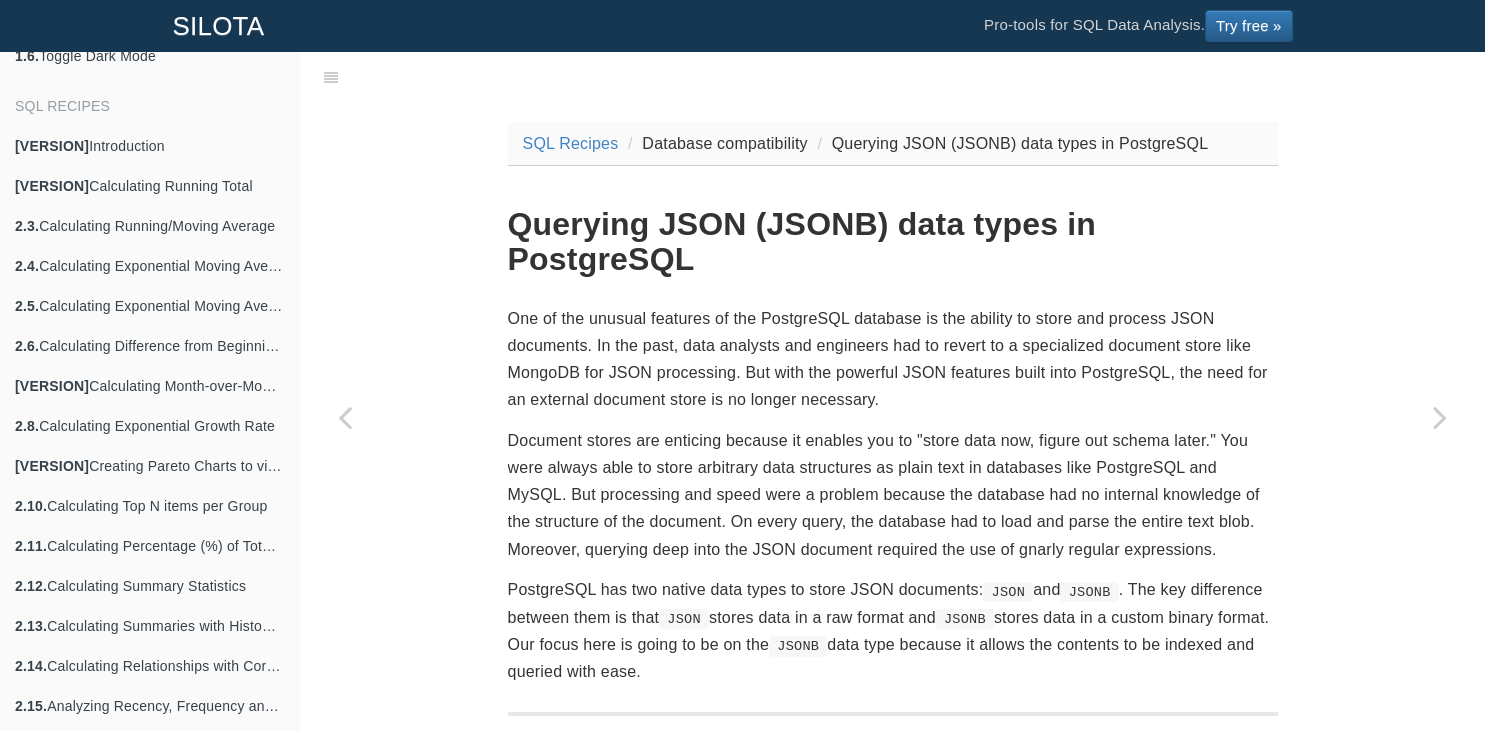 click on "Querying JSON (JSONB) data types in PostgreSQL" at bounding box center [893, 242] 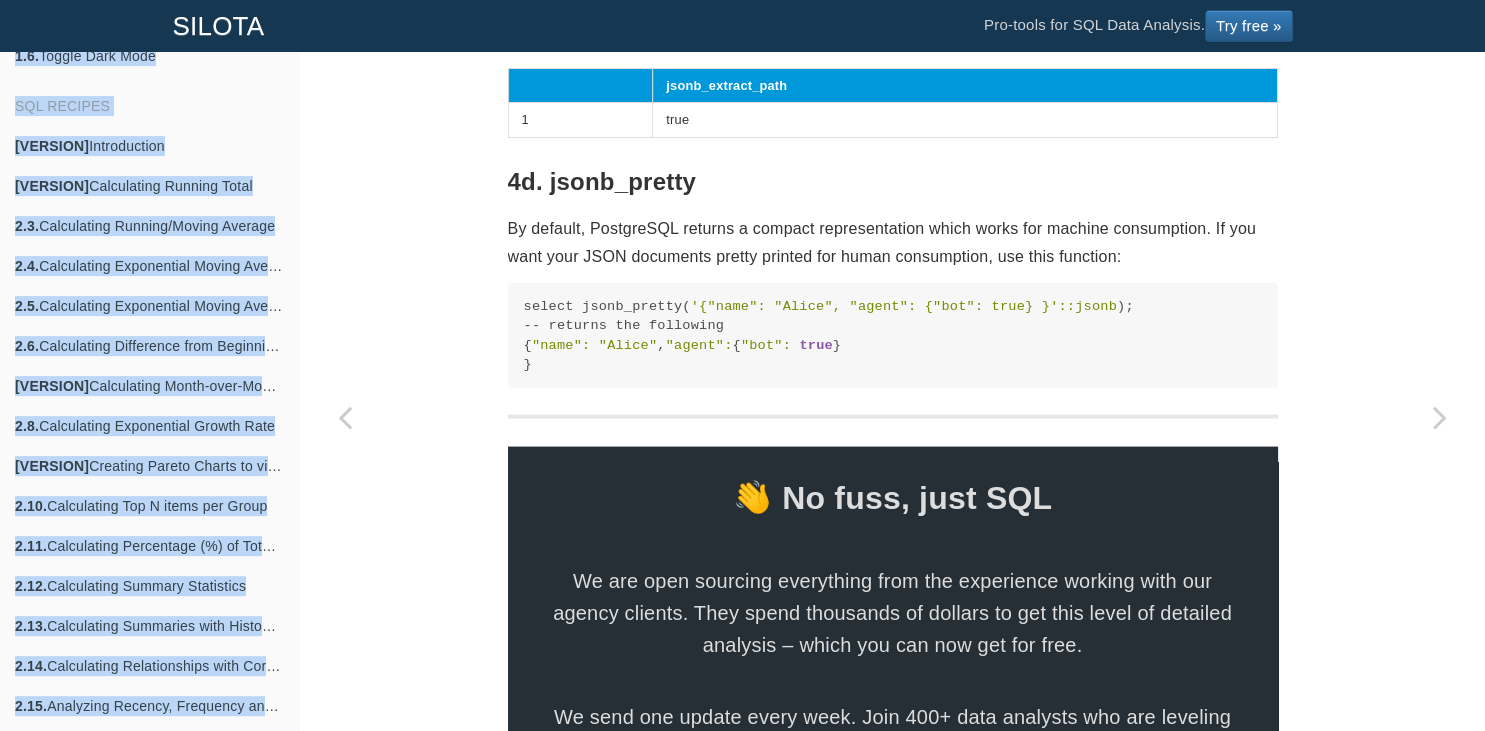 scroll, scrollTop: 4013, scrollLeft: 0, axis: vertical 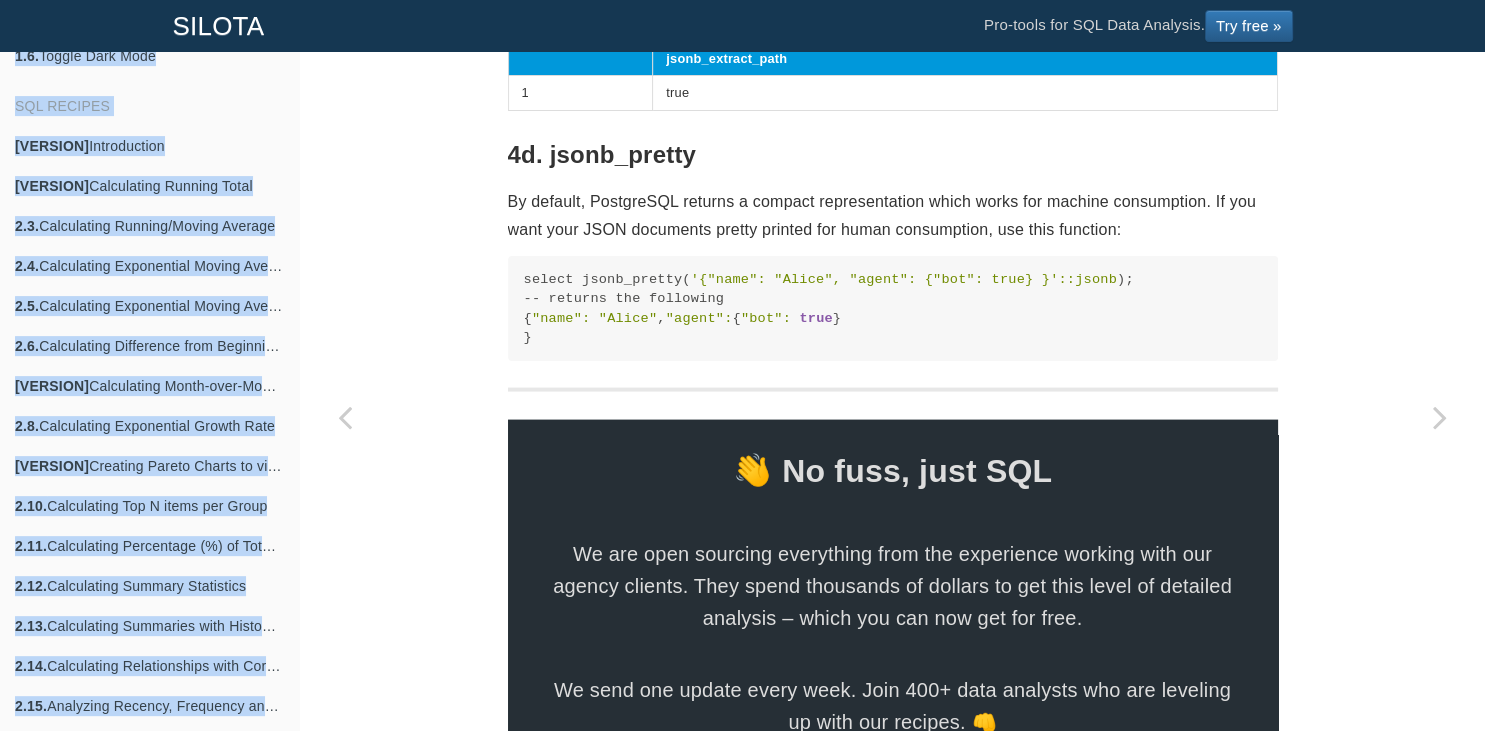 drag, startPoint x: 515, startPoint y: 220, endPoint x: 884, endPoint y: 507, distance: 467.47192 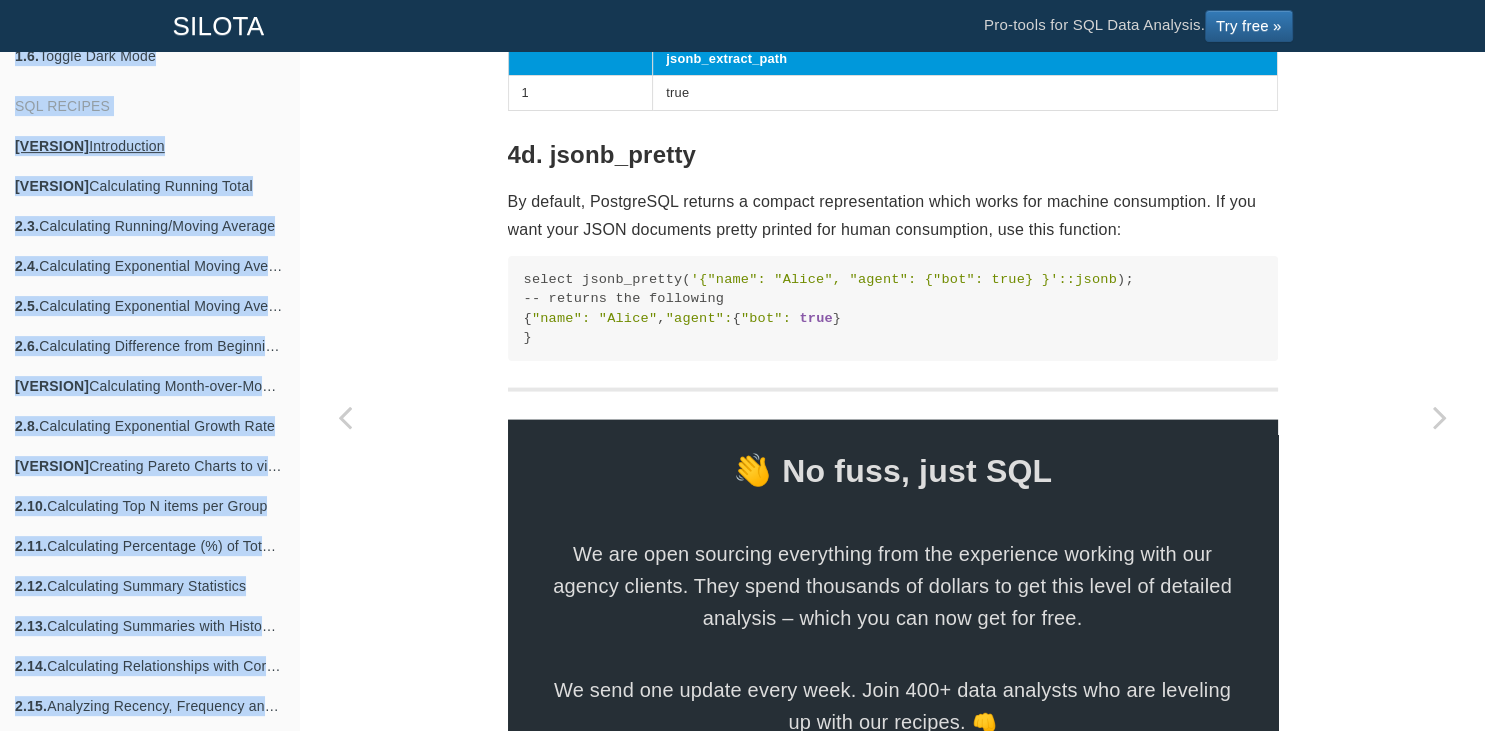 click on "2.1.
Introduction" at bounding box center (149, 146) 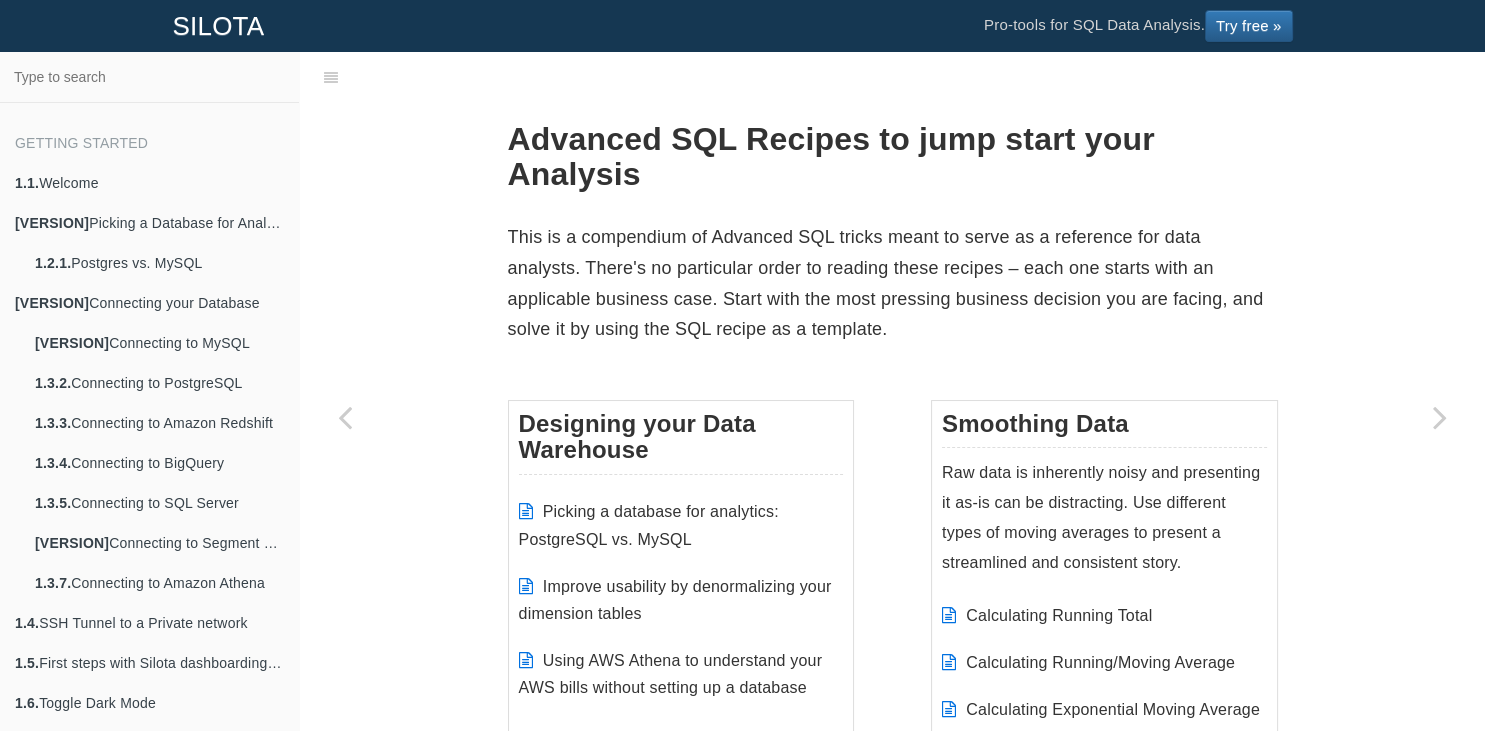 scroll, scrollTop: 647, scrollLeft: 0, axis: vertical 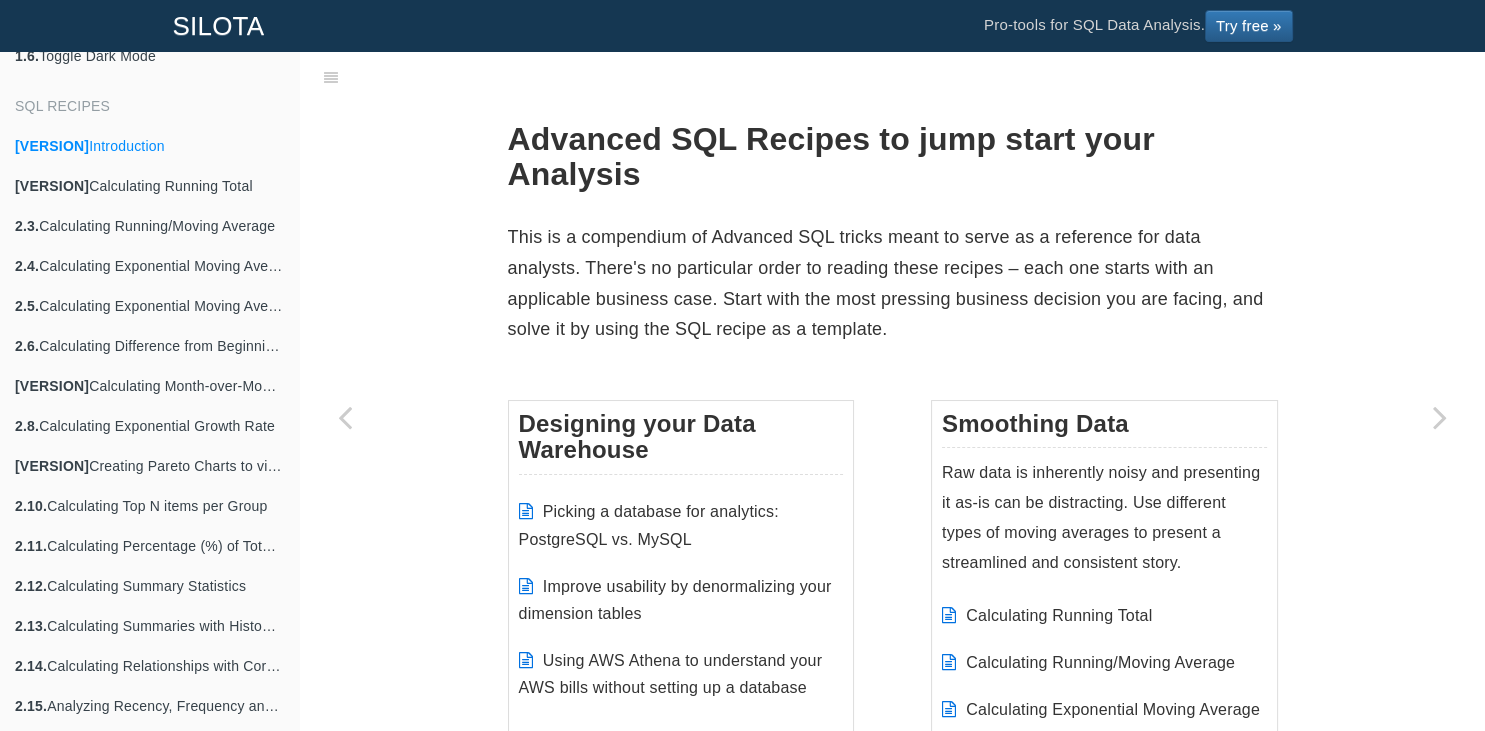 click on "This is a compendium of Advanced SQL tricks meant to serve as a reference for data analysts. There's no particular order to reading these recipes – each one starts with an applicable business case. Start with the most pressing business decision you are facing, and solve it by using the SQL recipe as a template." at bounding box center [893, 283] 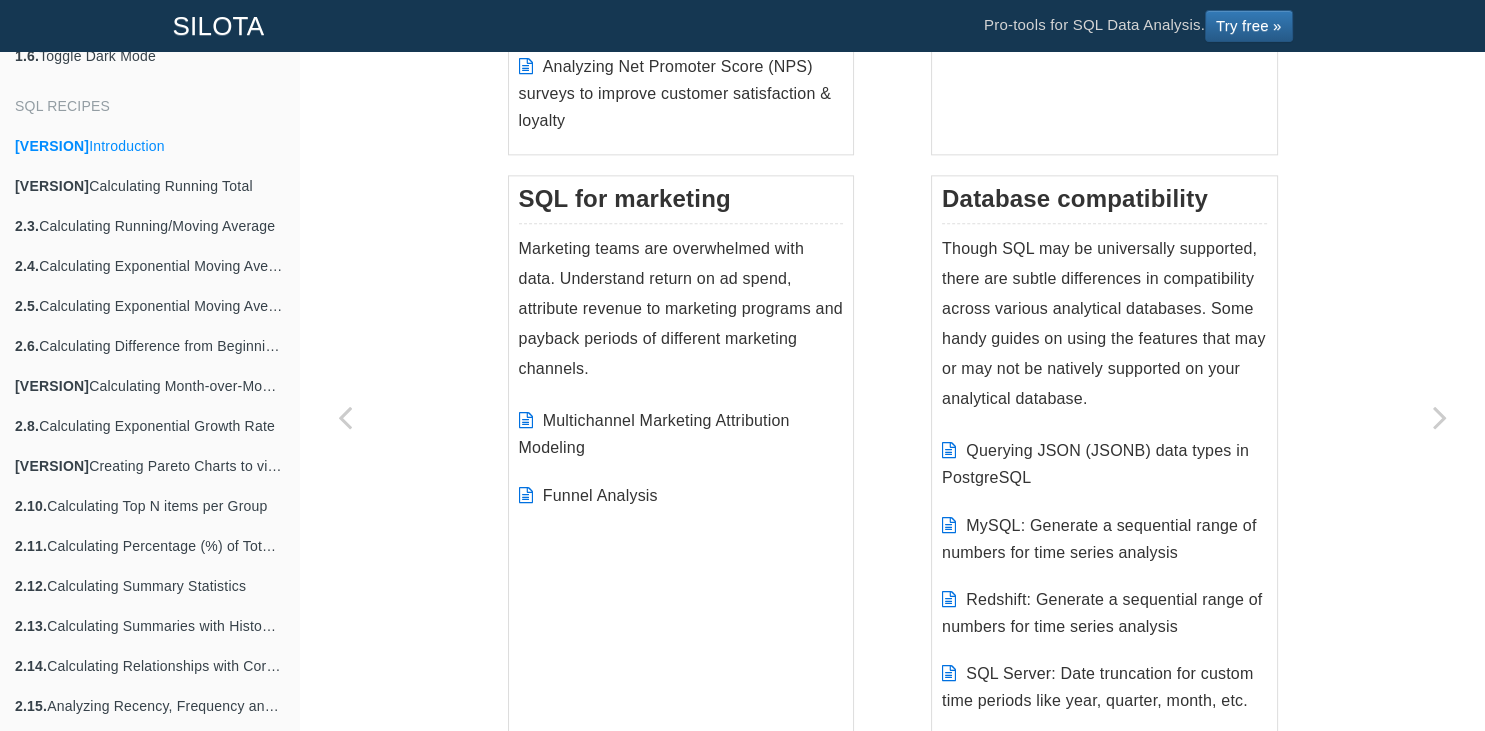scroll, scrollTop: 2544, scrollLeft: 0, axis: vertical 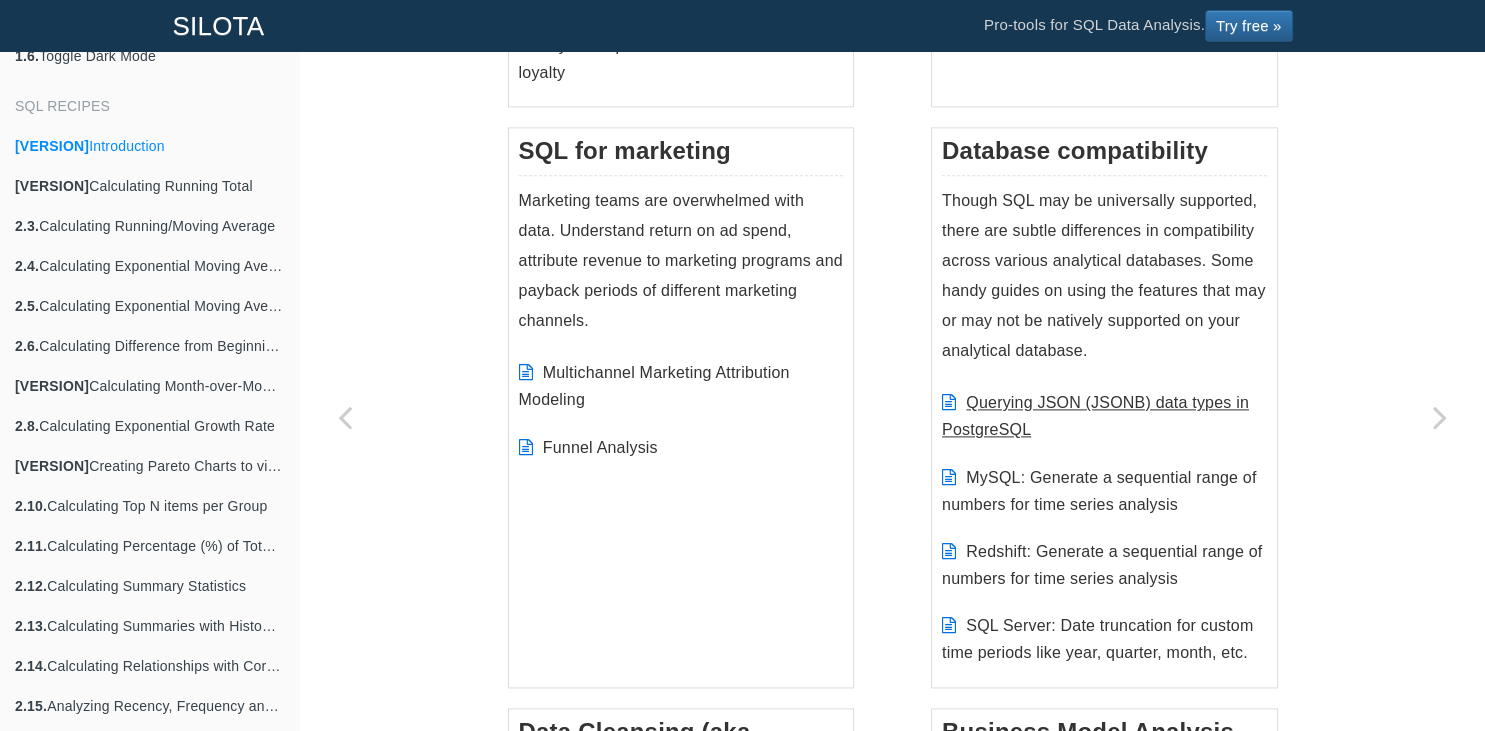 click on "Querying JSON (JSONB) data types in PostgreSQL" at bounding box center (1095, 416) 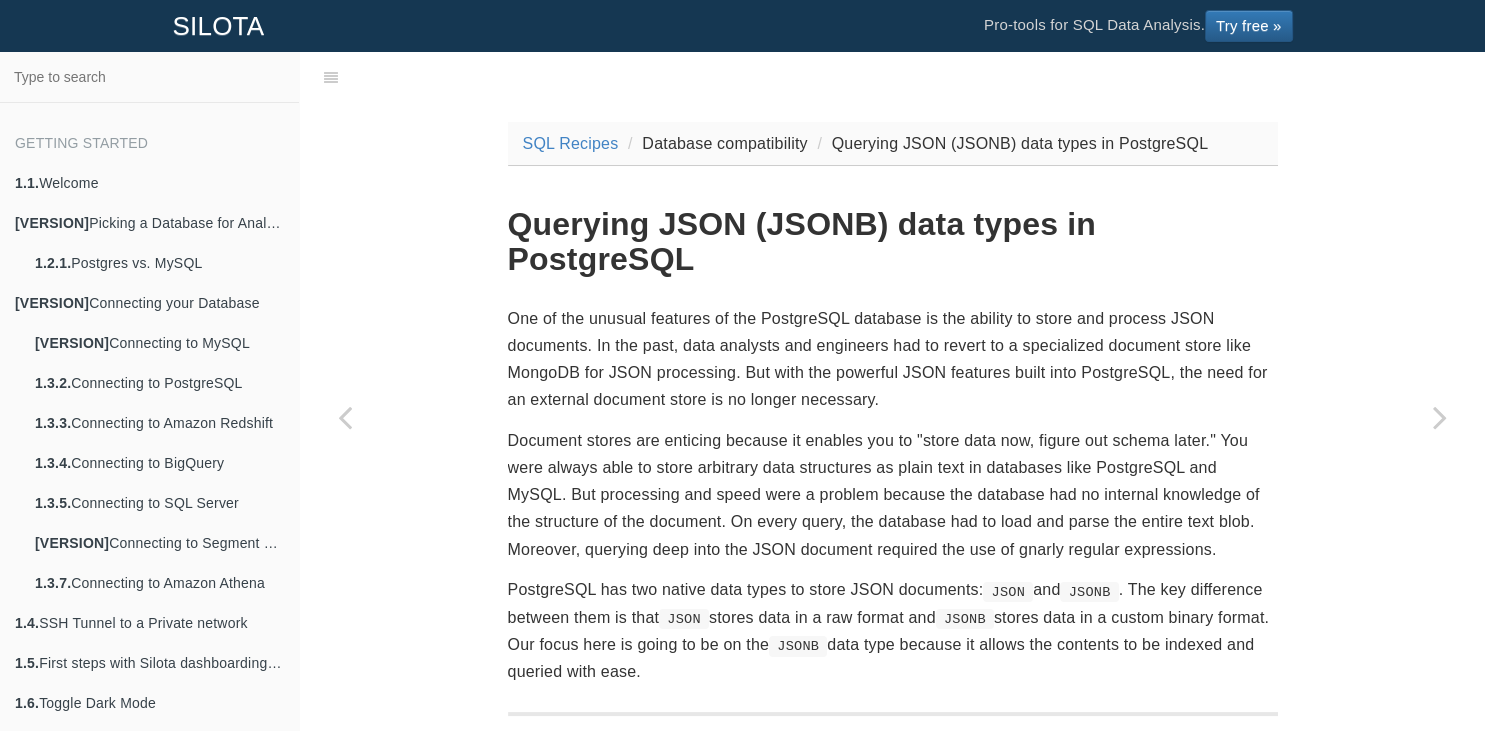 scroll, scrollTop: 647, scrollLeft: 0, axis: vertical 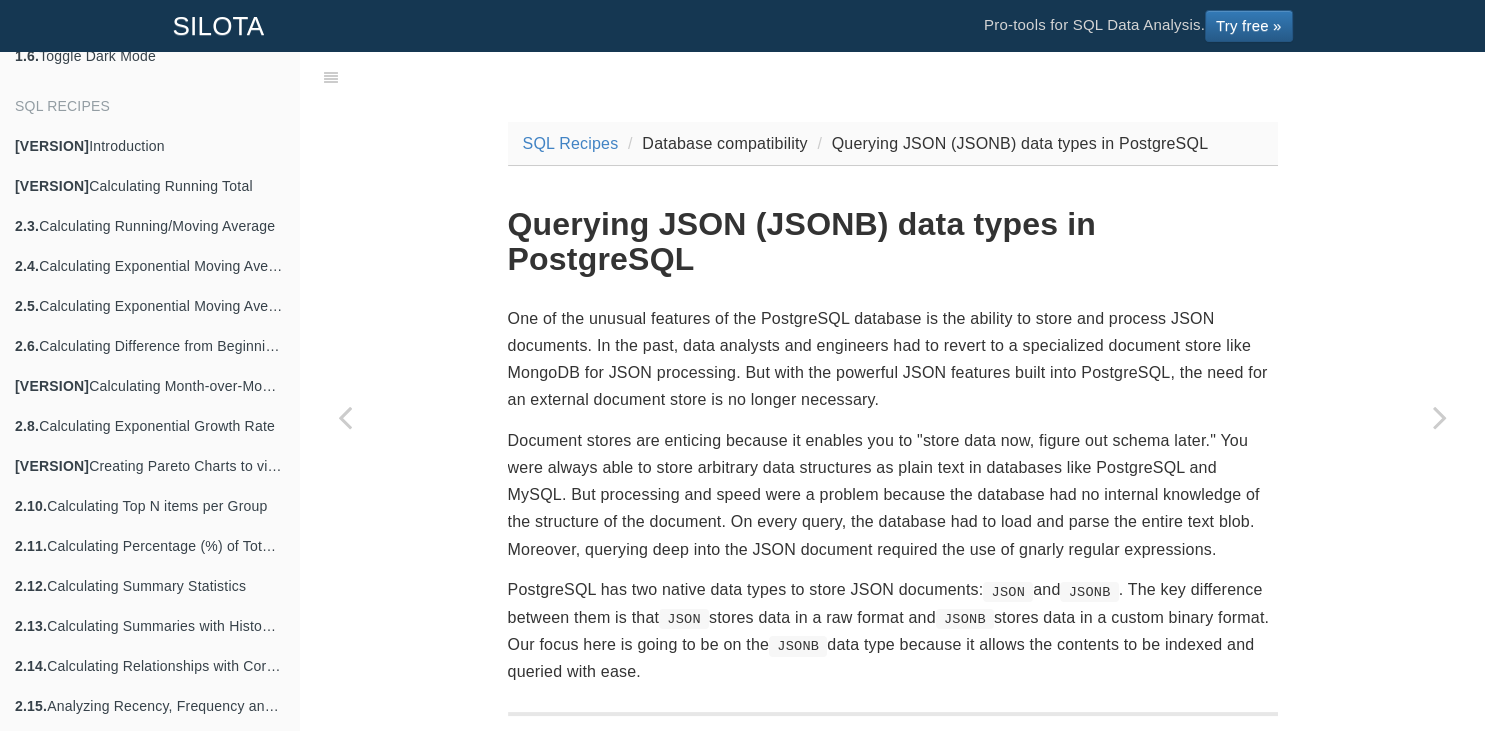 click on "One of the unusual features of the PostgreSQL database is the ability to store and process JSON documents. In the past, data analysts and engineers had to revert to a specialized document store like MongoDB for JSON processing. But with the powerful JSON features built into PostgreSQL, the need for an external document store is no longer necessary." at bounding box center (893, 359) 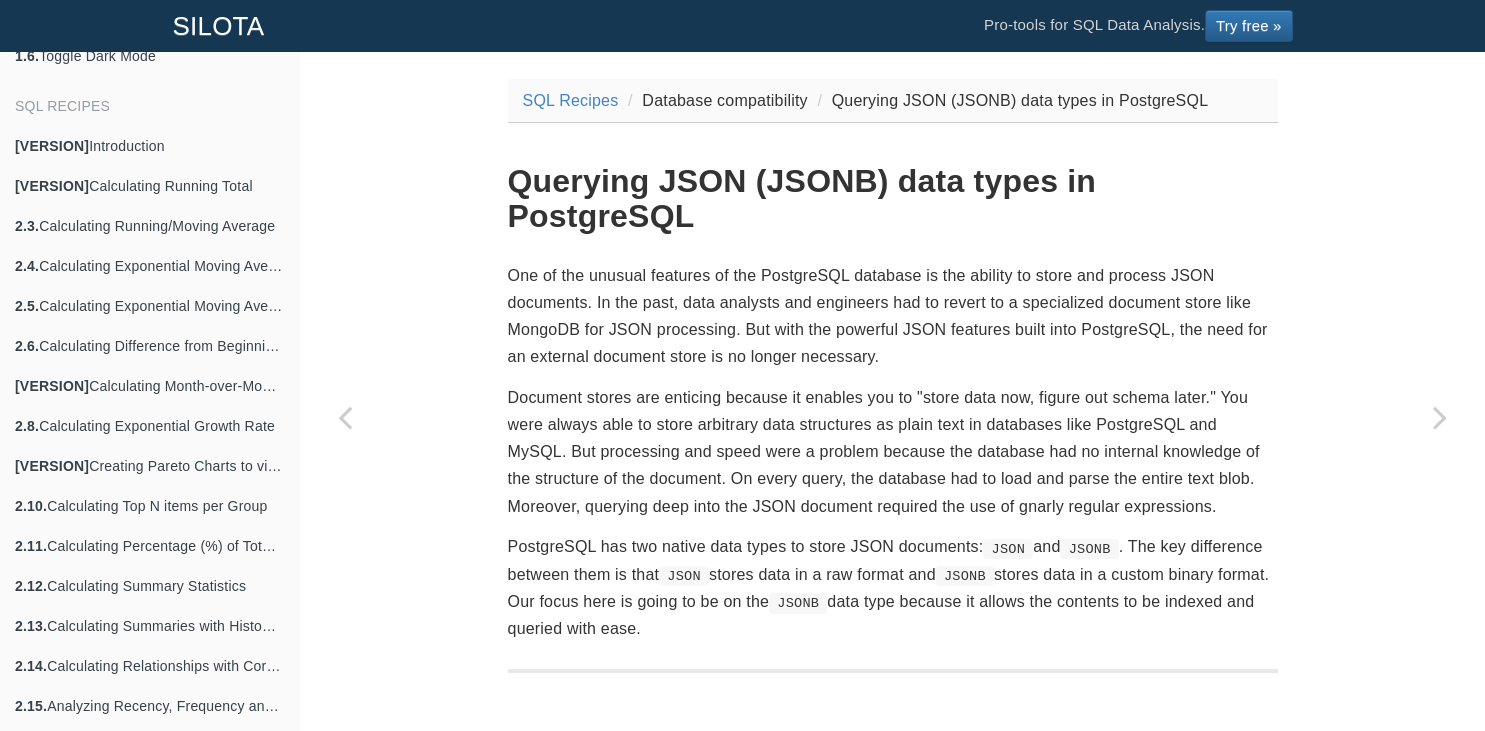 scroll, scrollTop: 48, scrollLeft: 0, axis: vertical 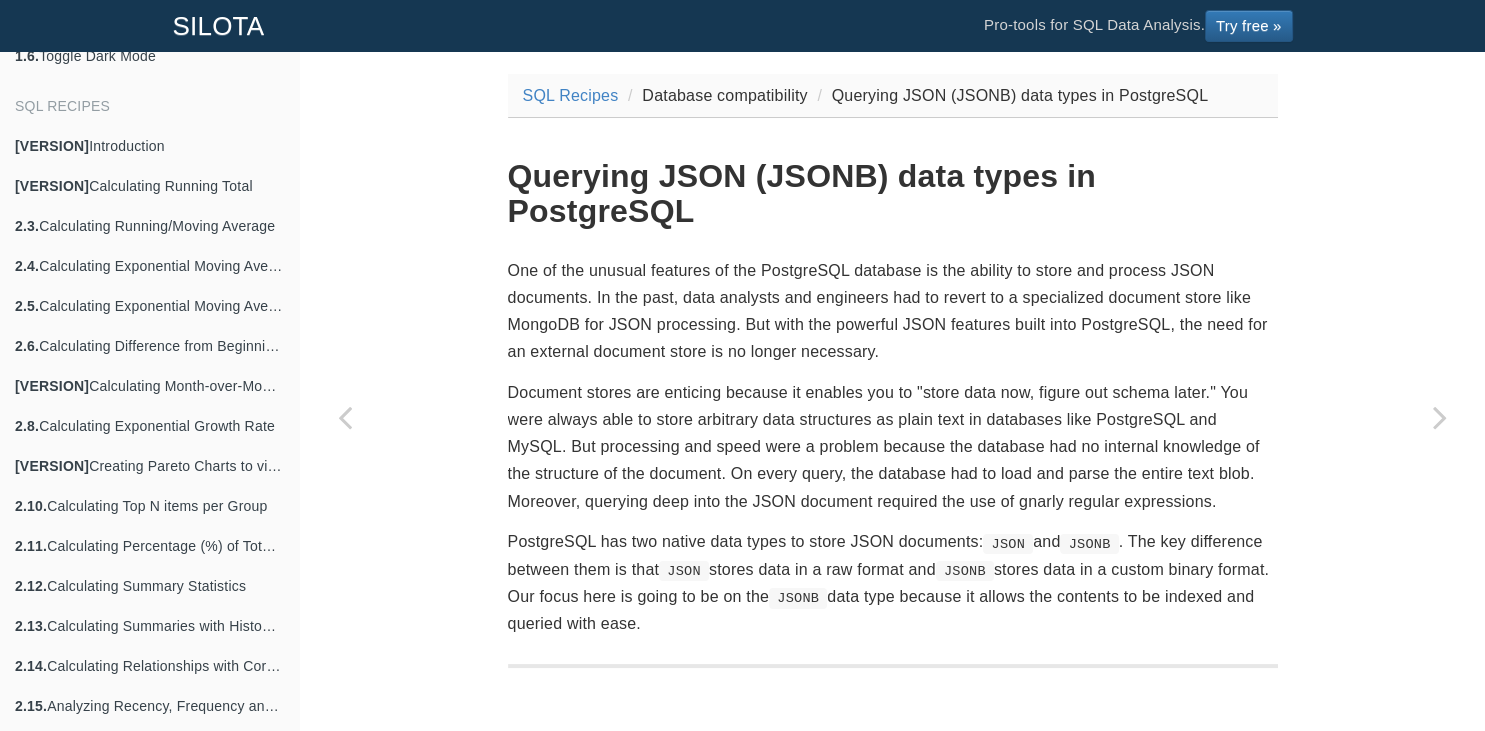 drag, startPoint x: 779, startPoint y: 634, endPoint x: 491, endPoint y: 274, distance: 461.02493 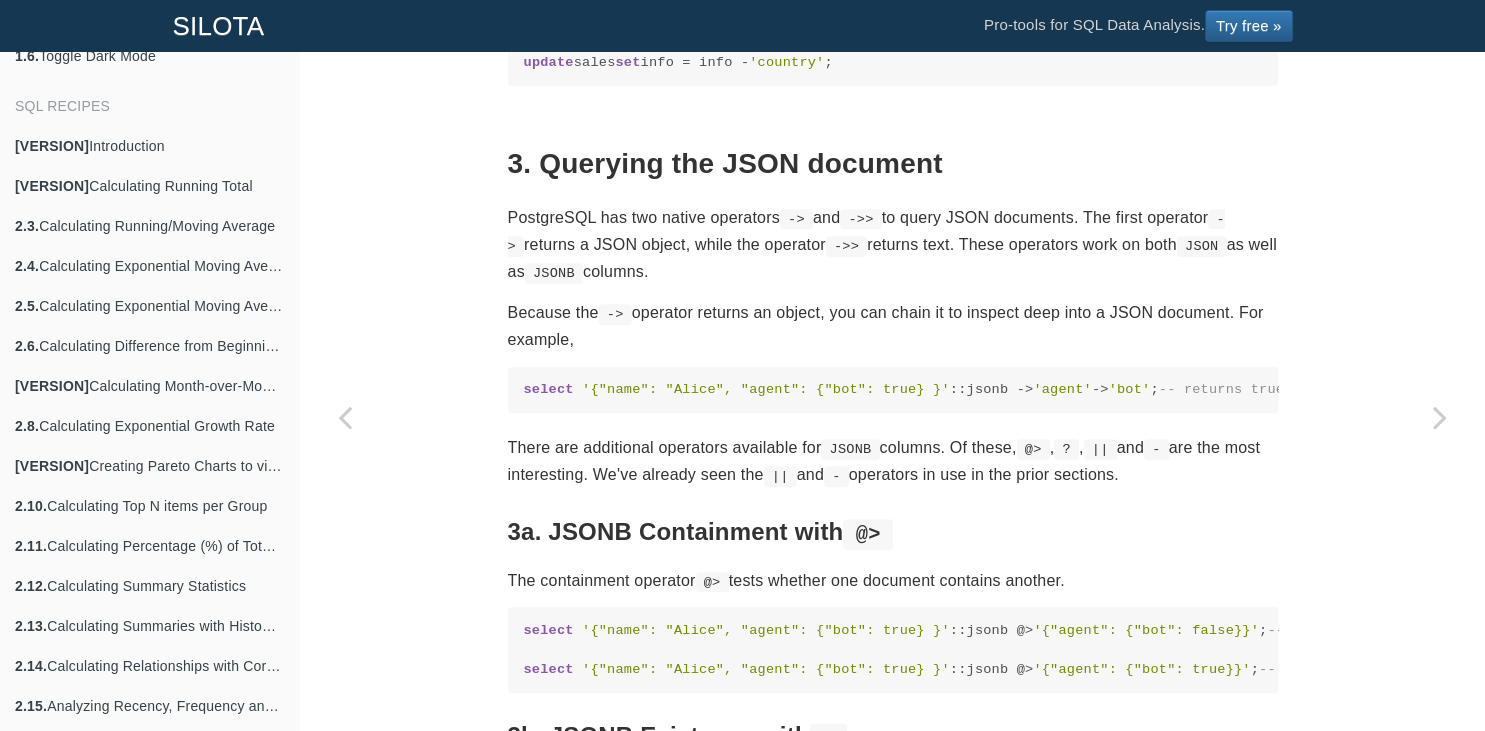 scroll, scrollTop: 1988, scrollLeft: 0, axis: vertical 